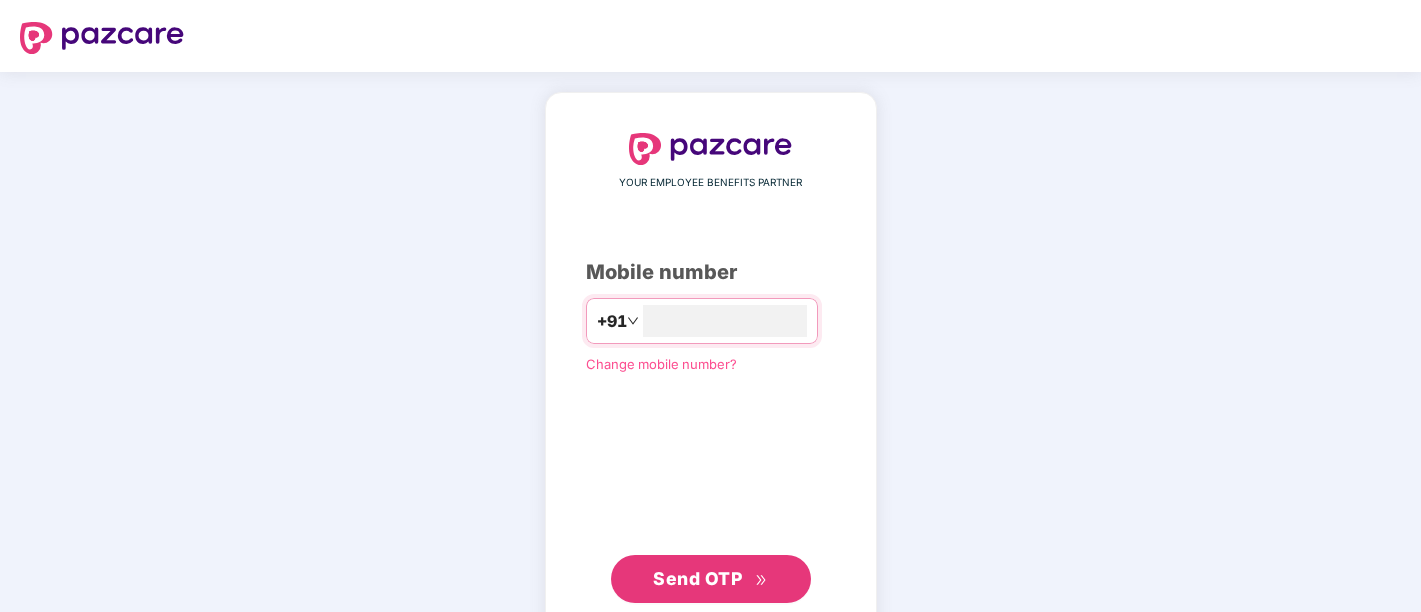 scroll, scrollTop: 0, scrollLeft: 0, axis: both 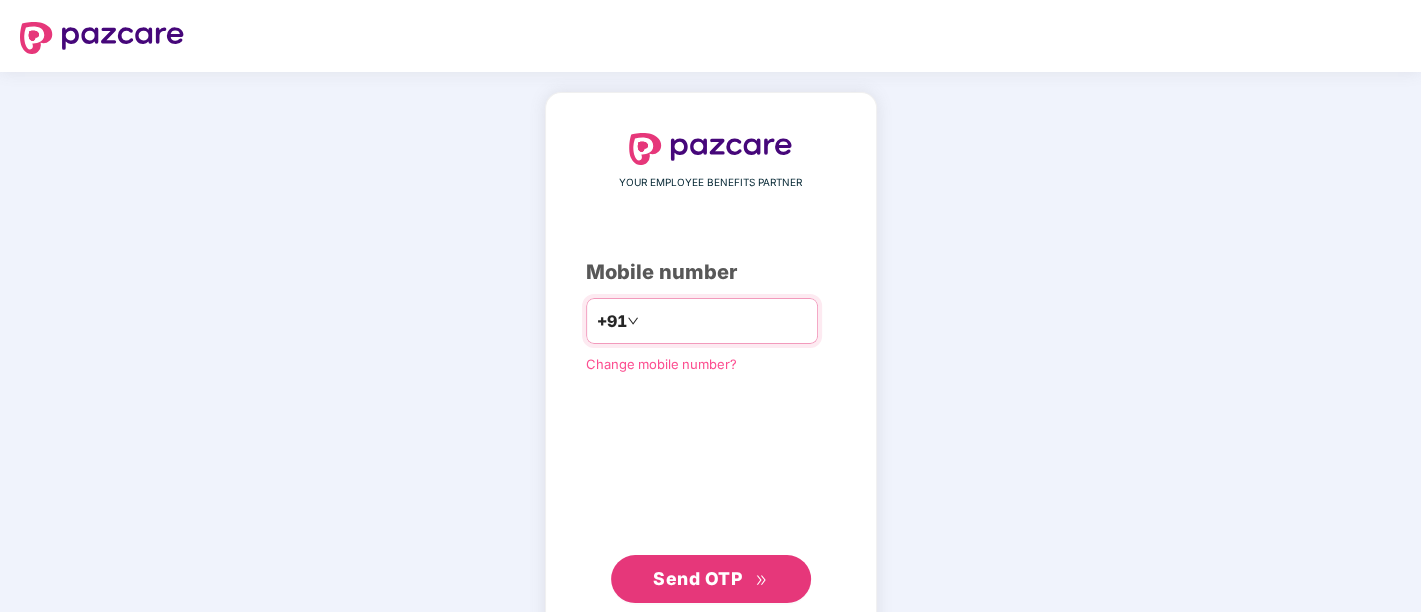 type on "**********" 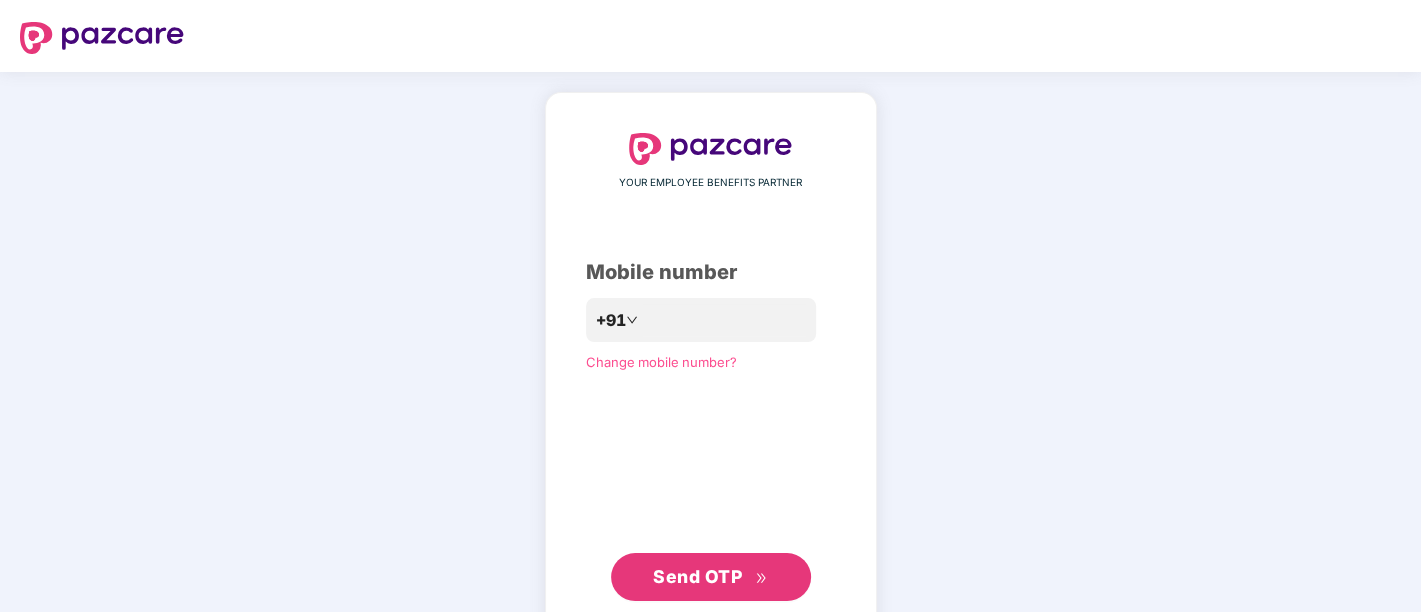 click on "Send OTP" at bounding box center [711, 577] 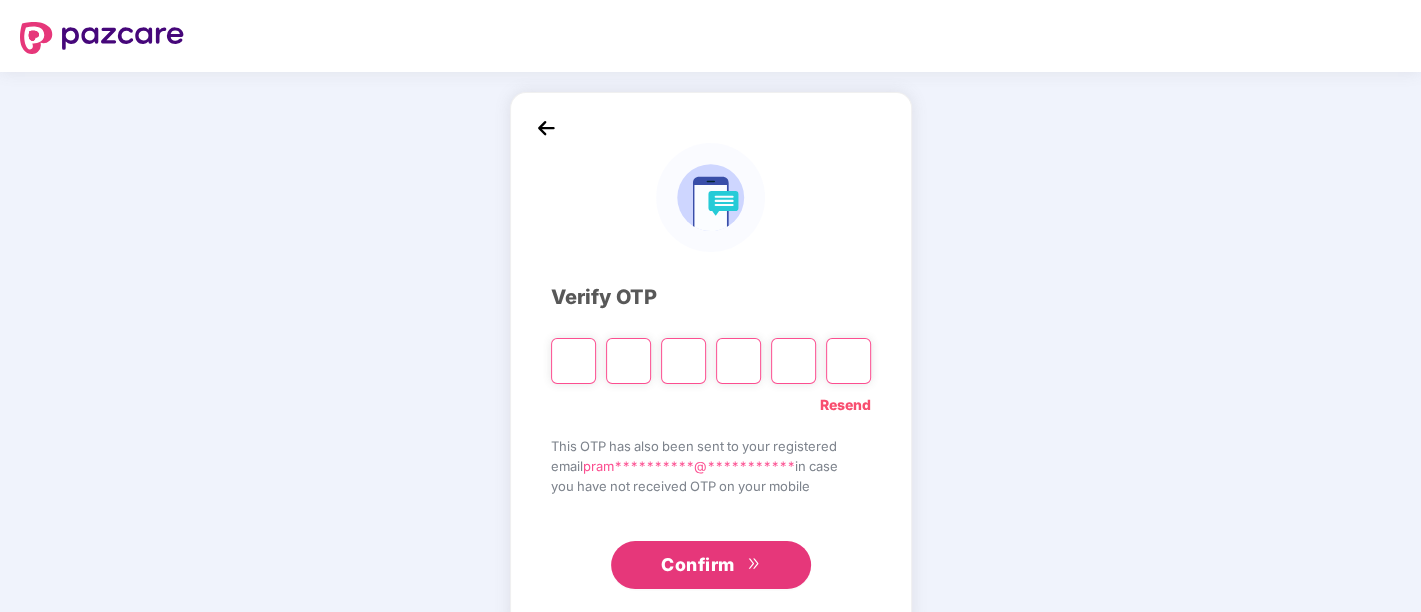 paste on "*" 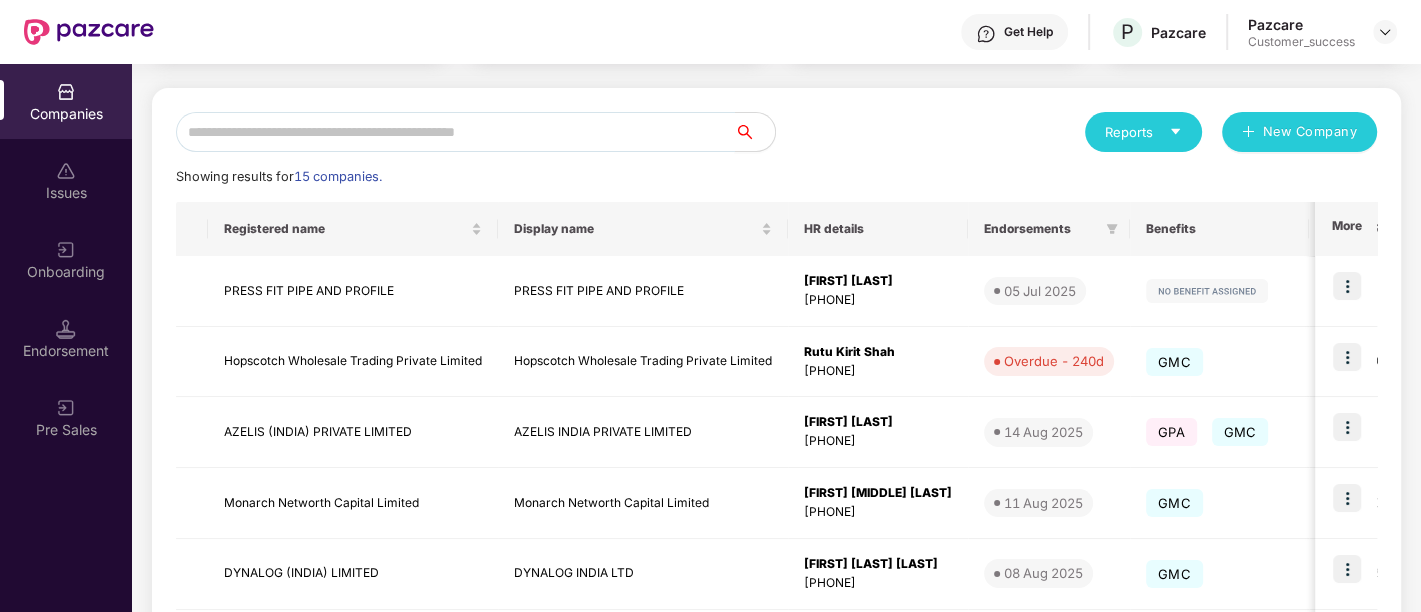 scroll, scrollTop: 191, scrollLeft: 0, axis: vertical 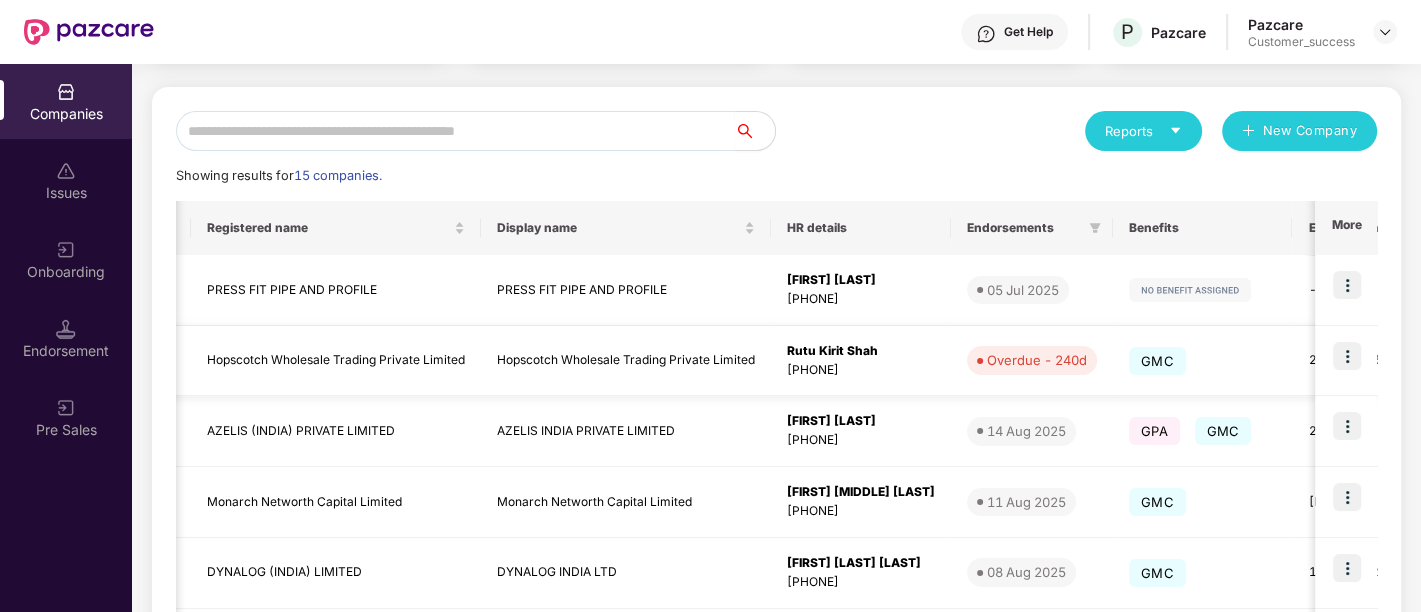 click at bounding box center (1347, 356) 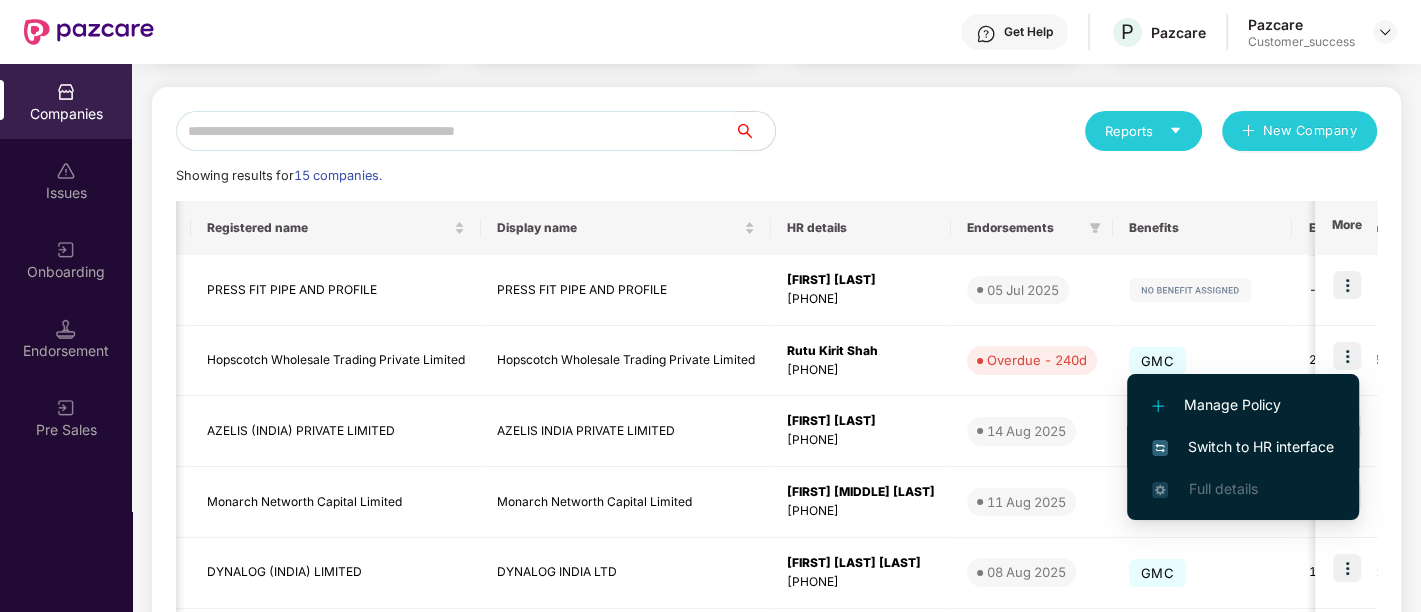 click on "Switch to HR interface" at bounding box center (1243, 447) 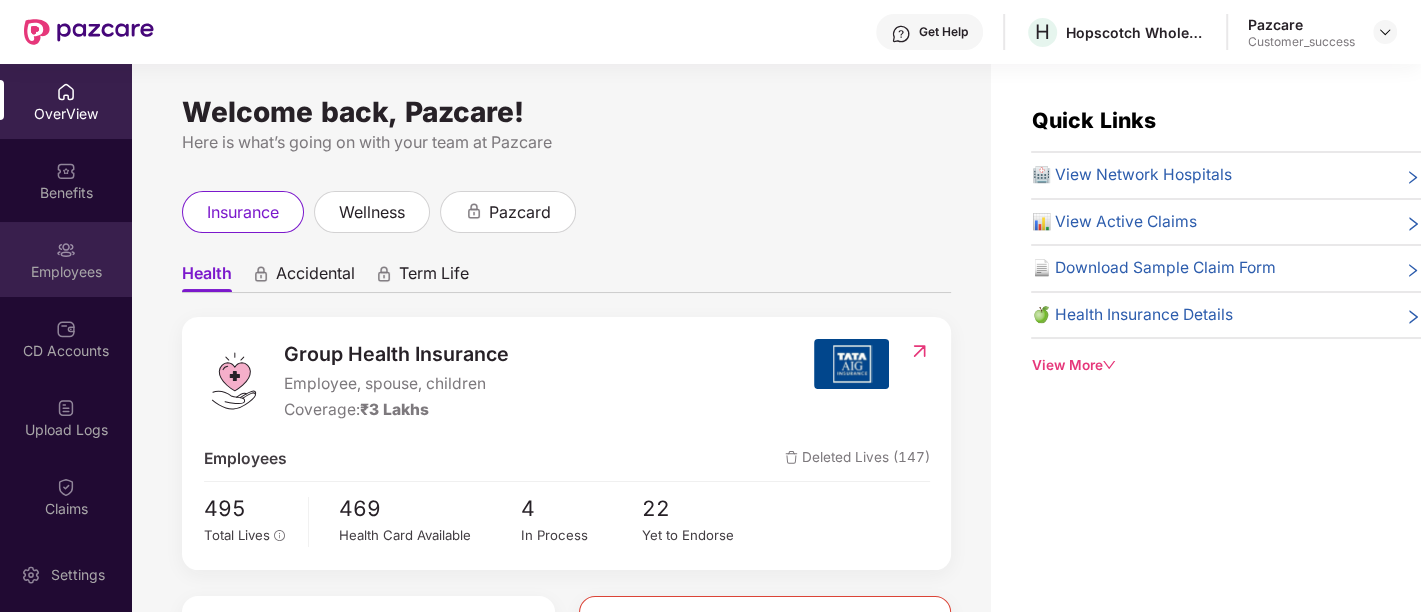 click at bounding box center [66, 250] 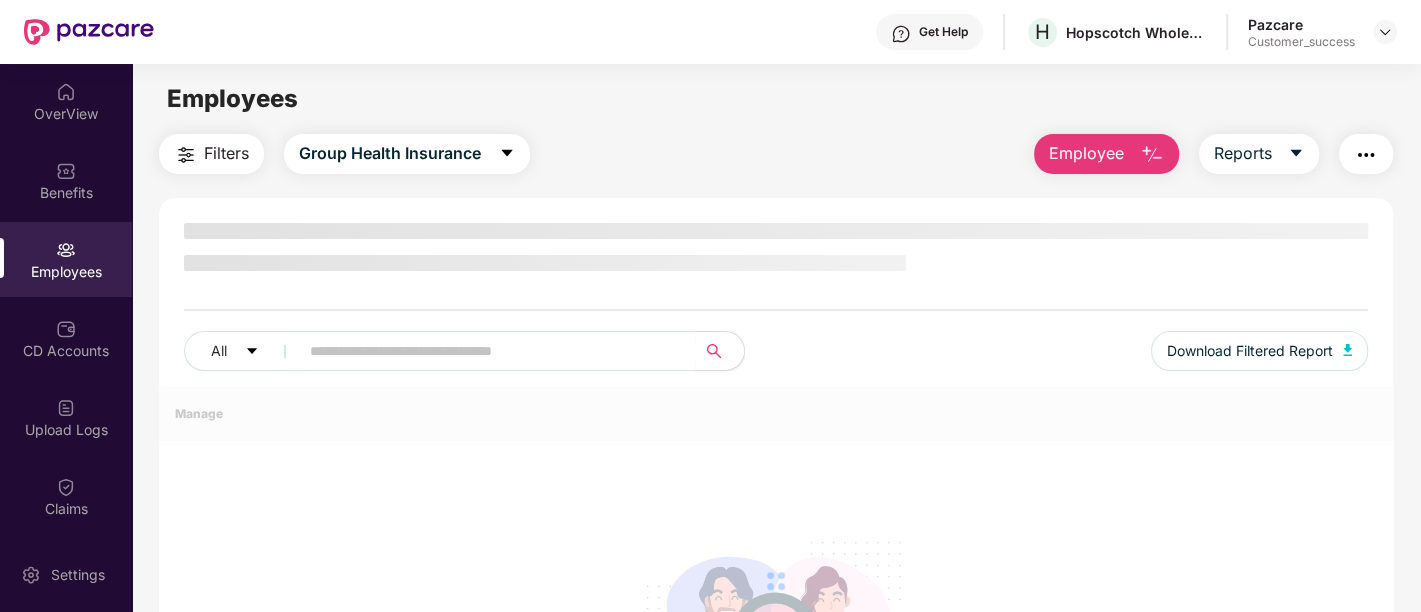 click at bounding box center (66, 250) 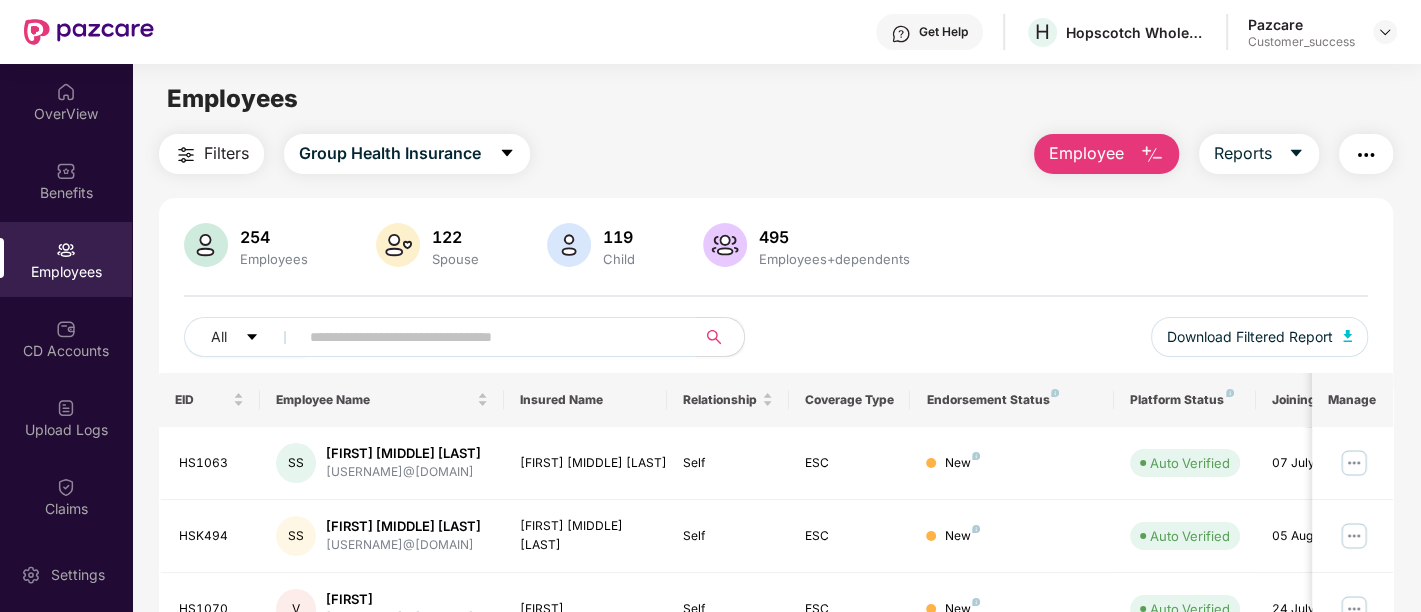 click at bounding box center [489, 337] 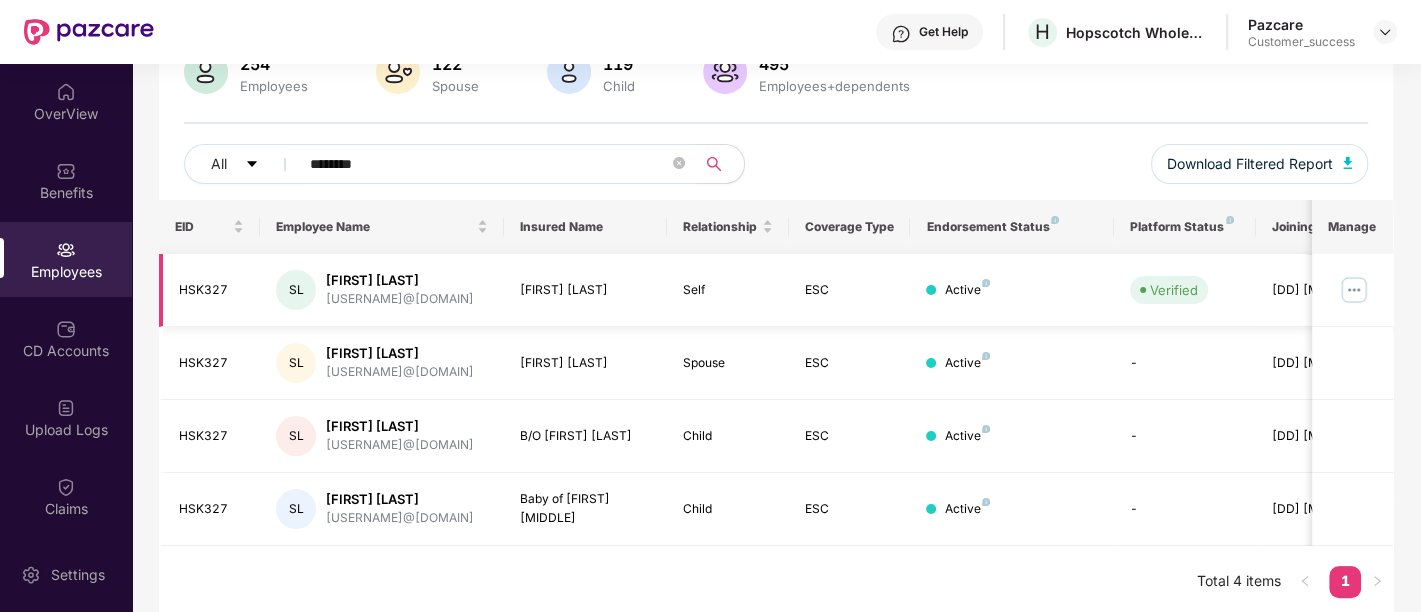 scroll, scrollTop: 176, scrollLeft: 0, axis: vertical 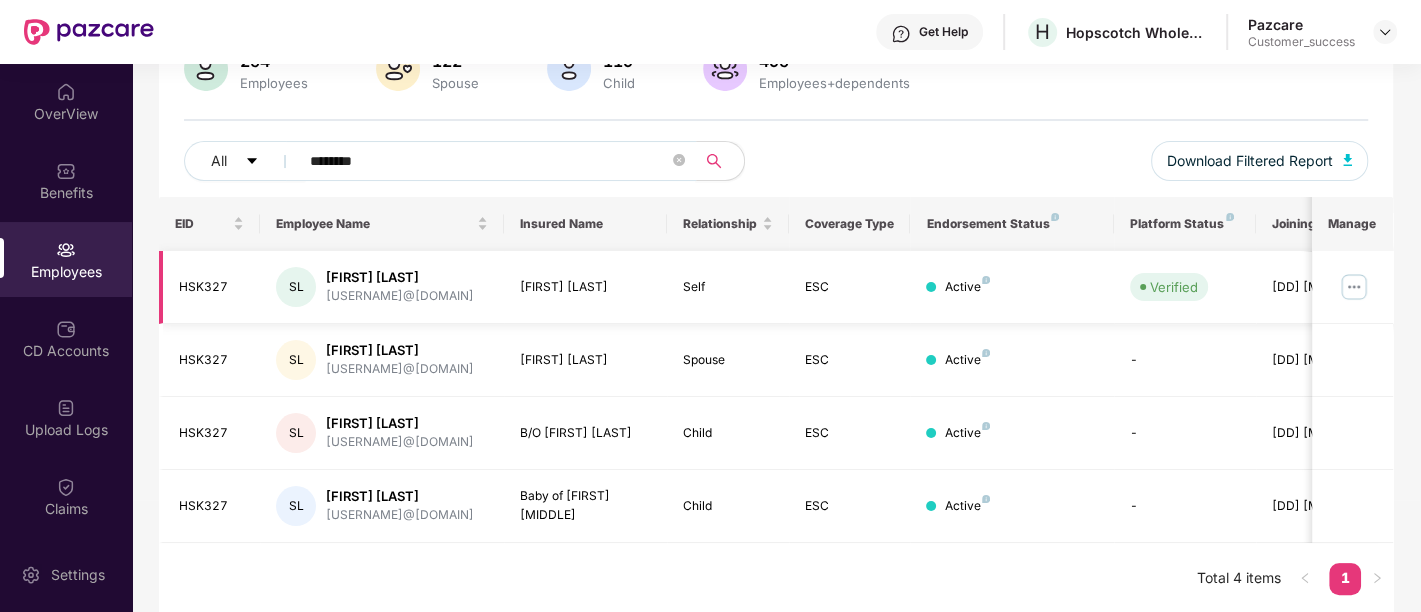 type on "********" 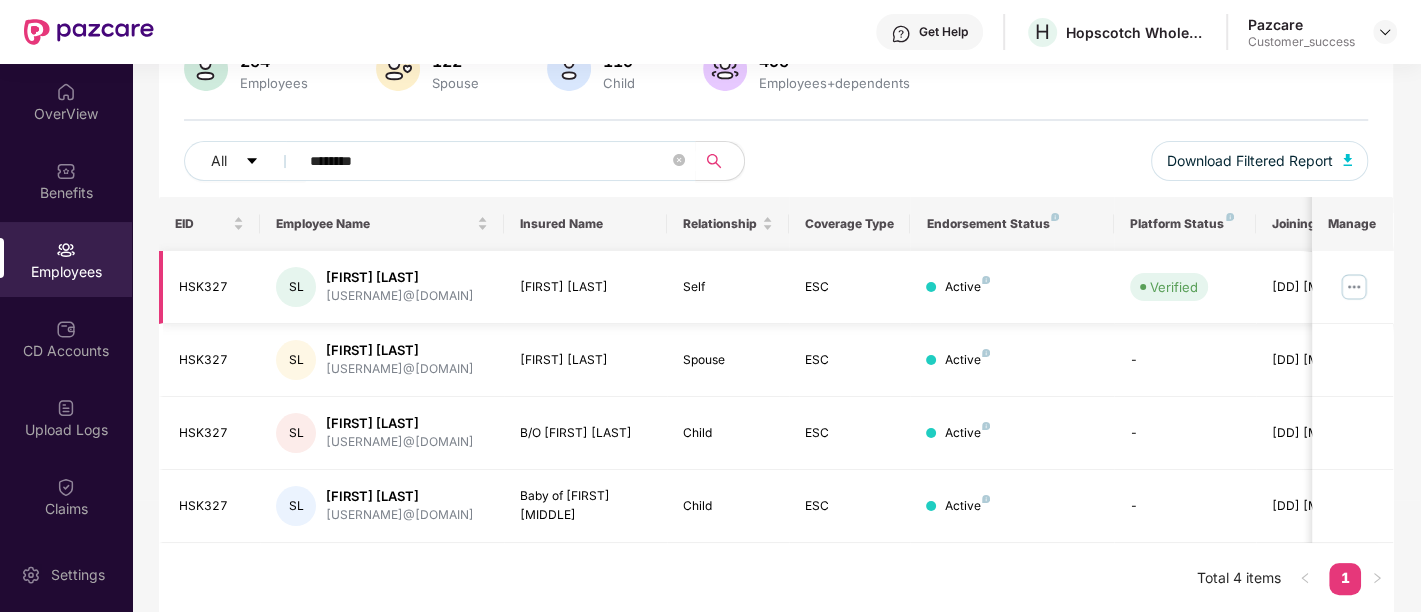 click at bounding box center [1354, 287] 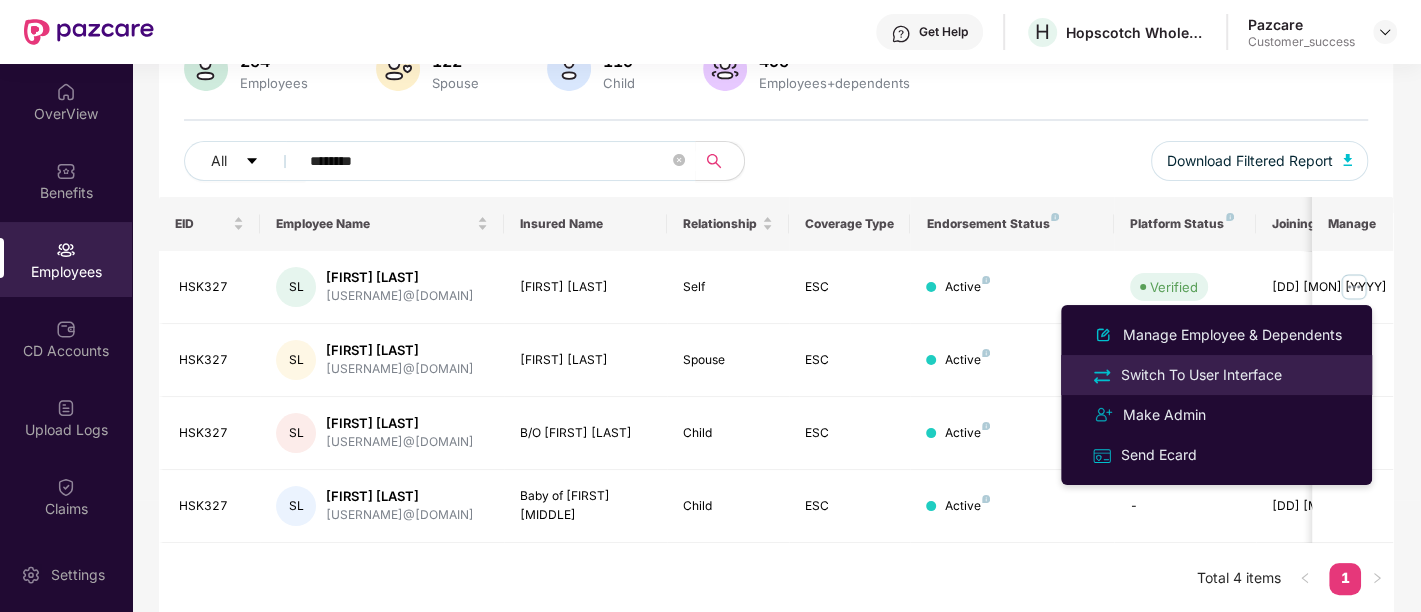click on "Switch To User Interface" at bounding box center [1201, 375] 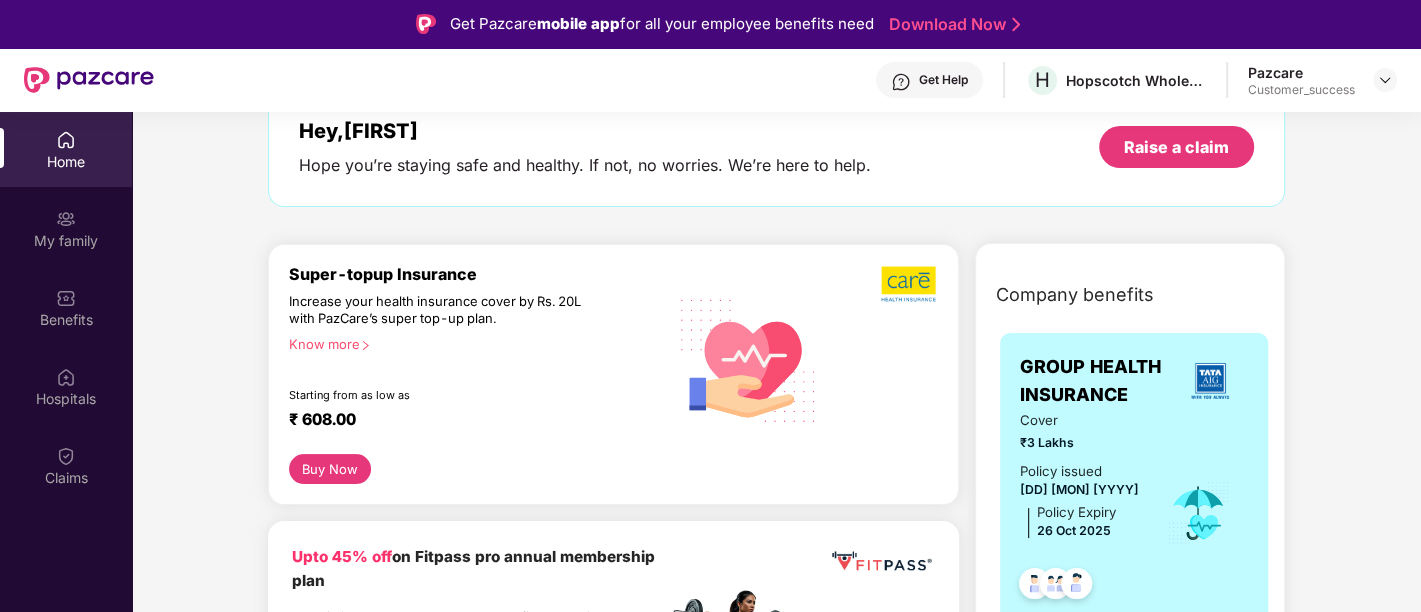 scroll, scrollTop: 117, scrollLeft: 0, axis: vertical 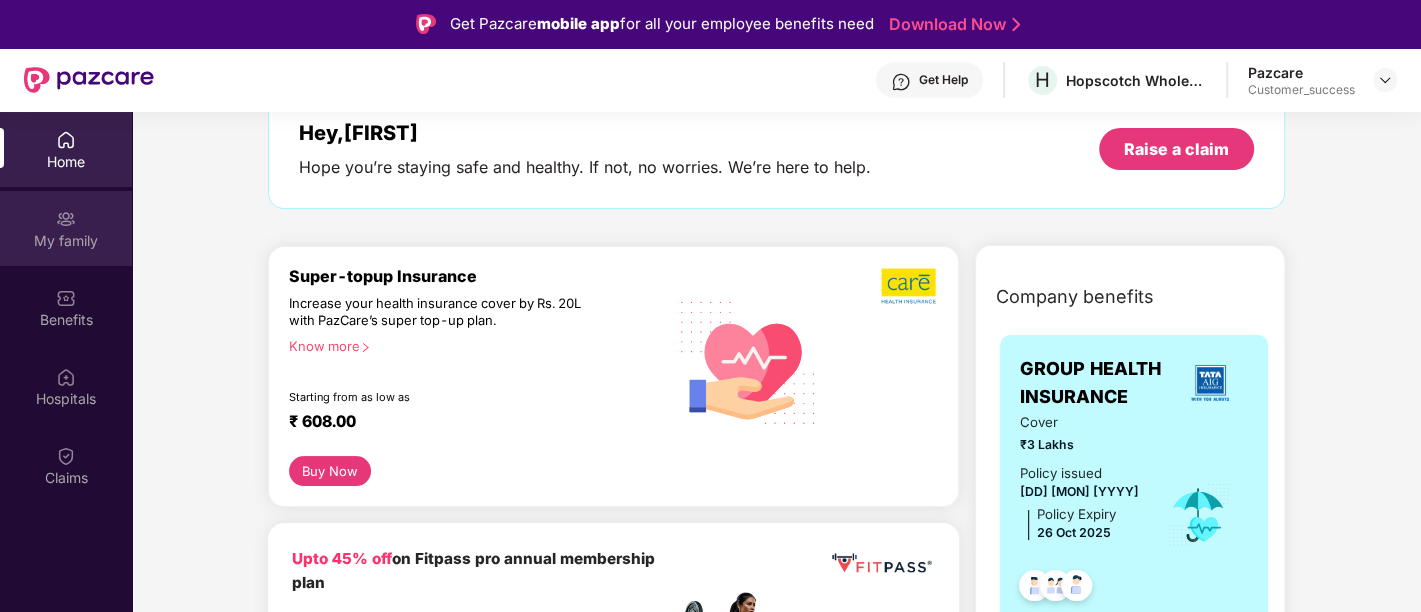 click on "My family" at bounding box center [66, 228] 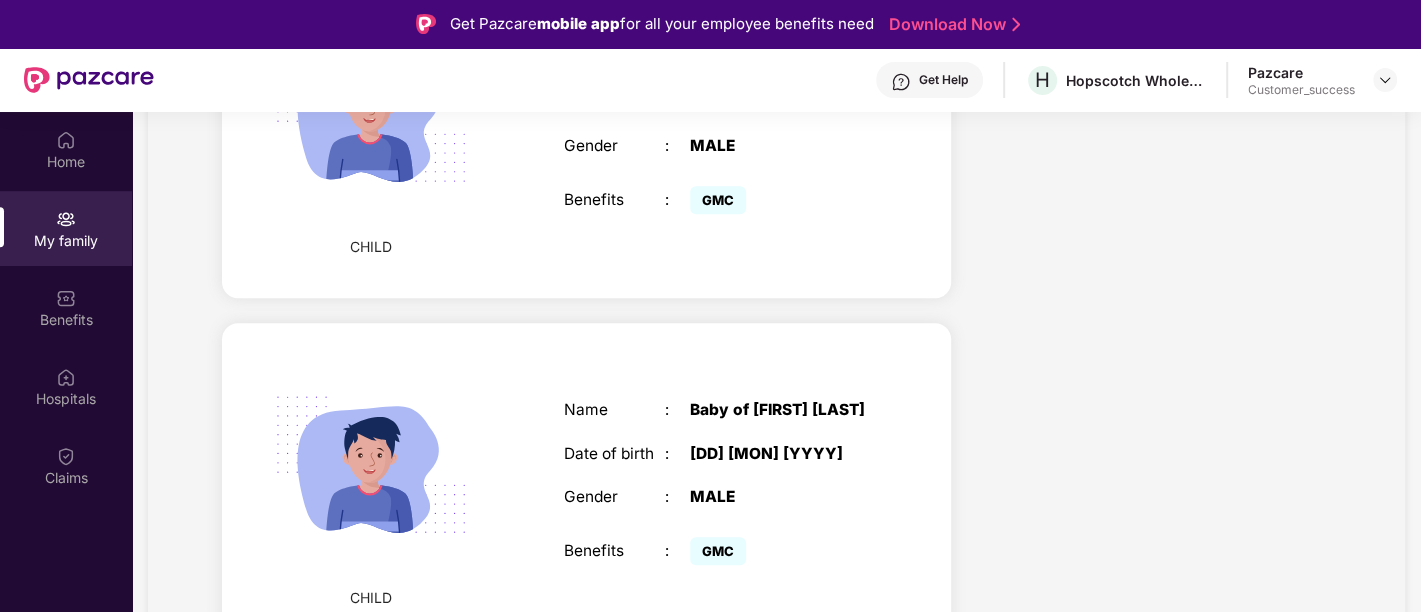 scroll, scrollTop: 1090, scrollLeft: 0, axis: vertical 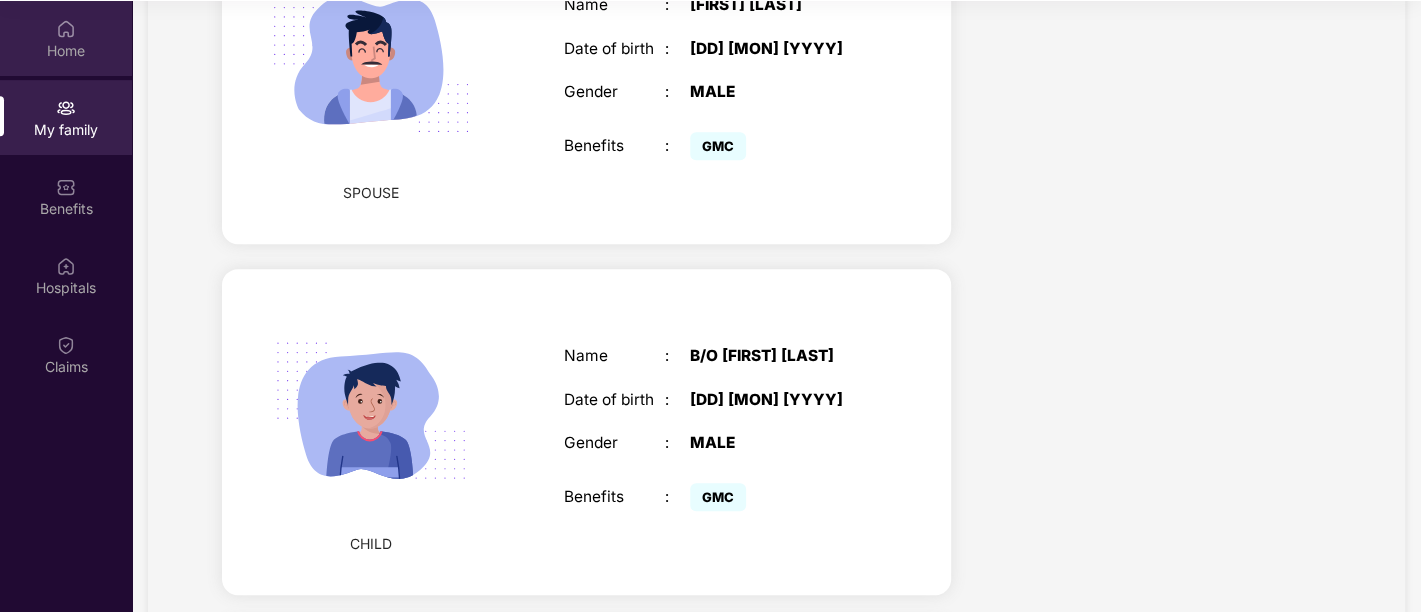 click on "Home" at bounding box center [66, 51] 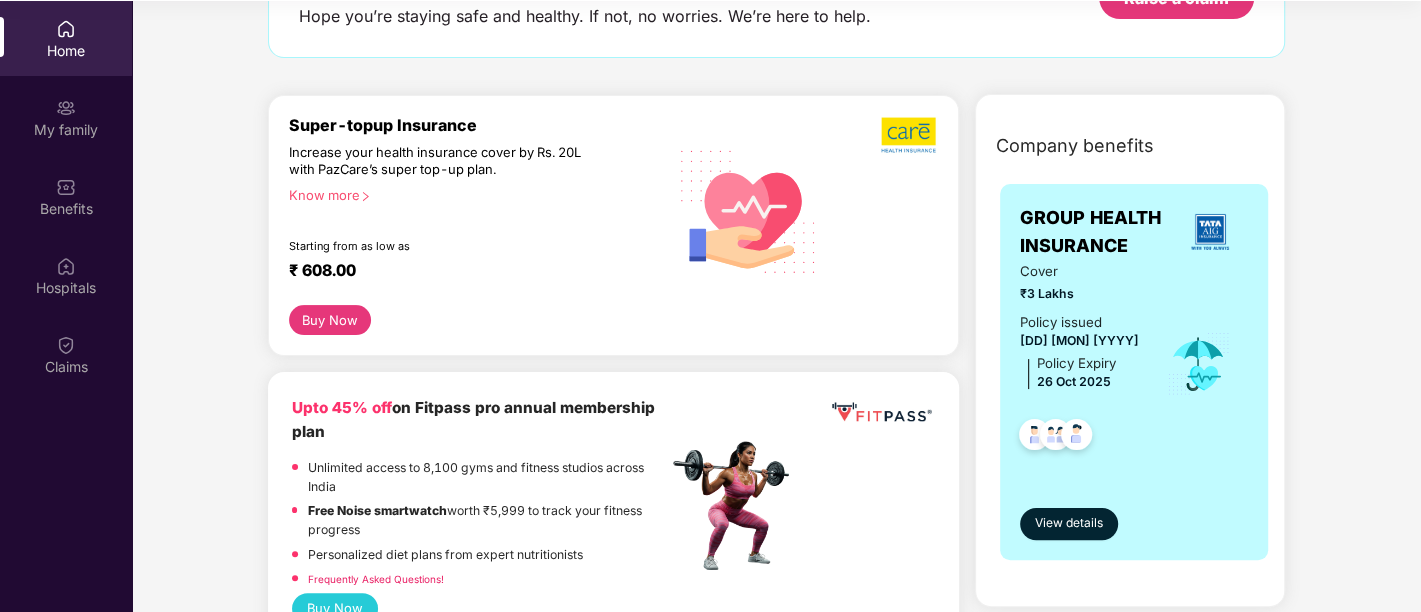 scroll, scrollTop: 0, scrollLeft: 0, axis: both 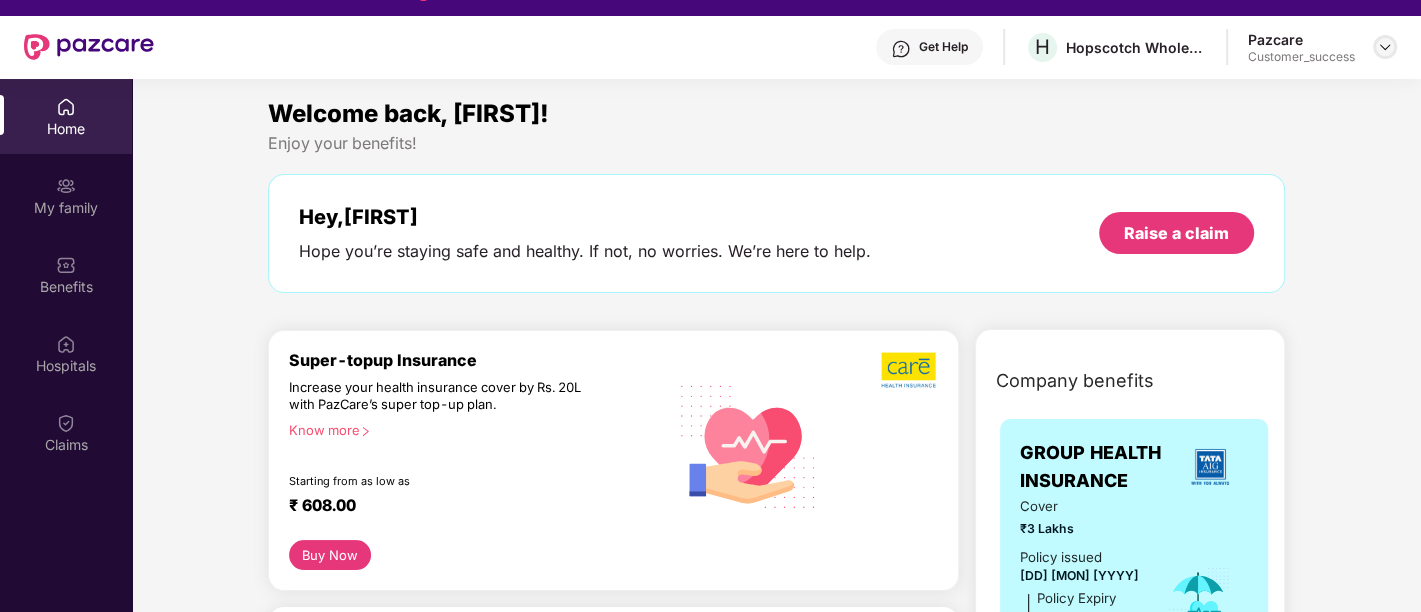 click at bounding box center [1385, 47] 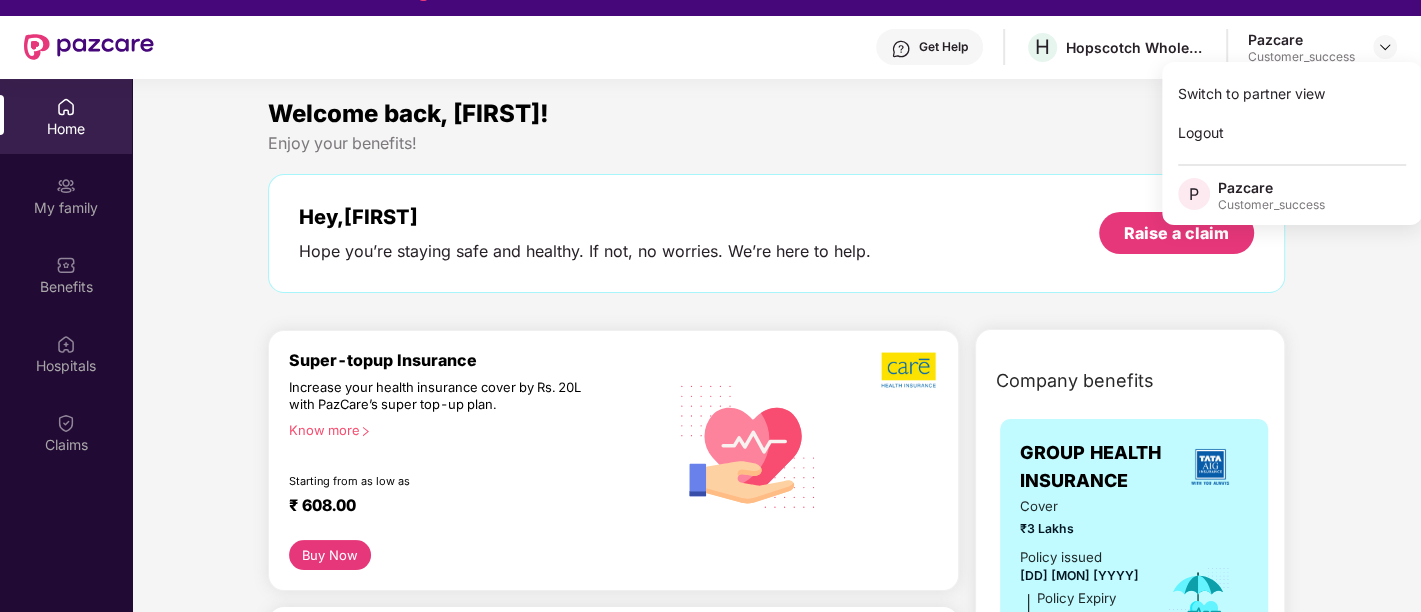 click on "Enjoy your benefits!" at bounding box center (776, 143) 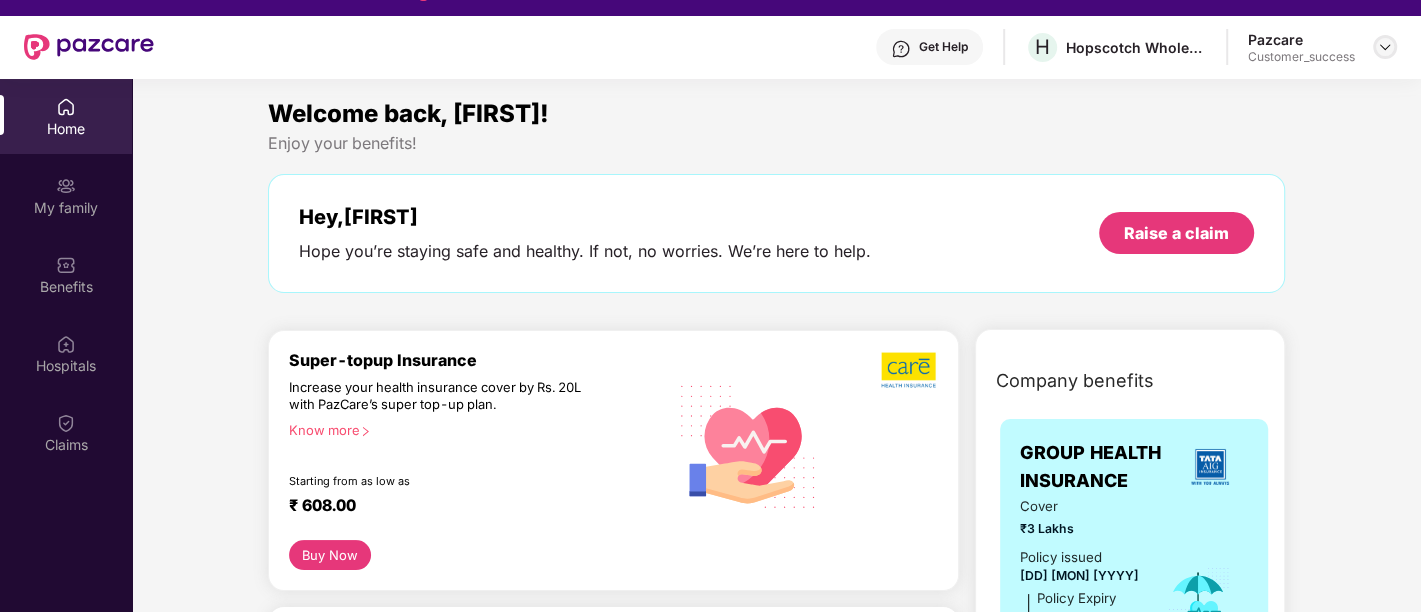click at bounding box center (1385, 47) 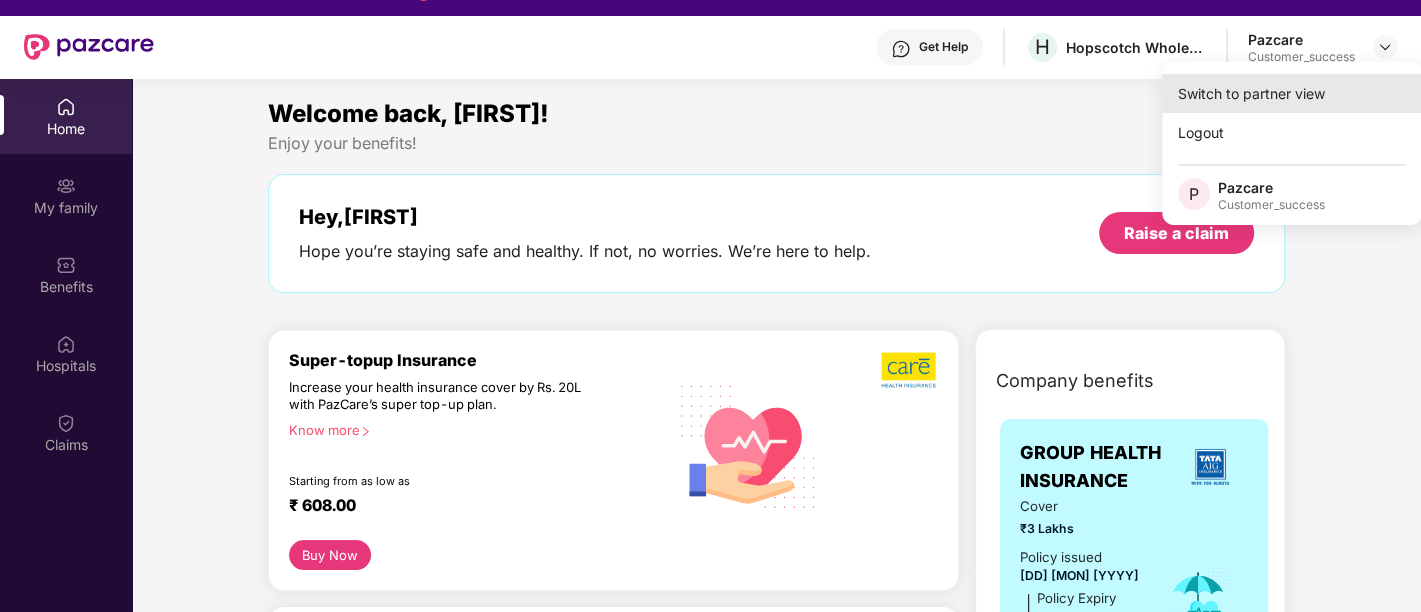 click on "Switch to partner view" at bounding box center [1292, 93] 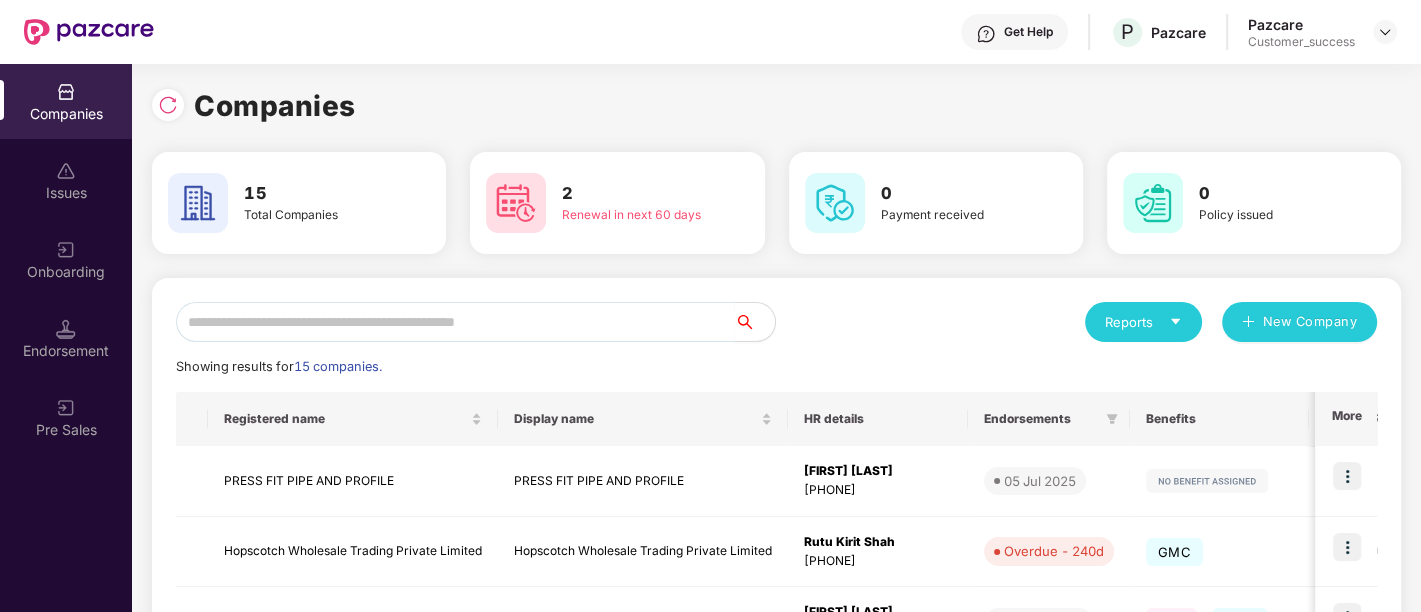 scroll, scrollTop: 0, scrollLeft: 0, axis: both 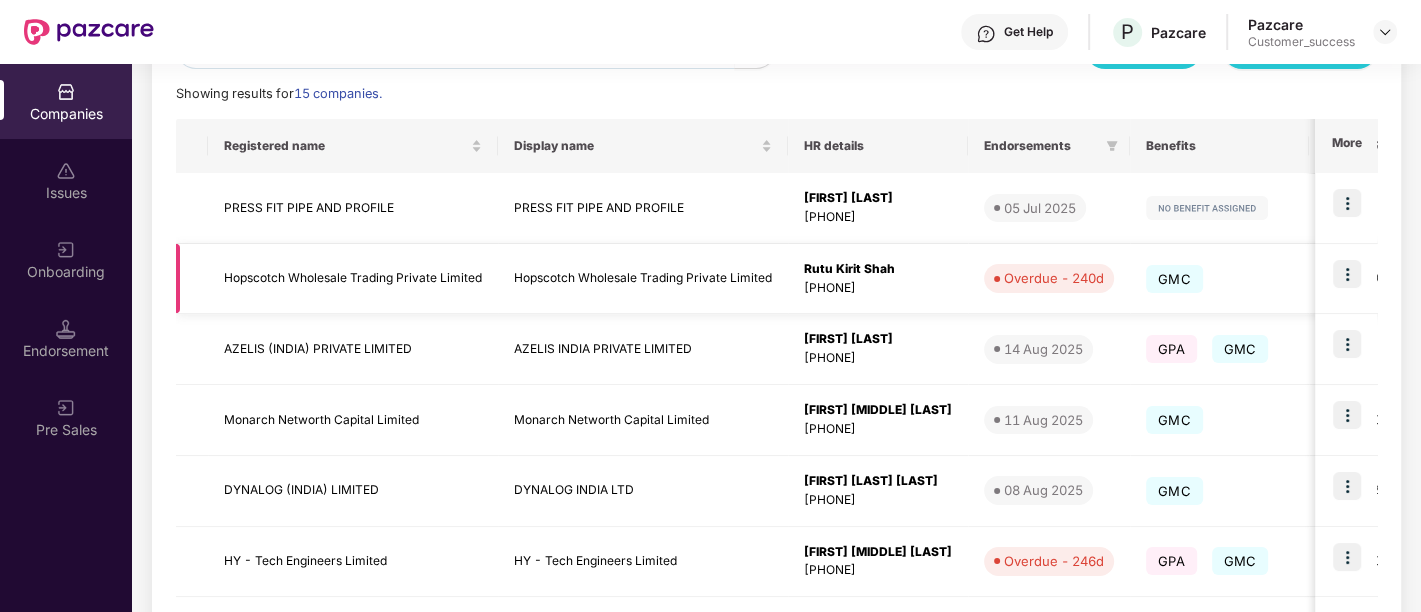 click at bounding box center (1347, 274) 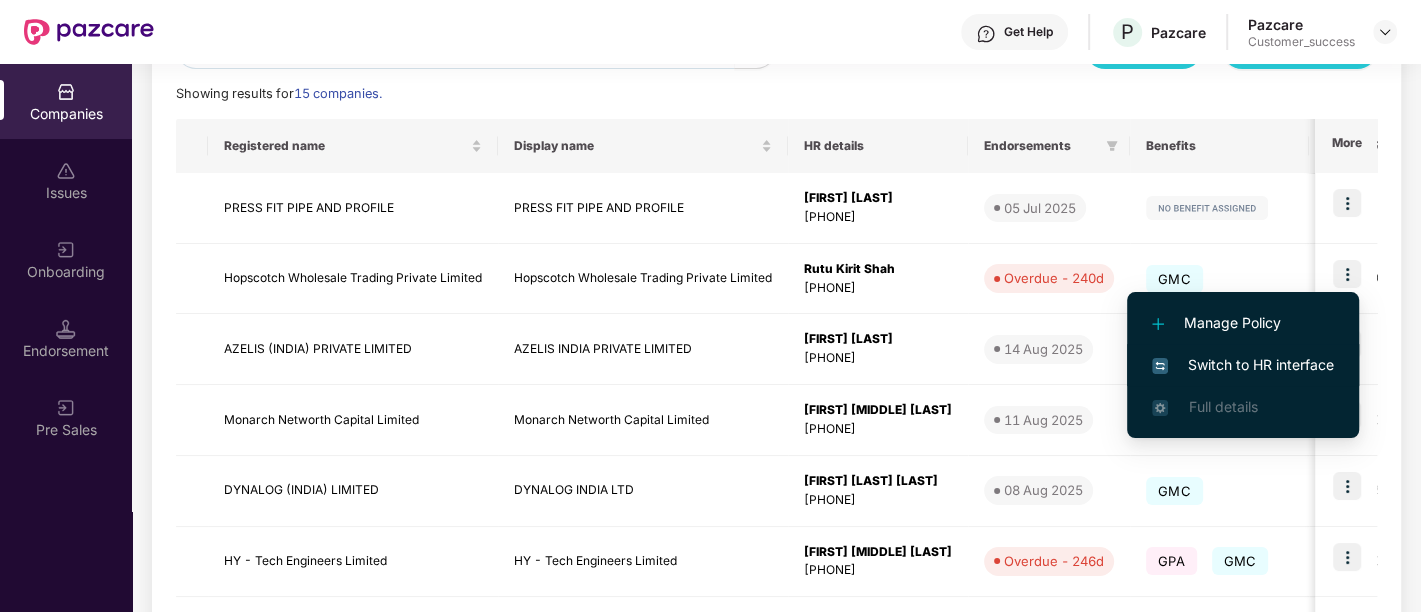 click on "Switch to HR interface" at bounding box center (1243, 365) 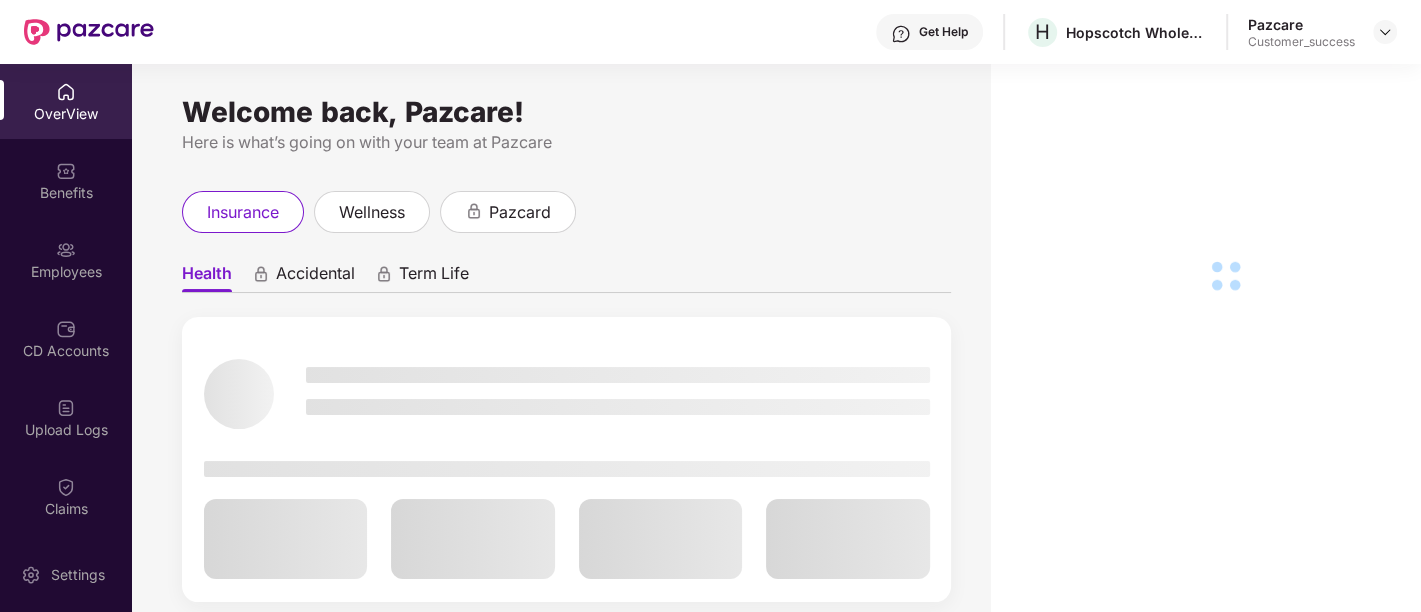 click on "Employees" at bounding box center (66, 259) 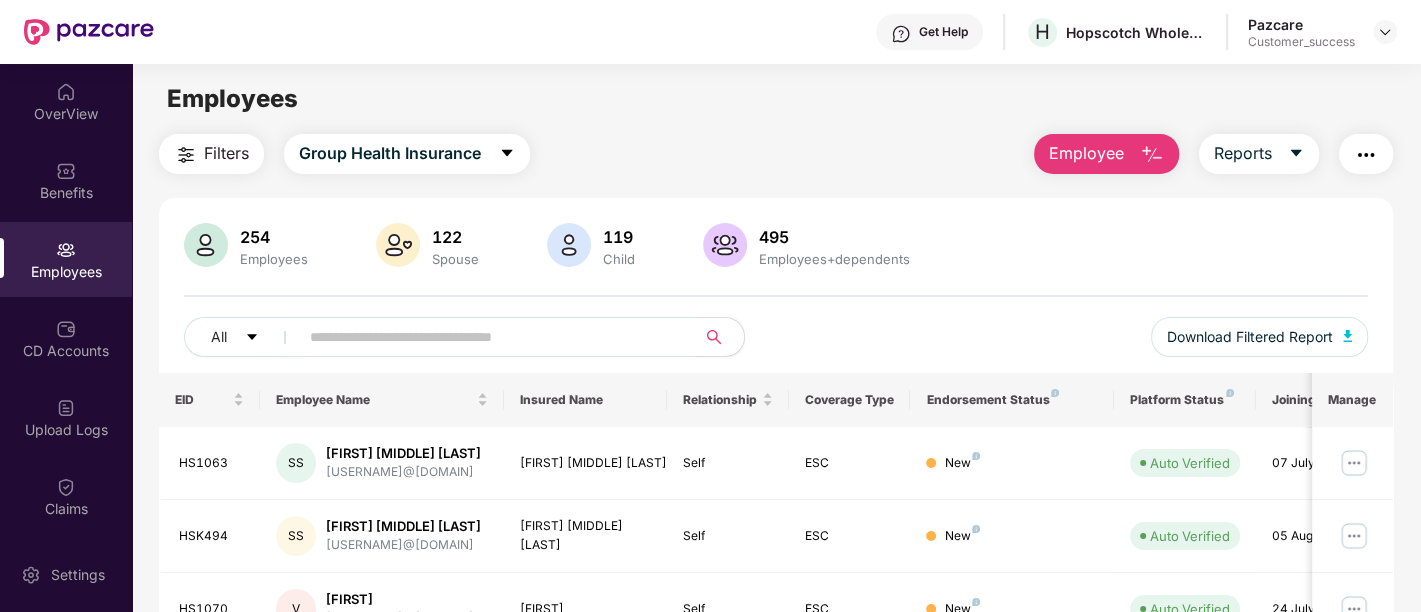 click at bounding box center [489, 337] 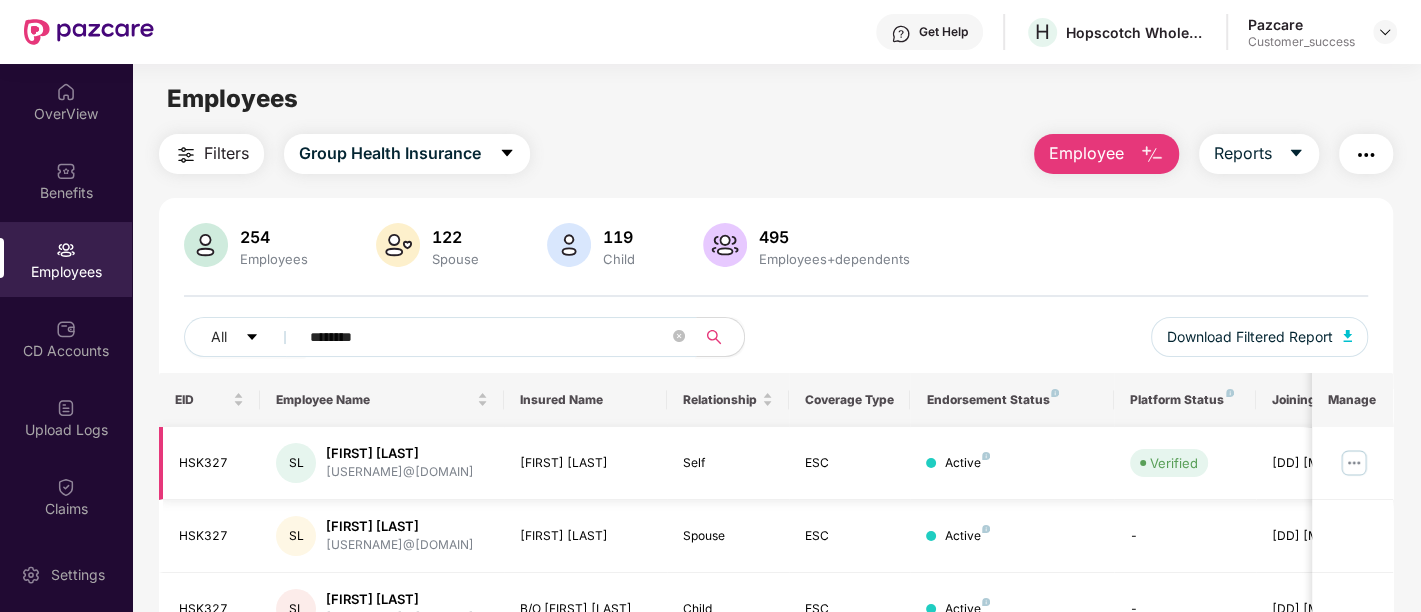 type on "********" 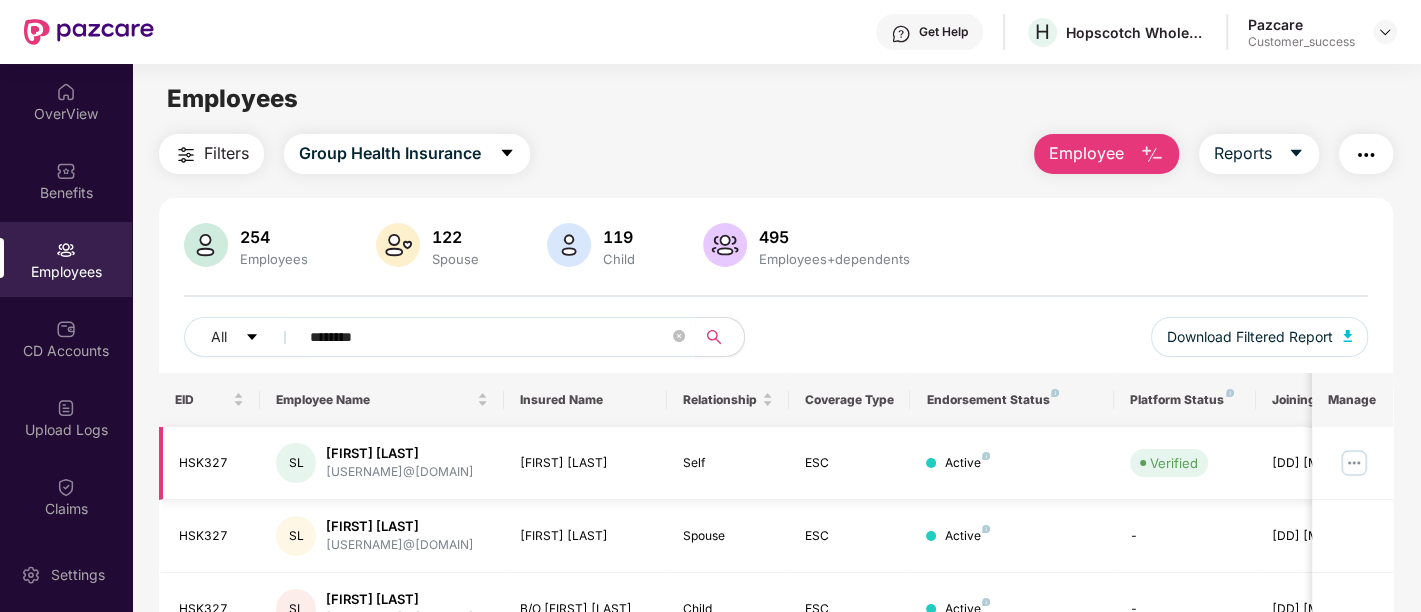 click at bounding box center [1354, 463] 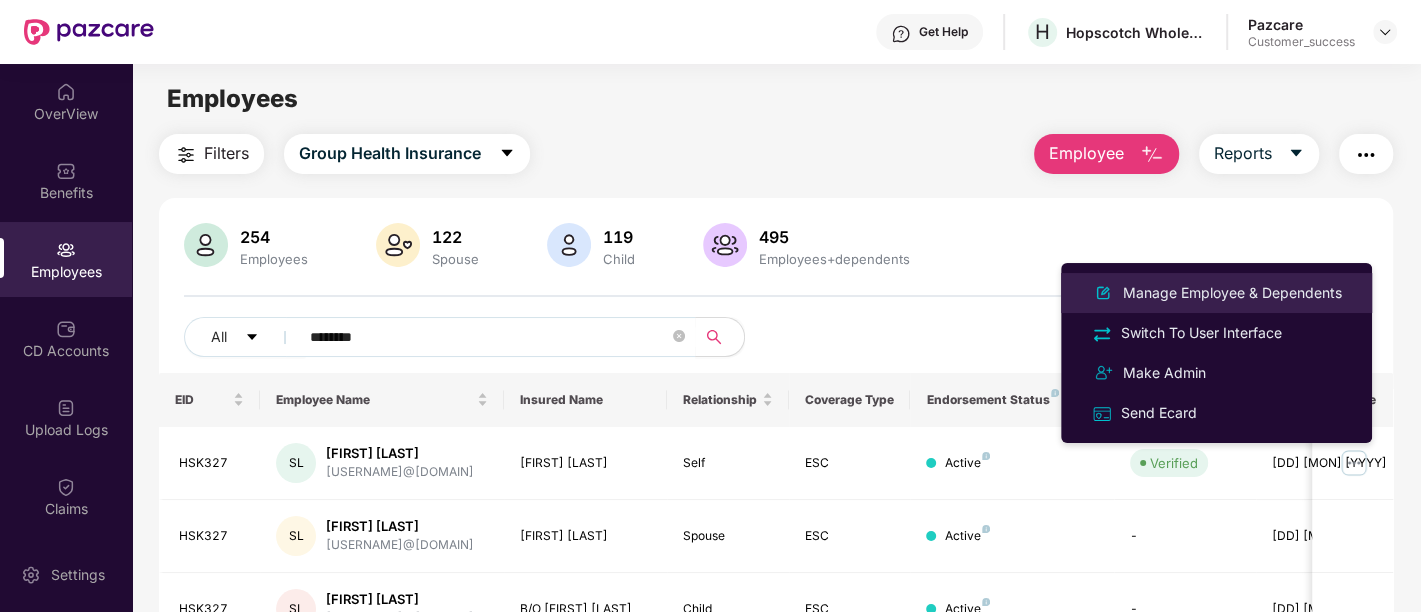 click on "Manage Employee & Dependents" at bounding box center (1232, 293) 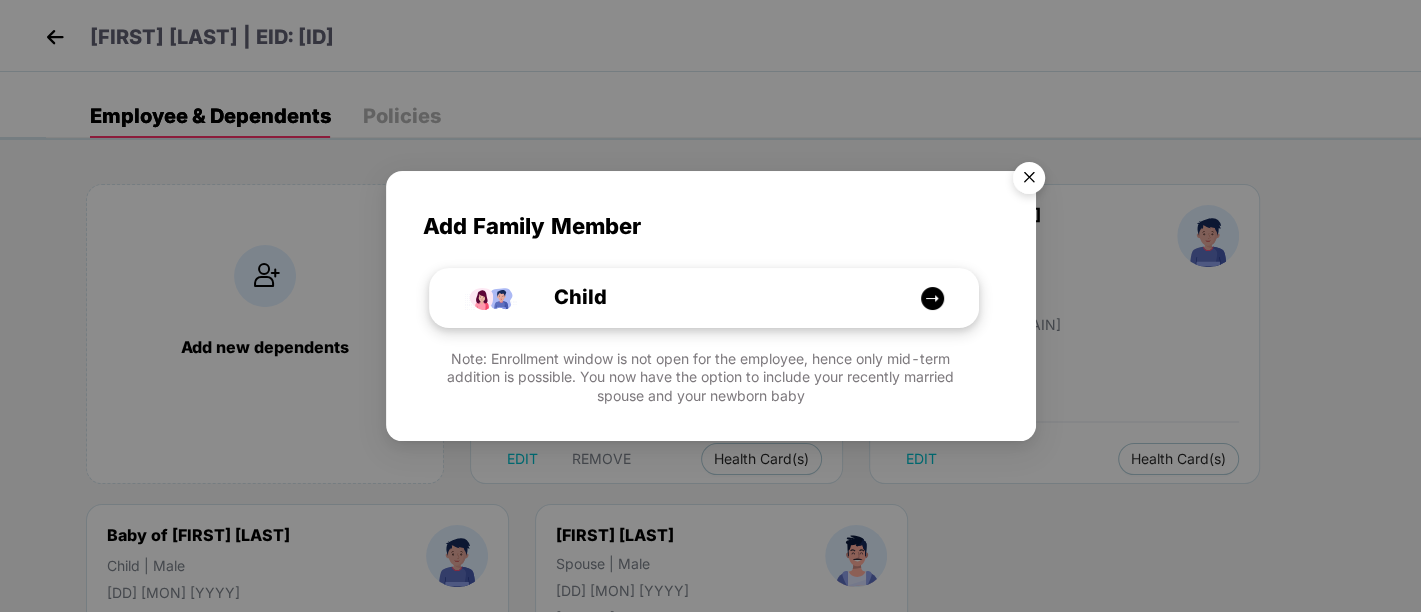 click on "Child" at bounding box center (704, 298) 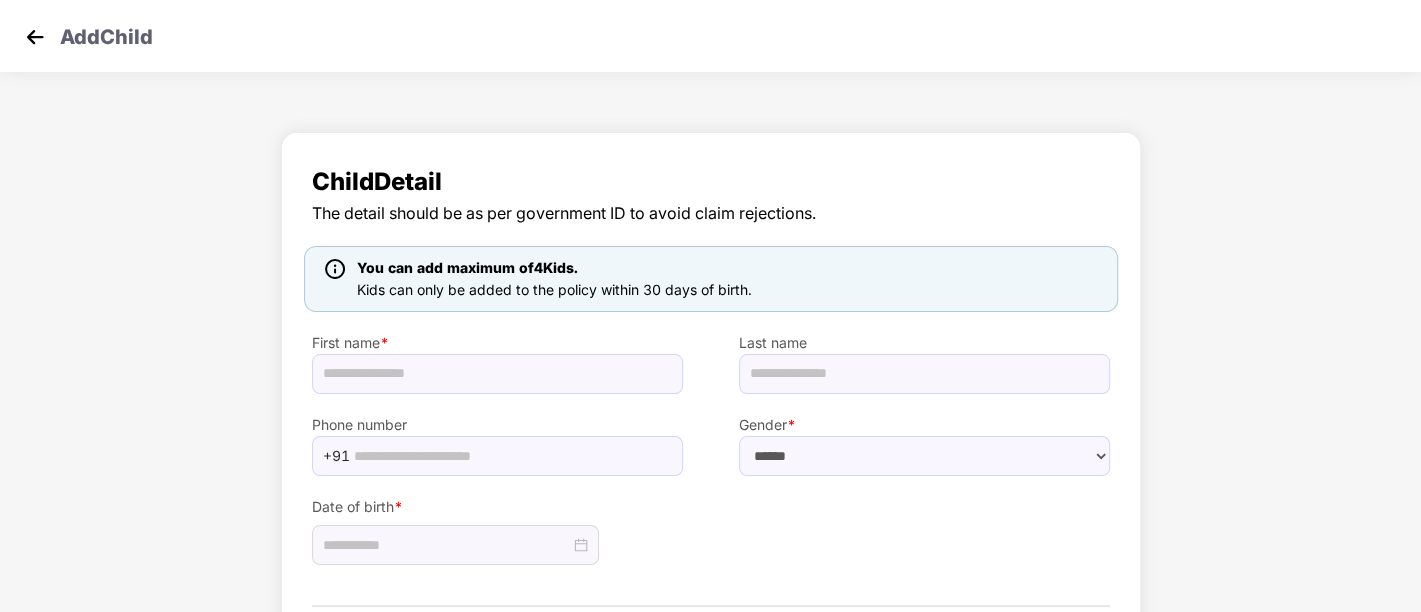 click at bounding box center (35, 37) 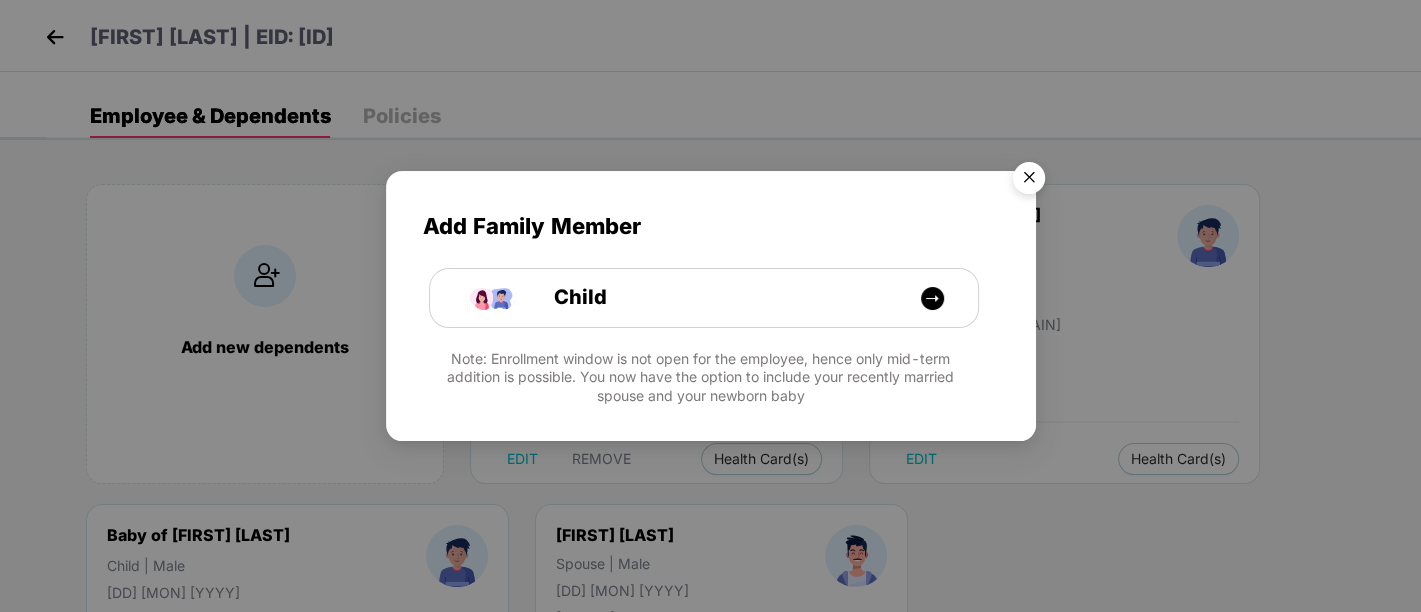 click at bounding box center [1029, 181] 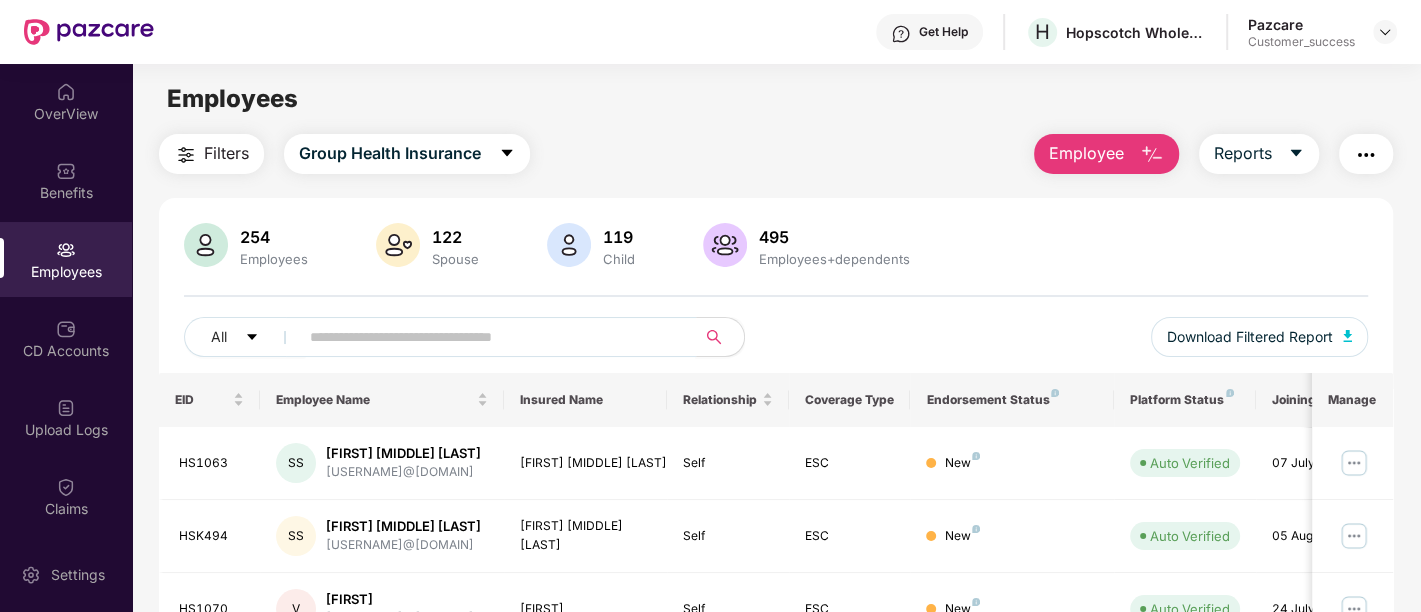 click at bounding box center [489, 337] 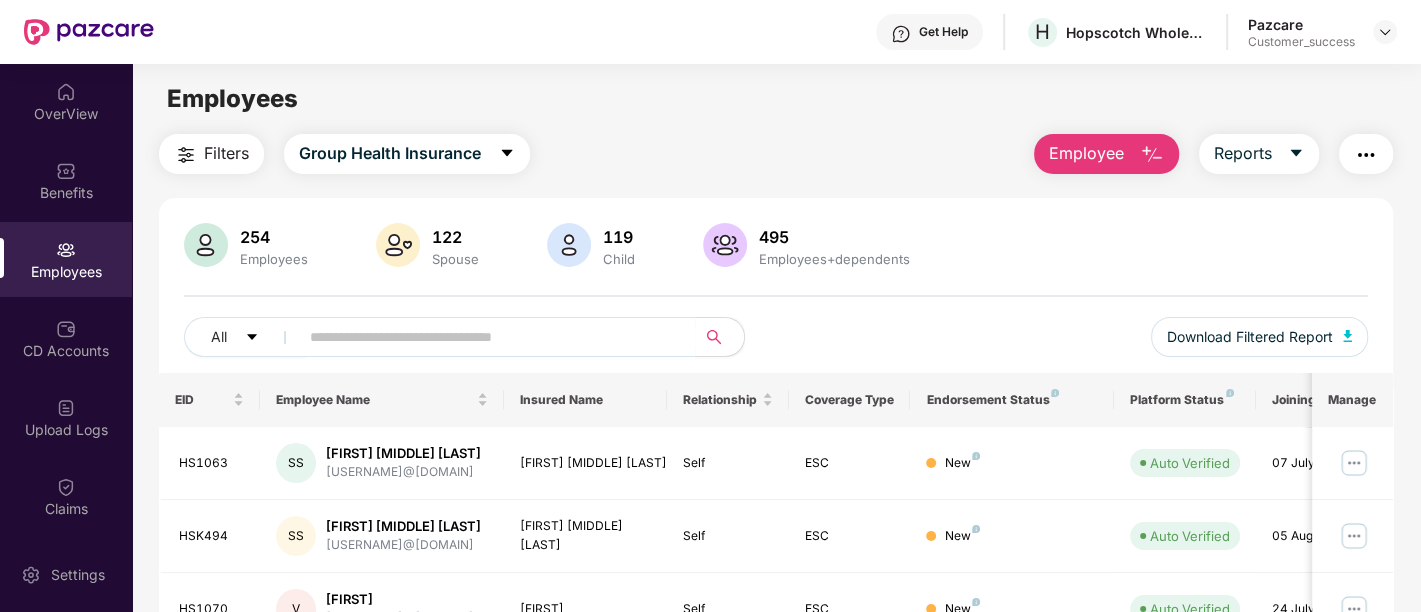 click on "Employee" at bounding box center [1086, 153] 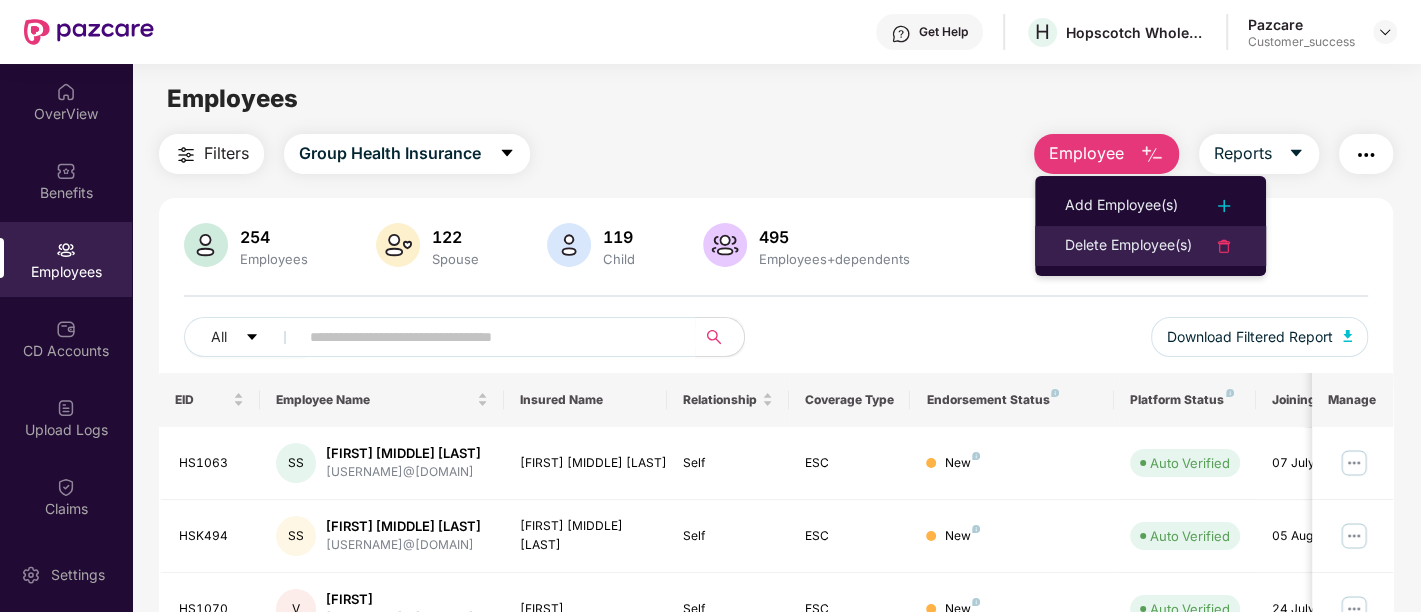 click on "Delete Employee(s)" at bounding box center (1128, 246) 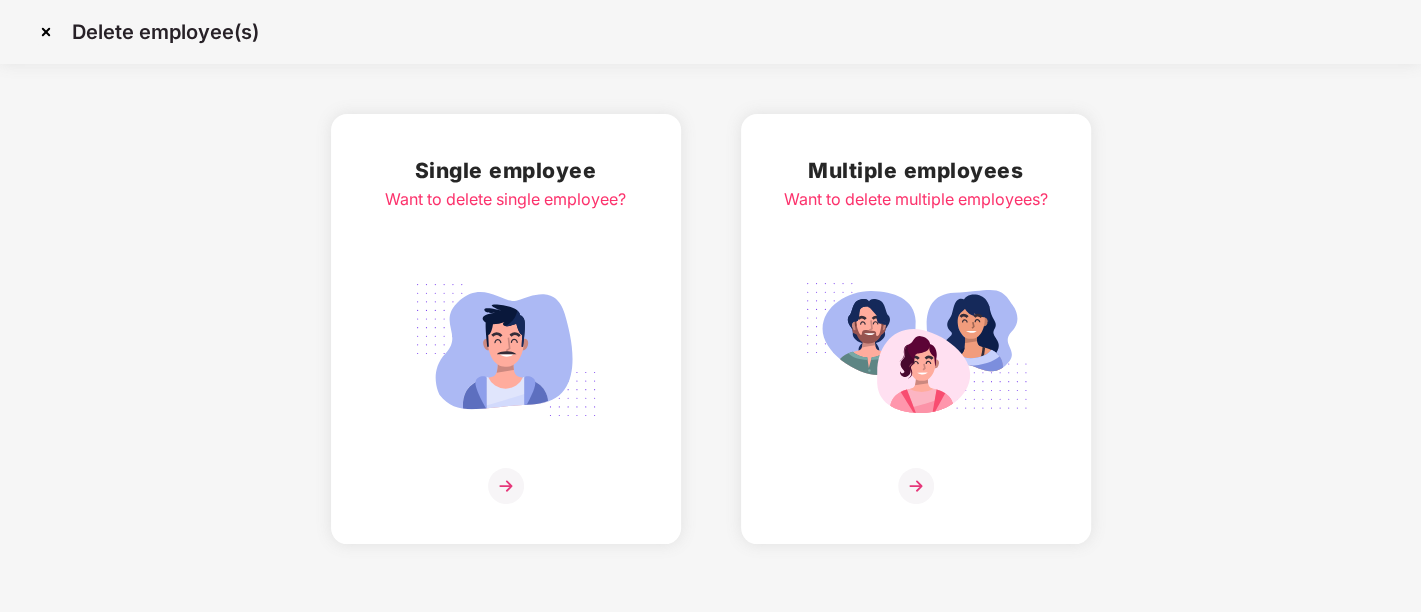 click at bounding box center [506, 486] 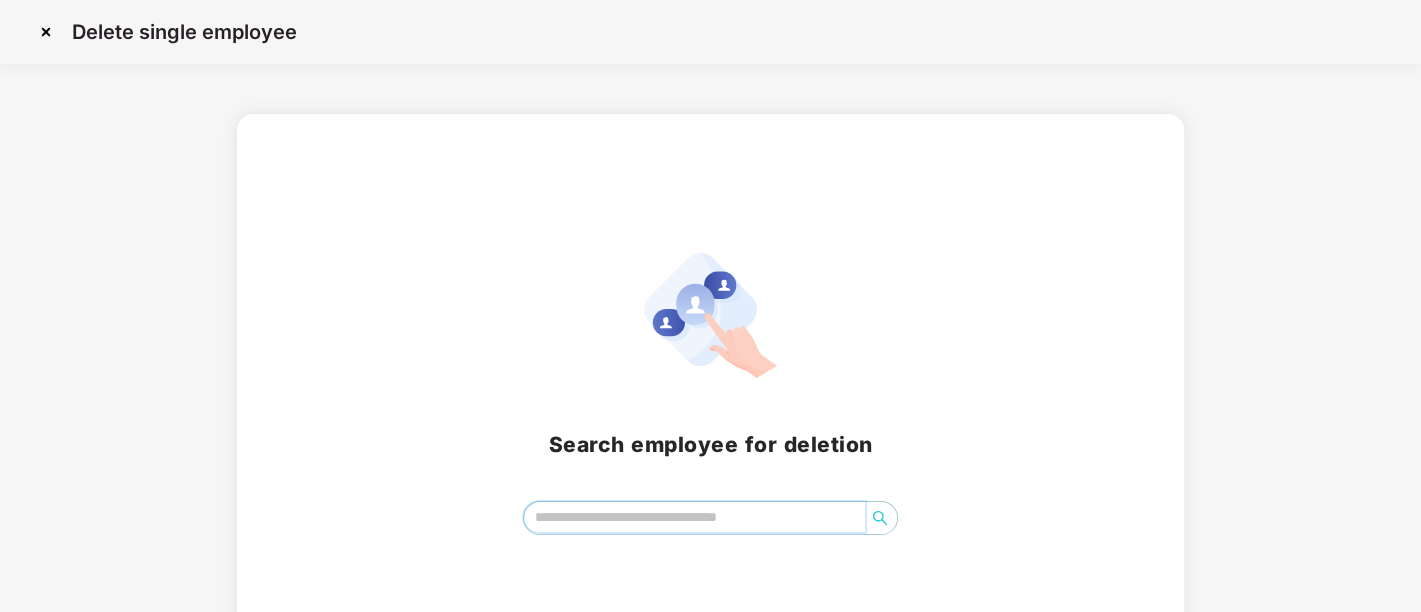 click at bounding box center [694, 517] 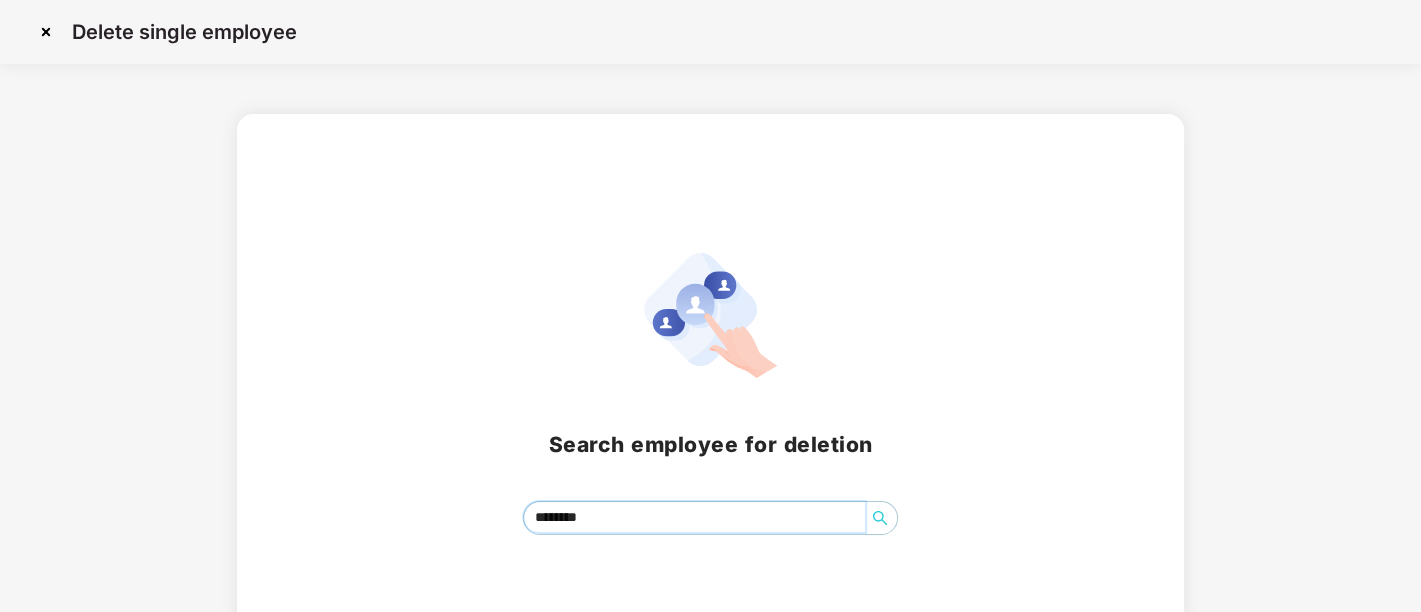 type on "********" 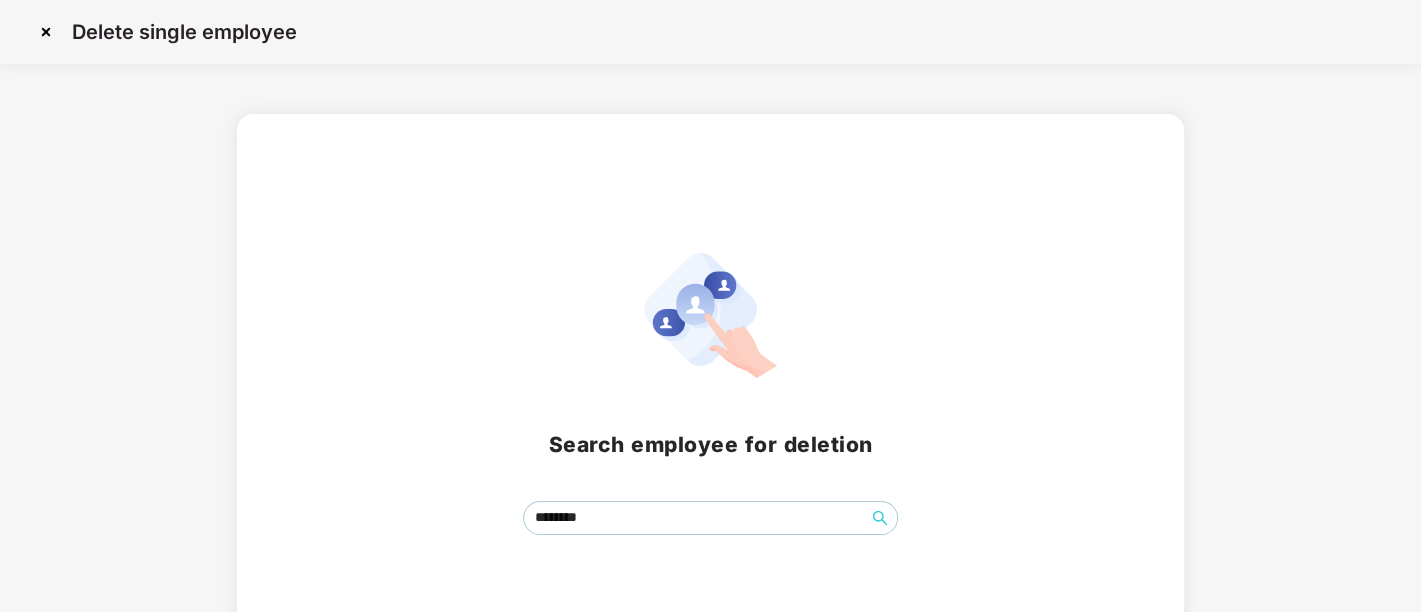 click at bounding box center (46, 32) 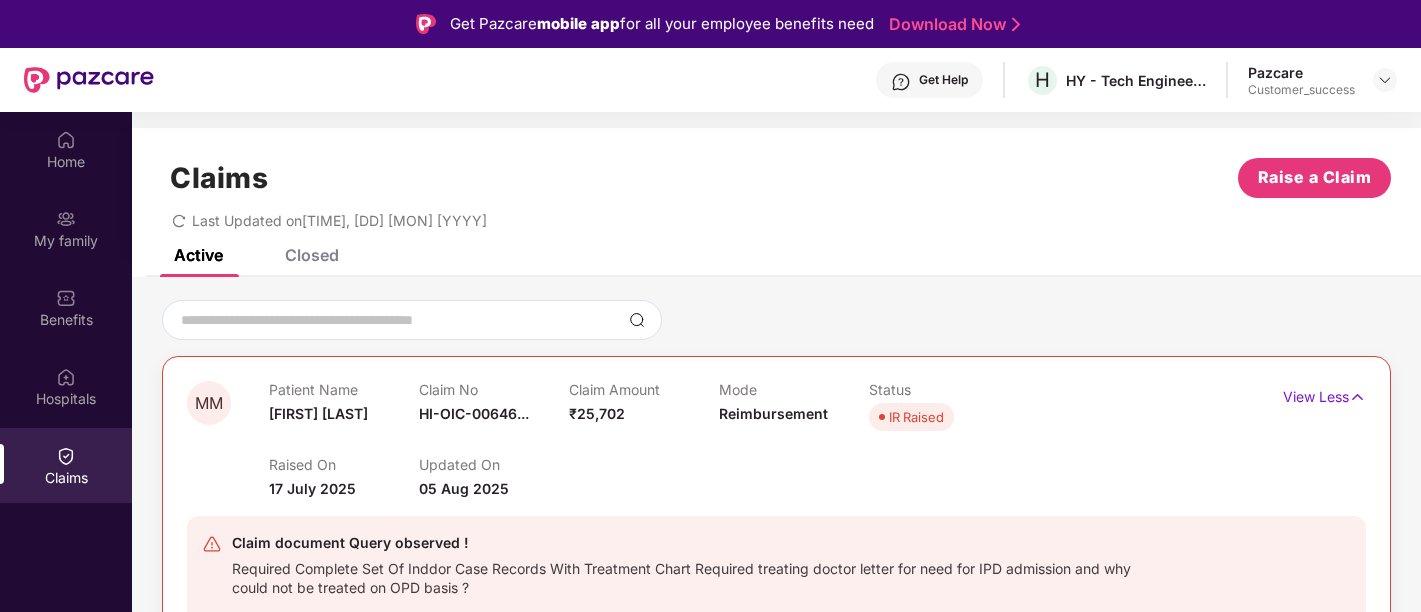 scroll, scrollTop: 111, scrollLeft: 0, axis: vertical 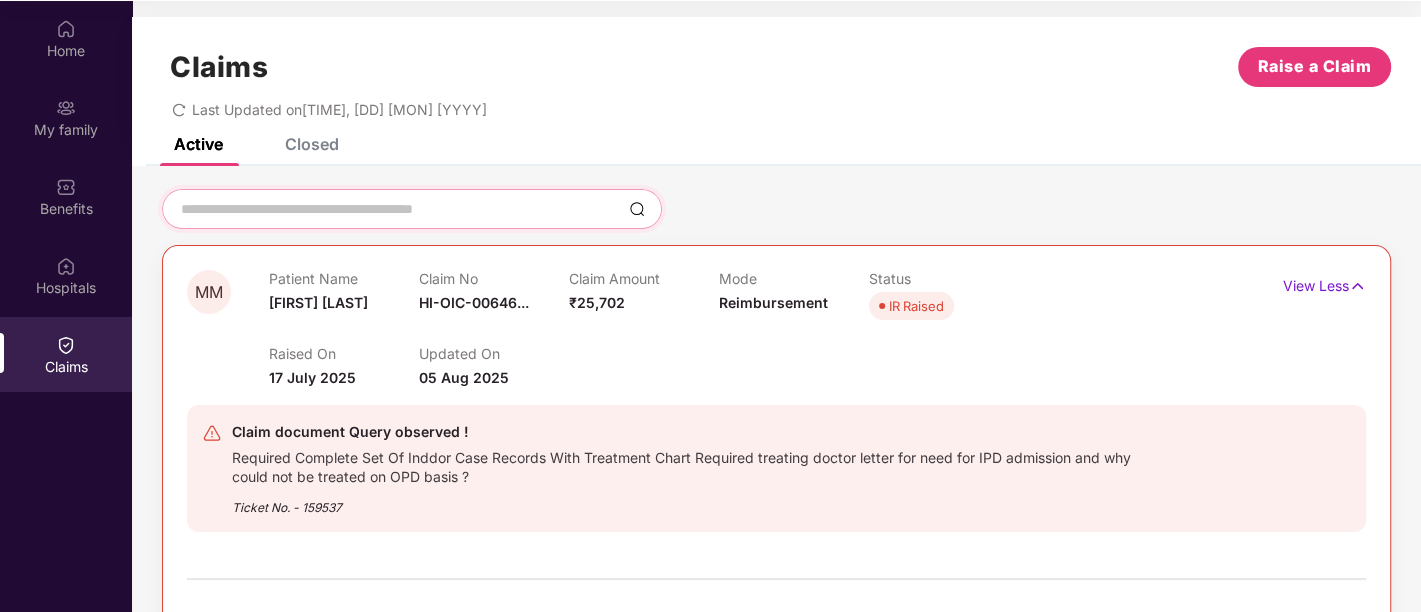 click at bounding box center [400, 209] 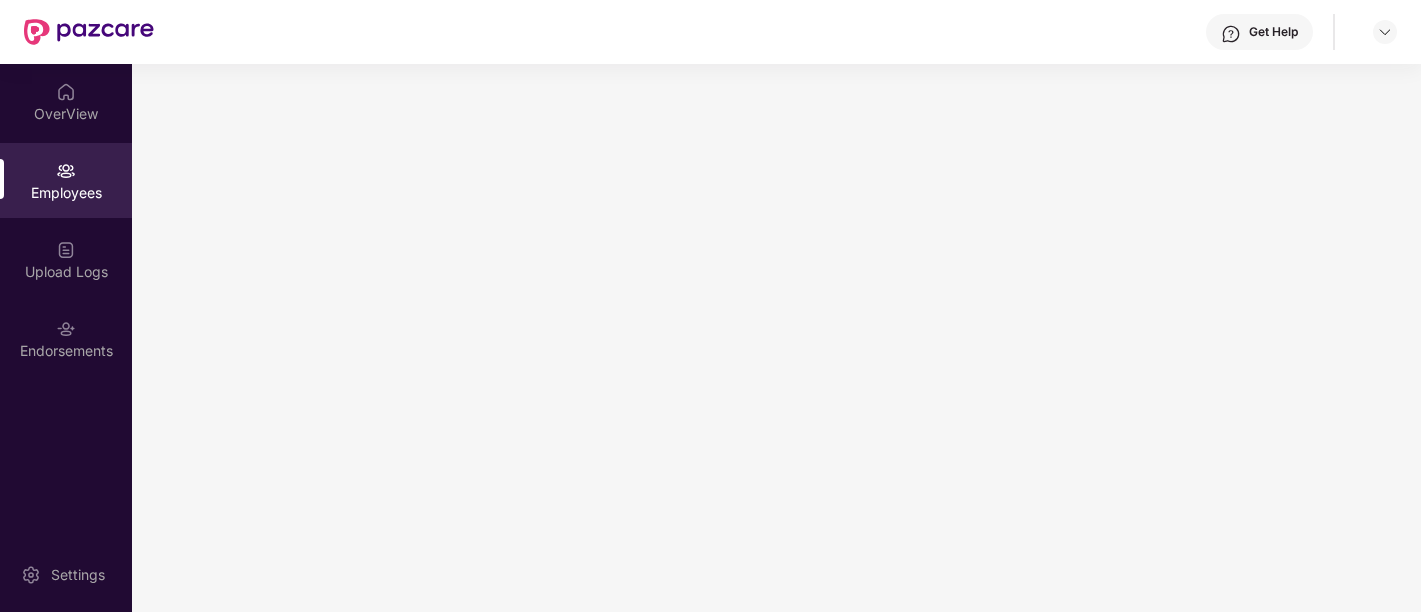 scroll, scrollTop: 0, scrollLeft: 0, axis: both 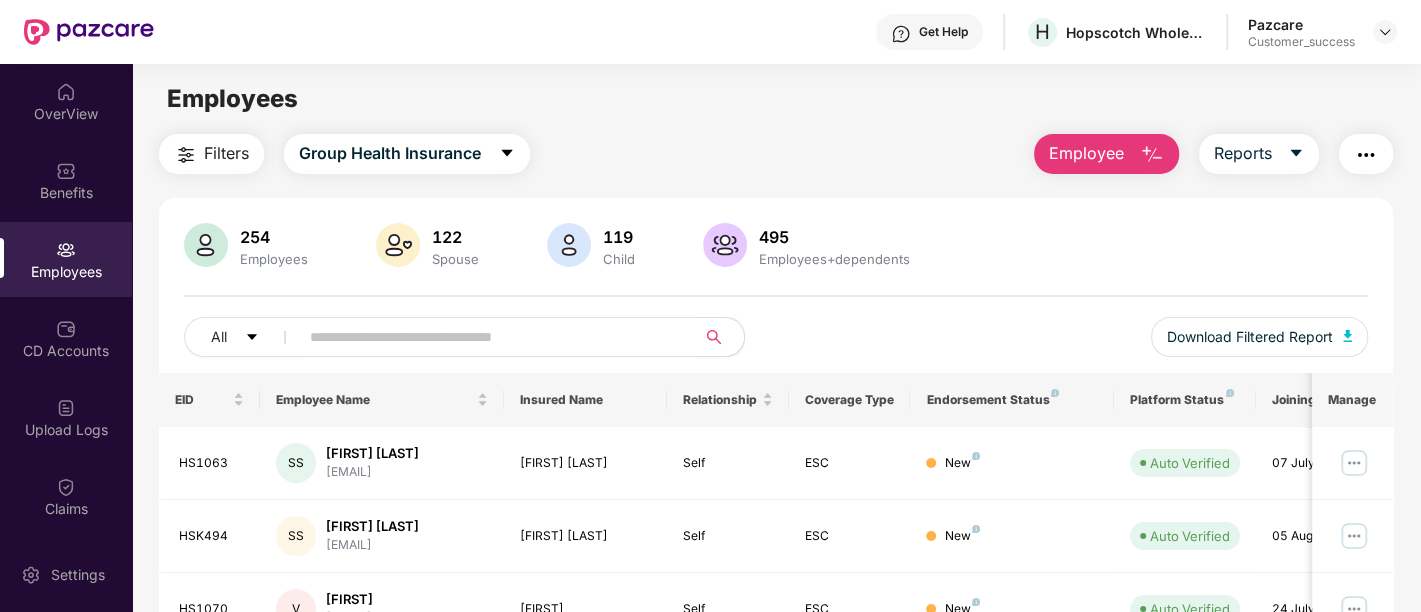 click at bounding box center [489, 337] 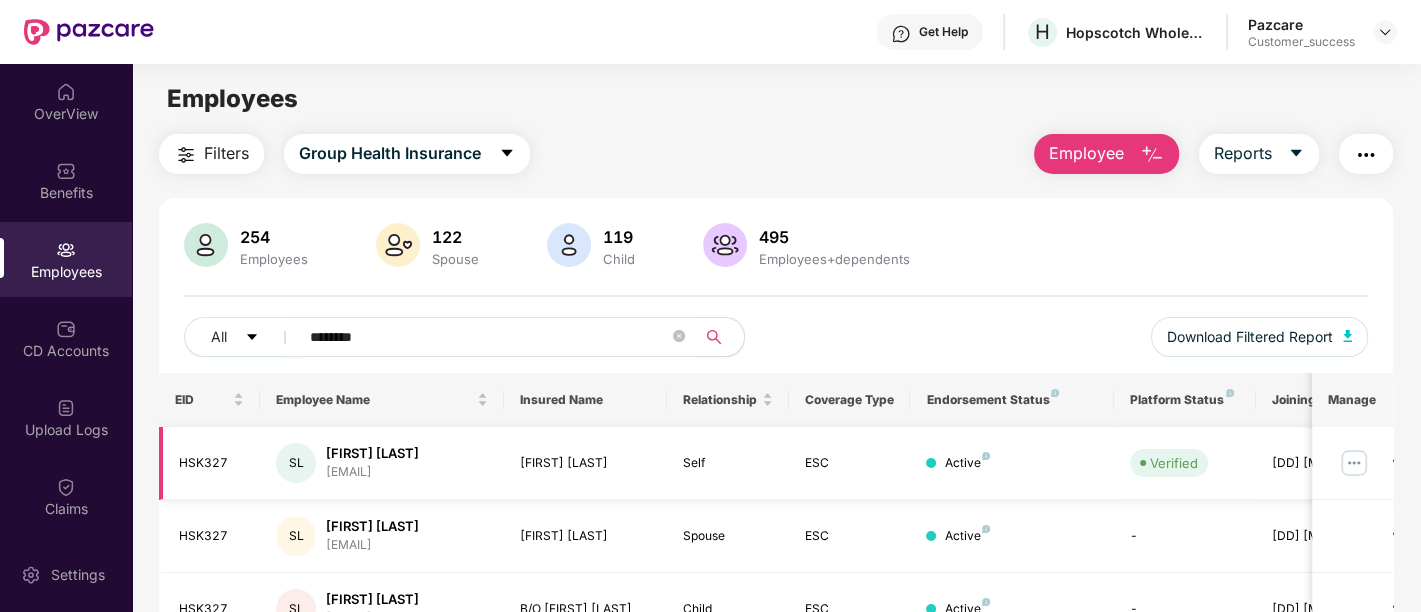 type on "********" 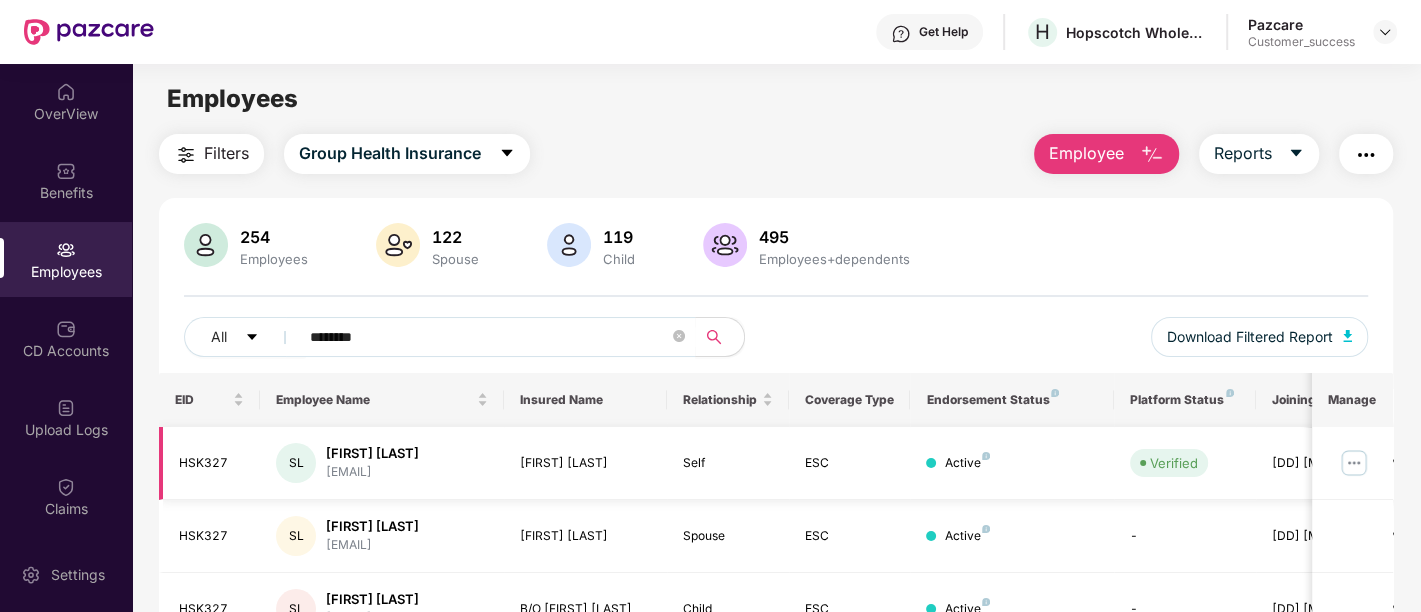 click at bounding box center (1354, 463) 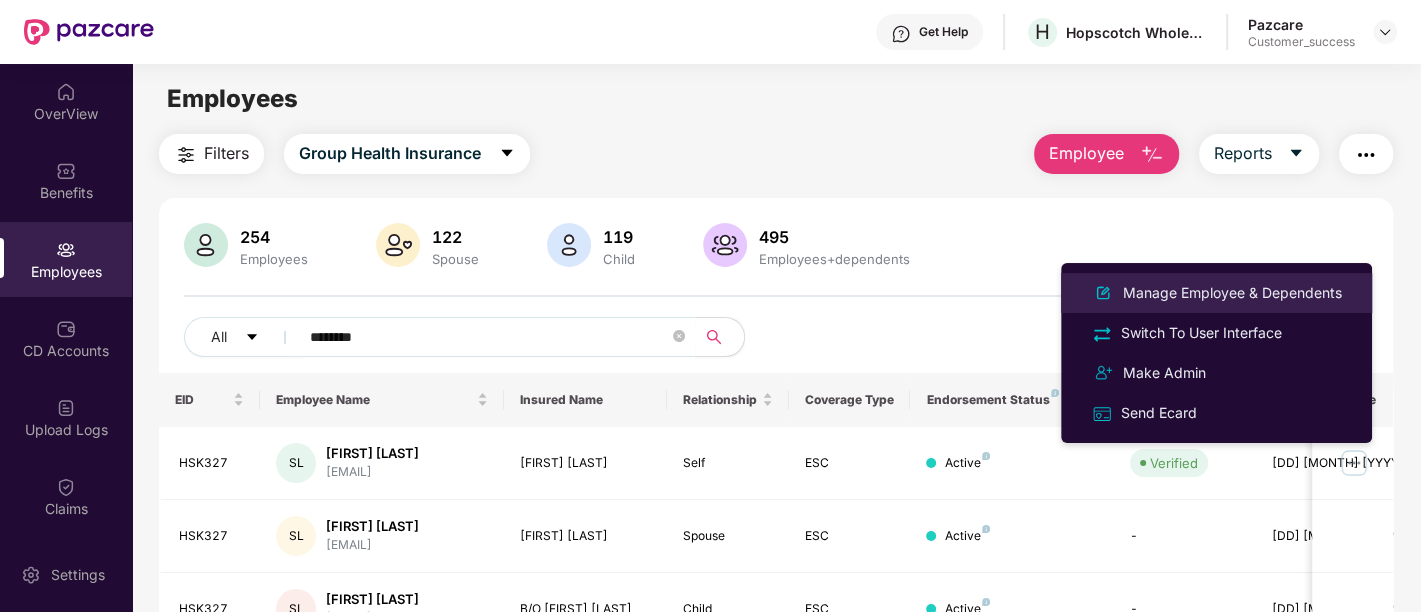 click on "Manage Employee & Dependents" at bounding box center [1232, 293] 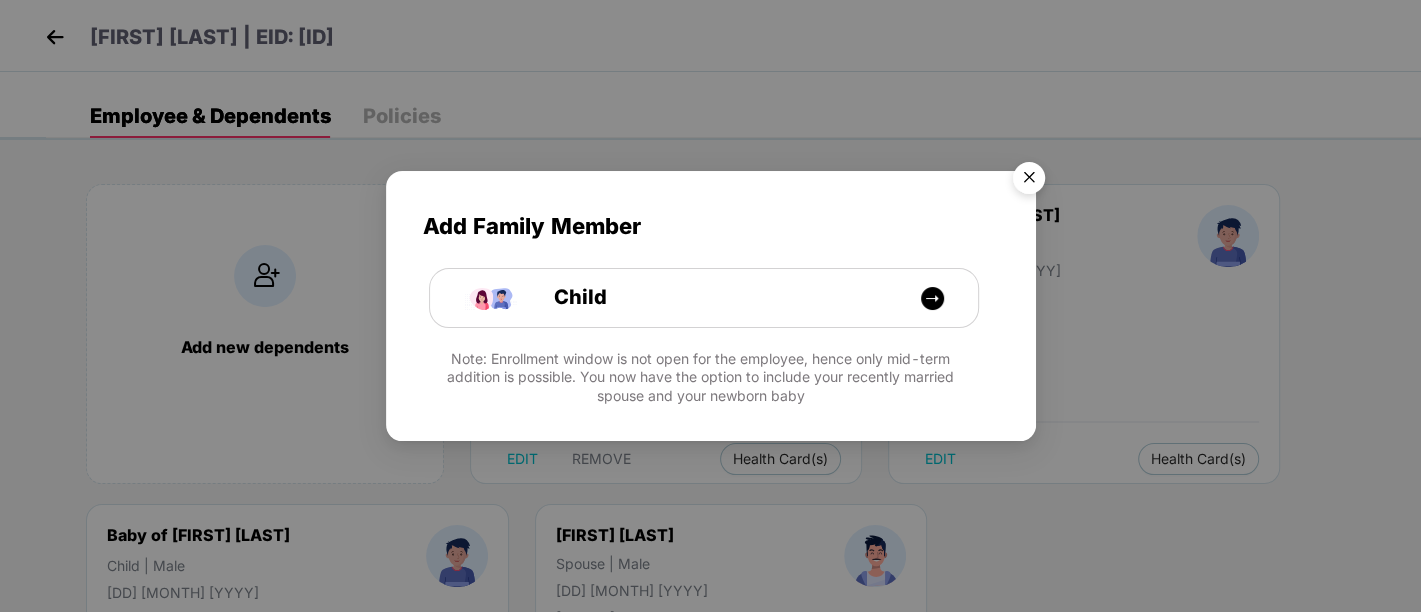 click at bounding box center (1029, 181) 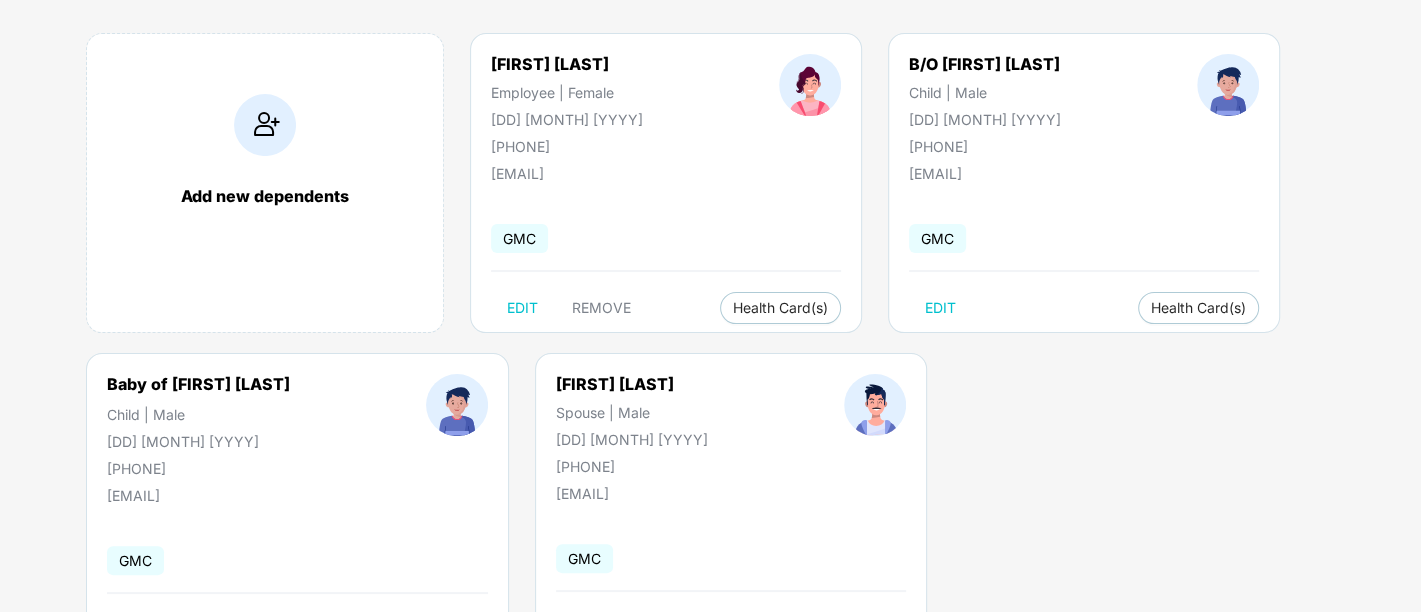 scroll, scrollTop: 160, scrollLeft: 0, axis: vertical 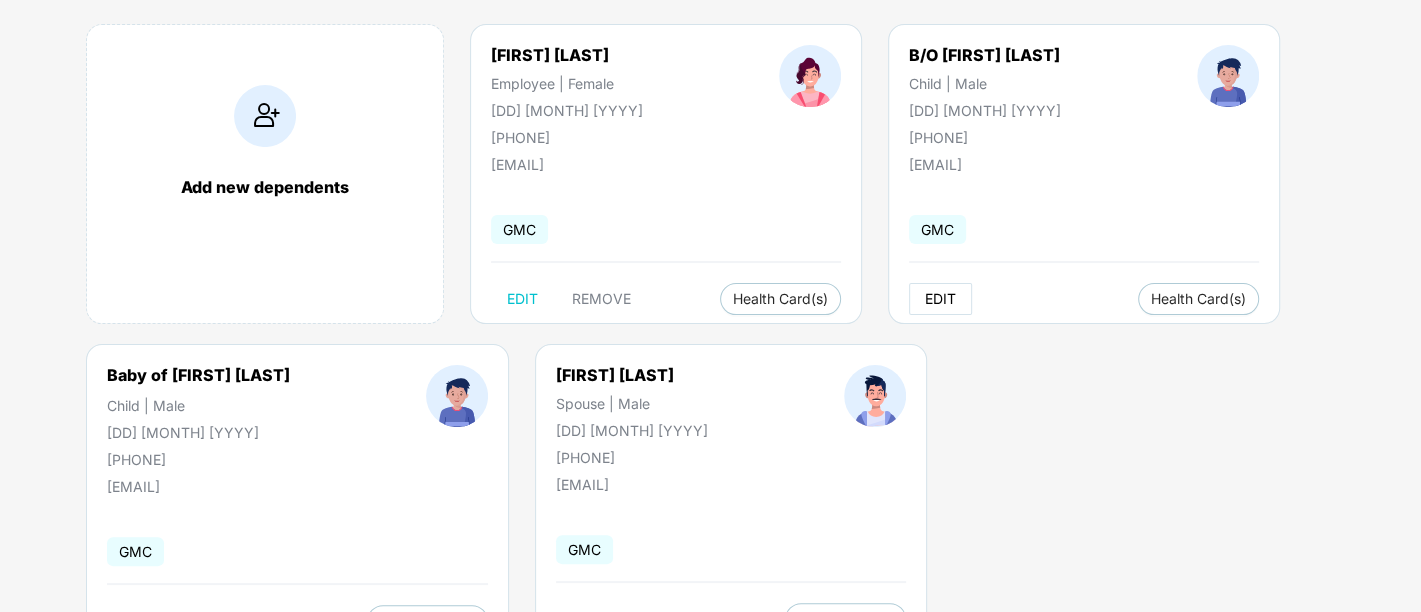 click on "EDIT" at bounding box center (940, 299) 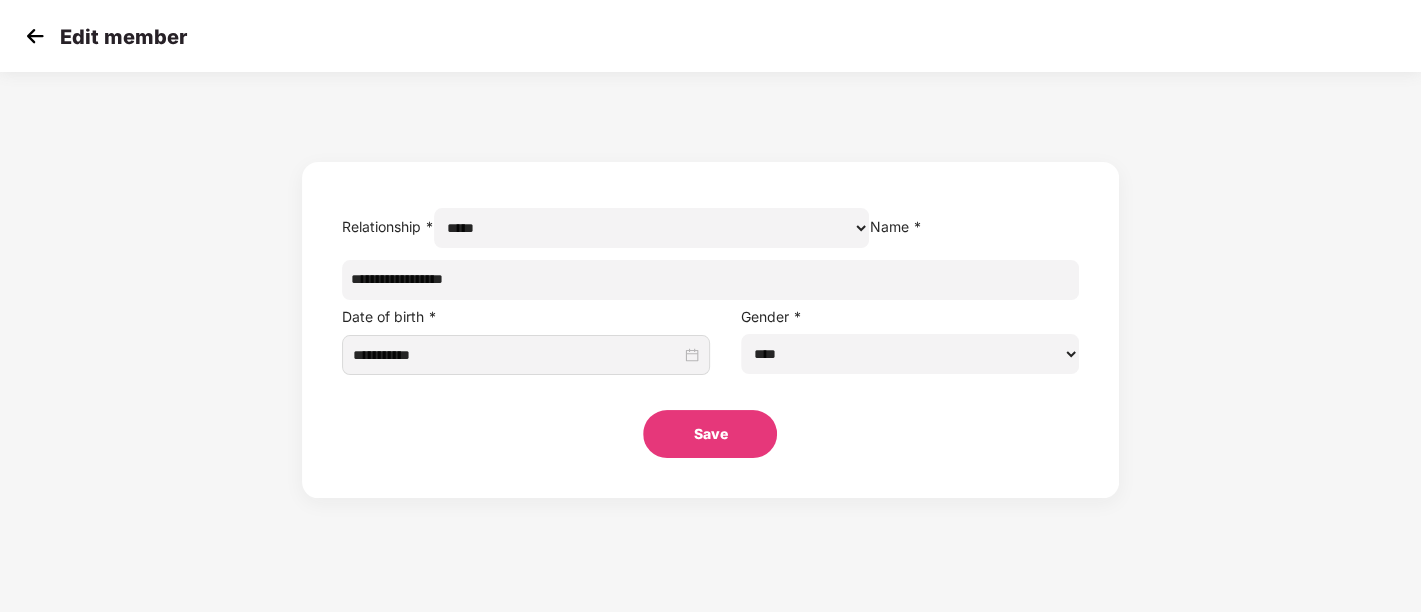 scroll, scrollTop: 0, scrollLeft: 0, axis: both 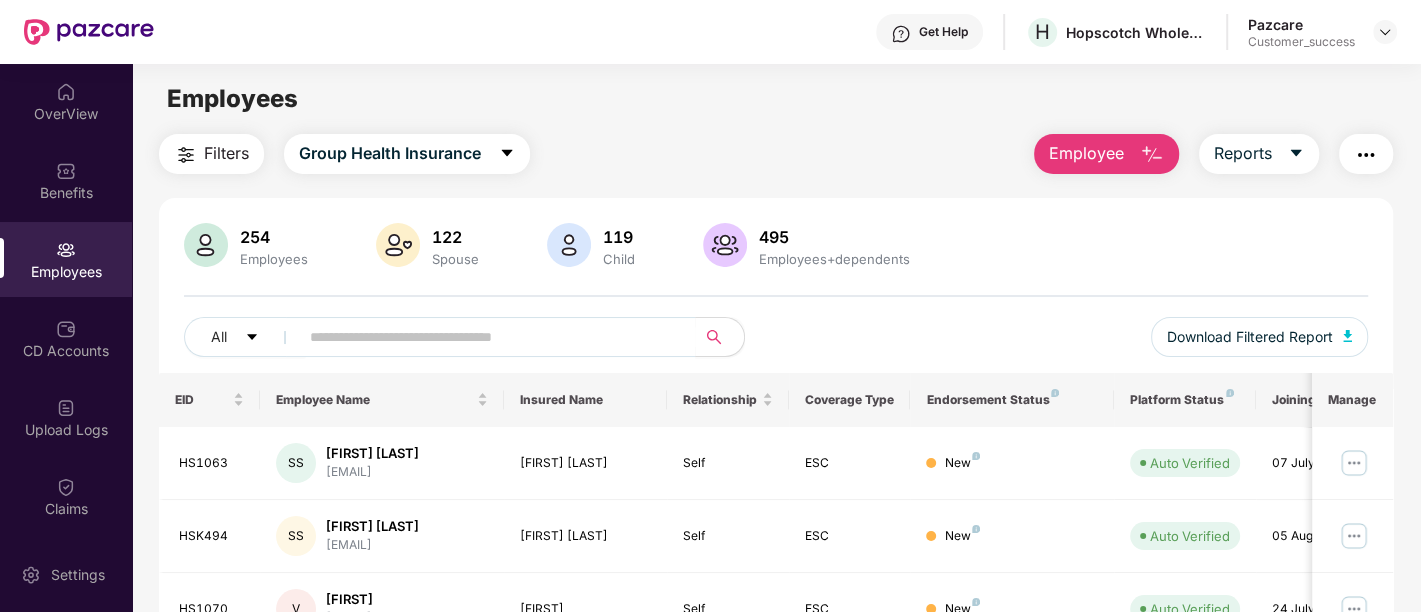 click on "Filters Group Health Insurance Employee  Reports" at bounding box center (776, 154) 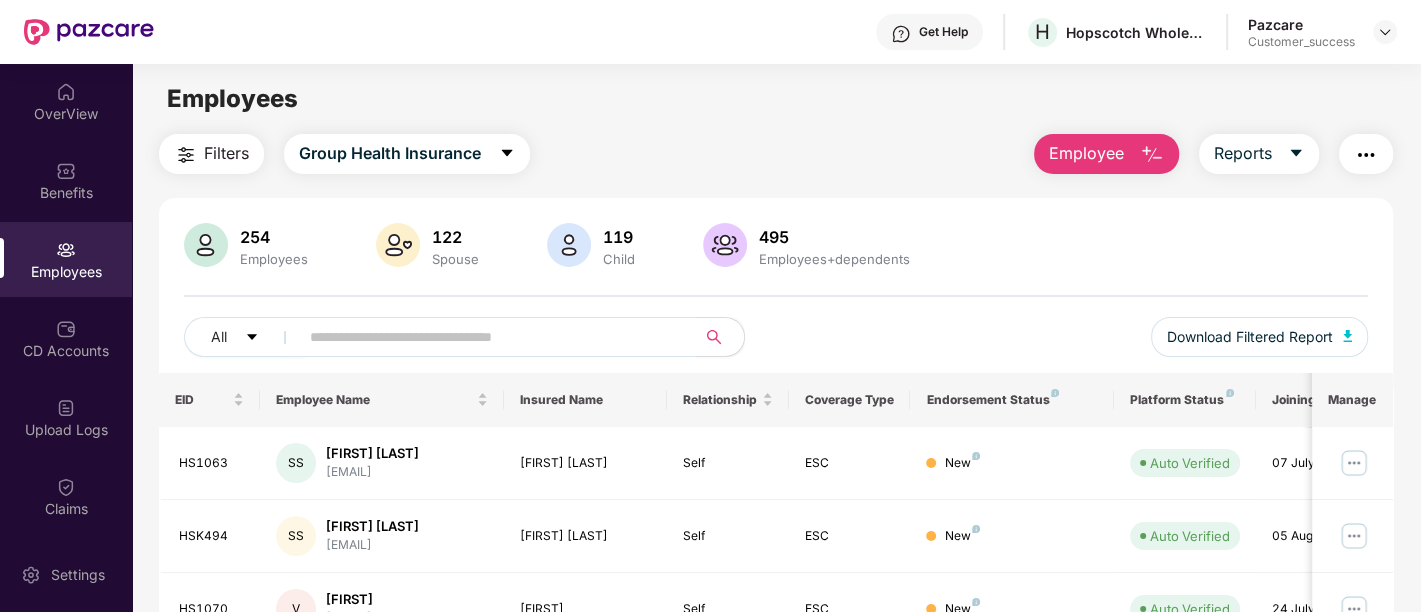 click at bounding box center (489, 337) 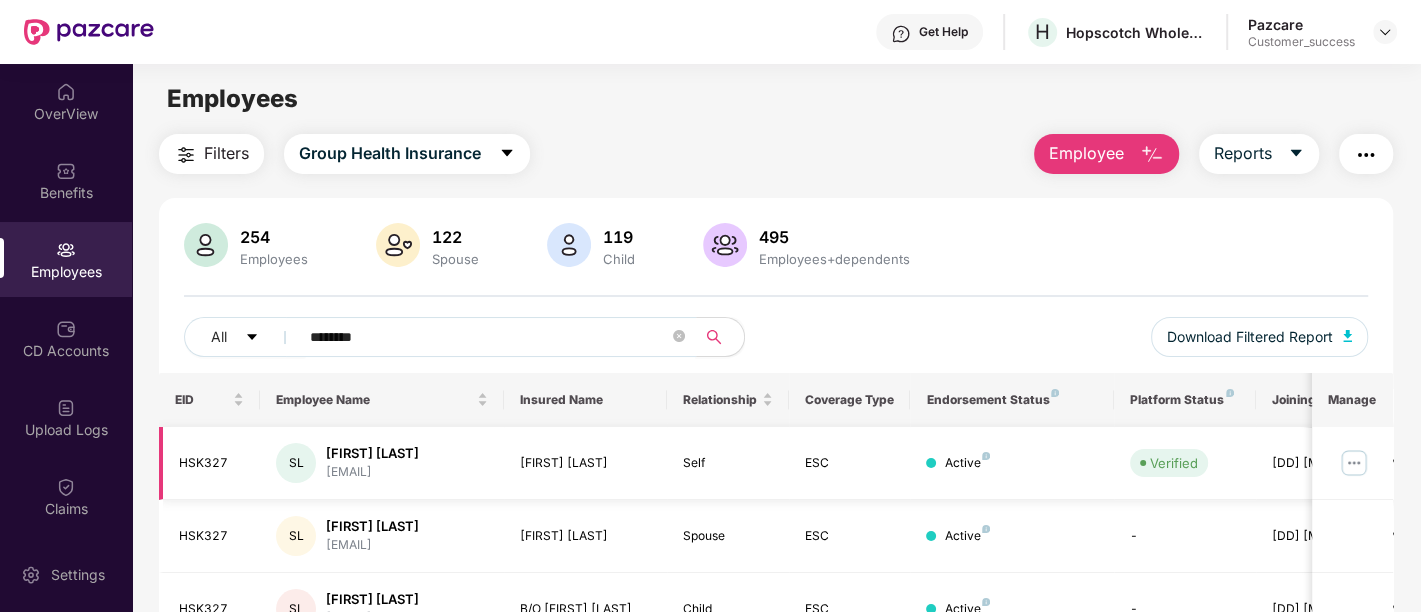 type on "********" 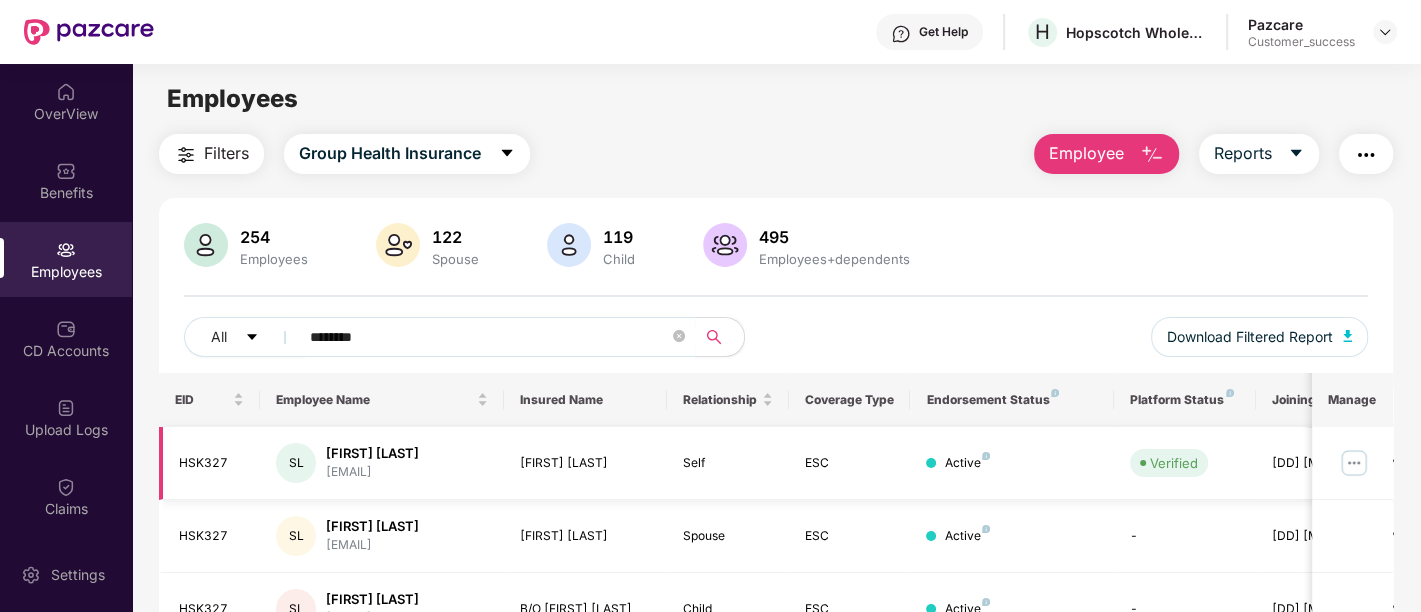 click at bounding box center (1354, 463) 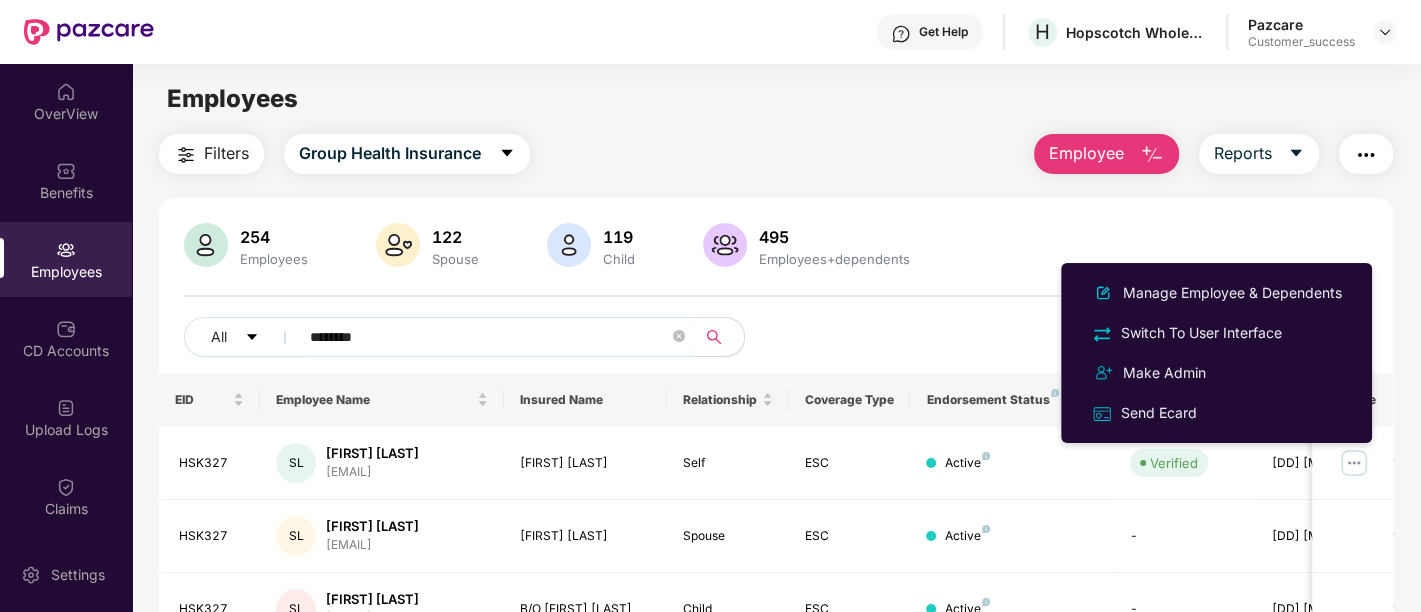 click on "254 Employees 122 Spouse 119 Child 495 Employees+dependents" at bounding box center (776, 247) 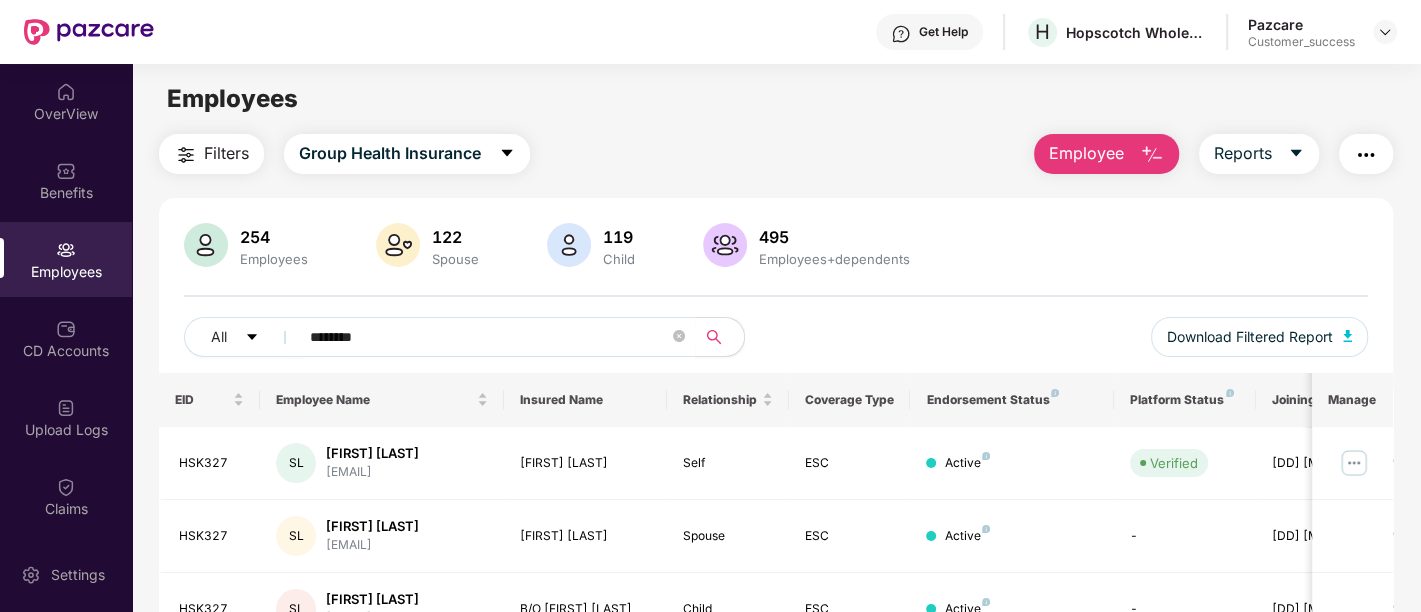 scroll, scrollTop: 176, scrollLeft: 0, axis: vertical 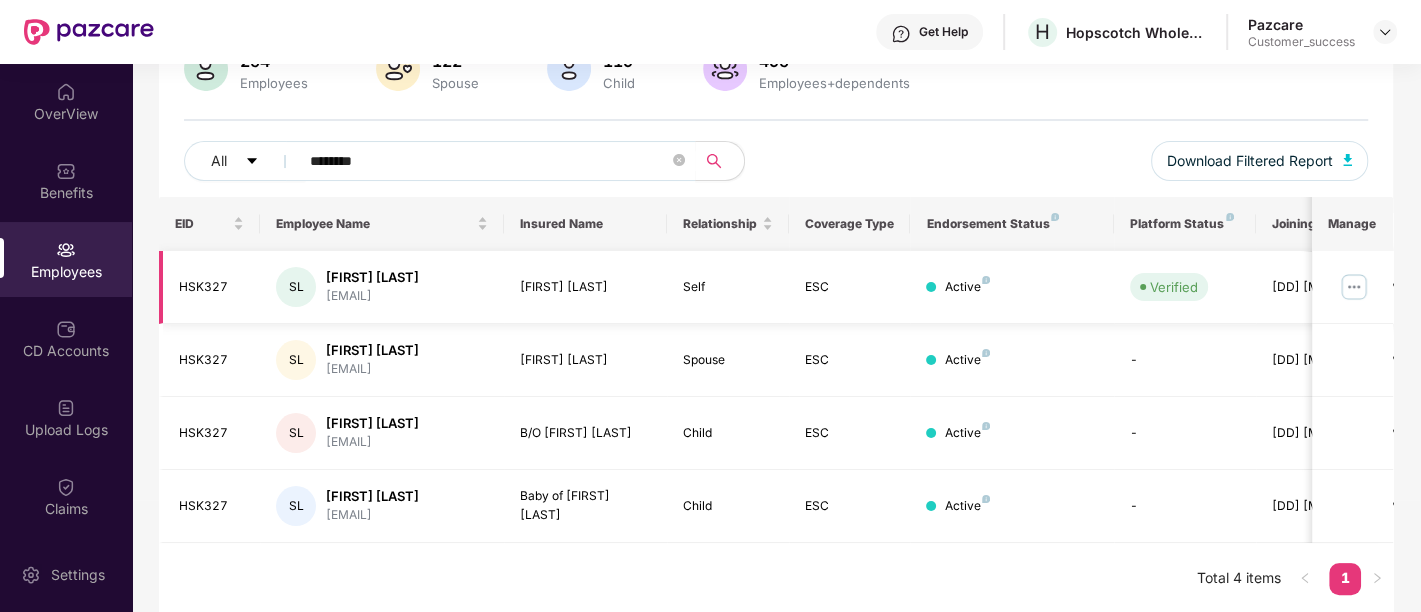 drag, startPoint x: 1371, startPoint y: 288, endPoint x: 1357, endPoint y: 287, distance: 14.035668 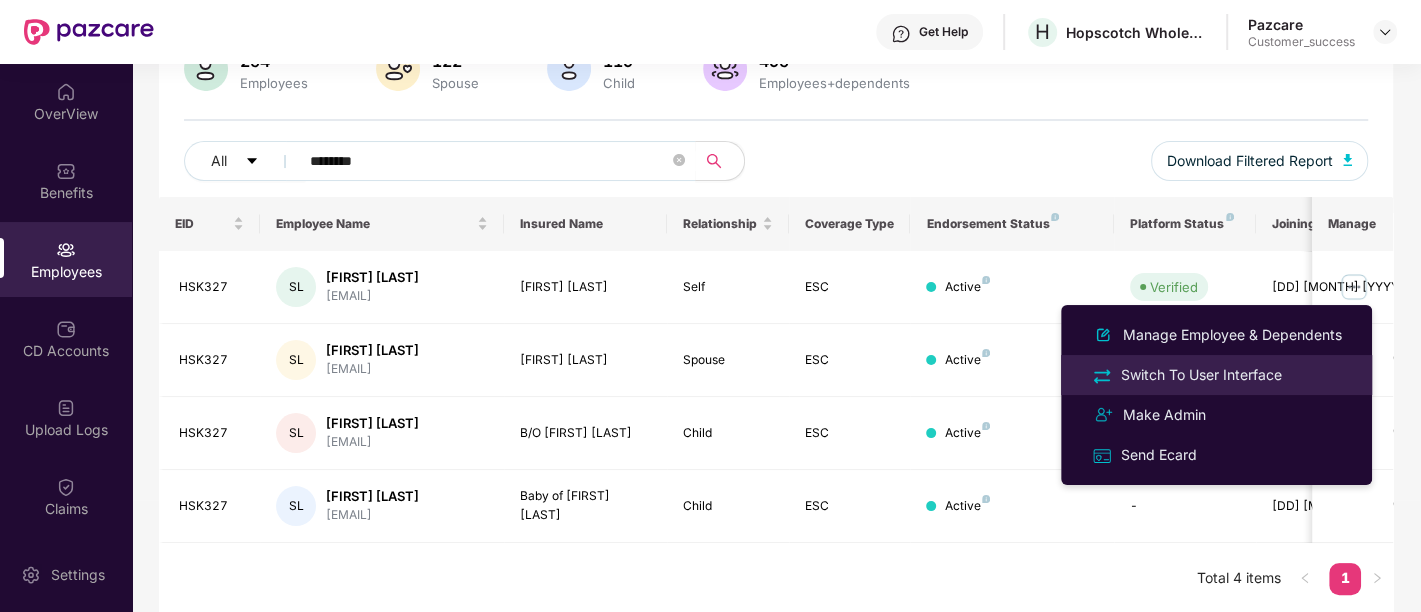 click on "Switch To User Interface" at bounding box center [1201, 375] 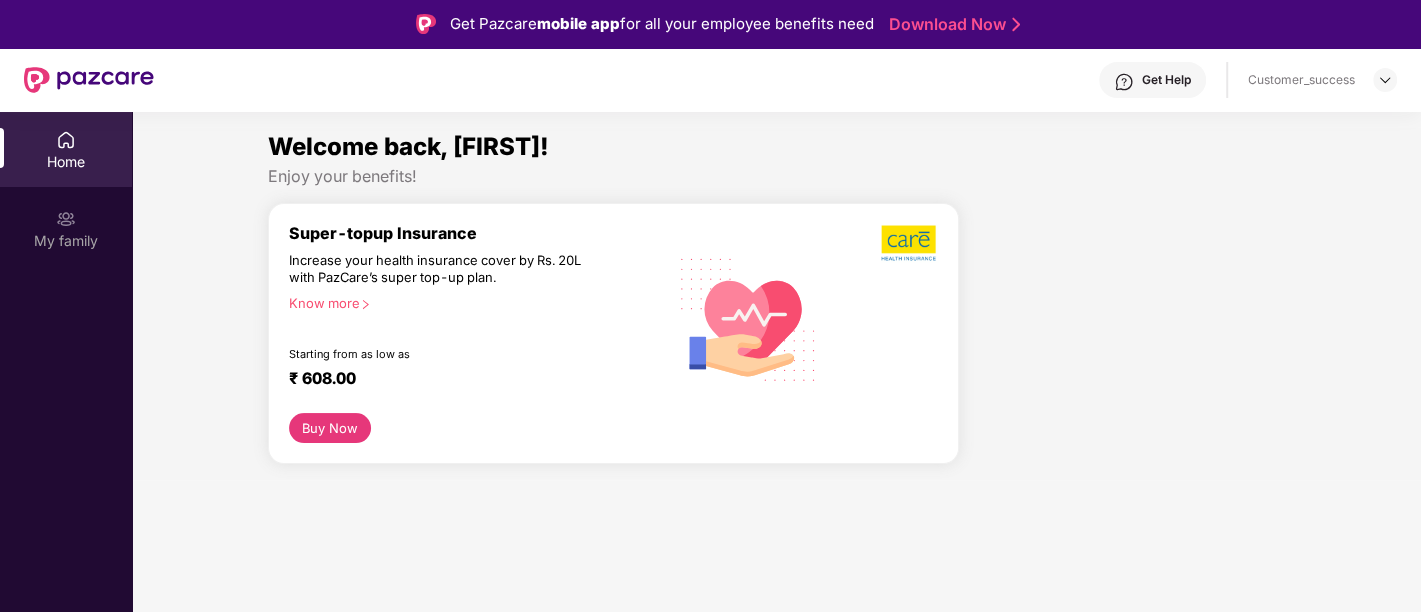 click at bounding box center [1130, 341] 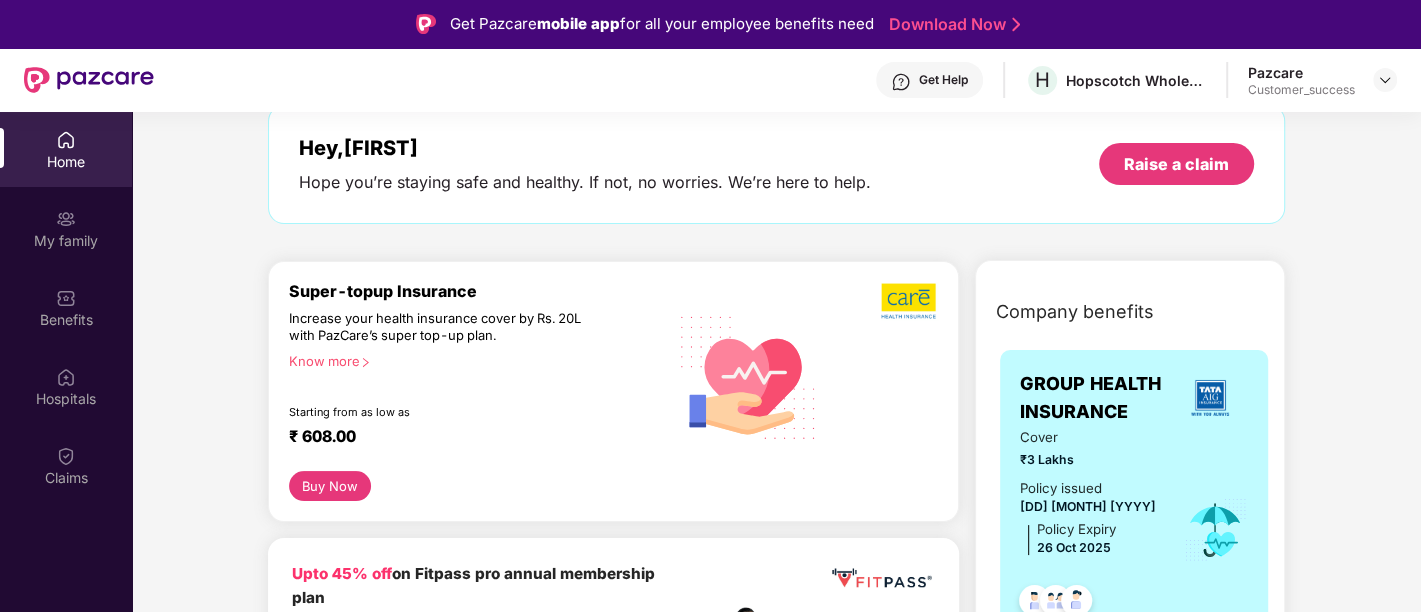 scroll, scrollTop: 112, scrollLeft: 0, axis: vertical 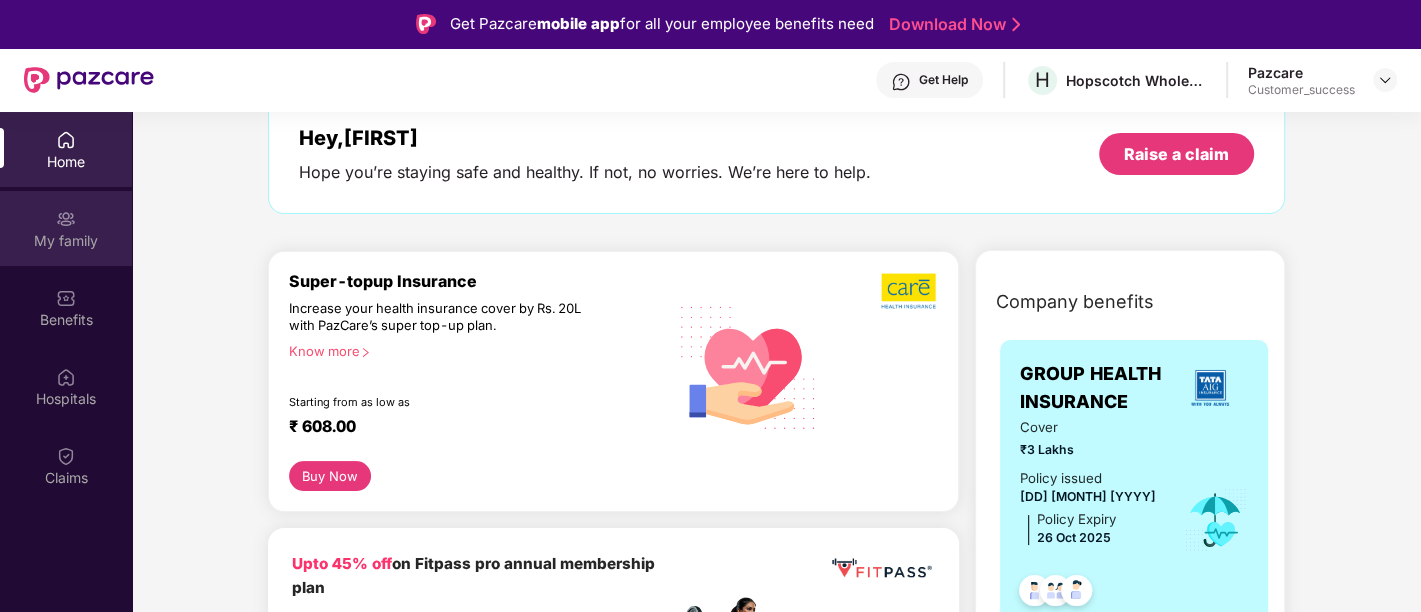 click on "My family" at bounding box center (66, 241) 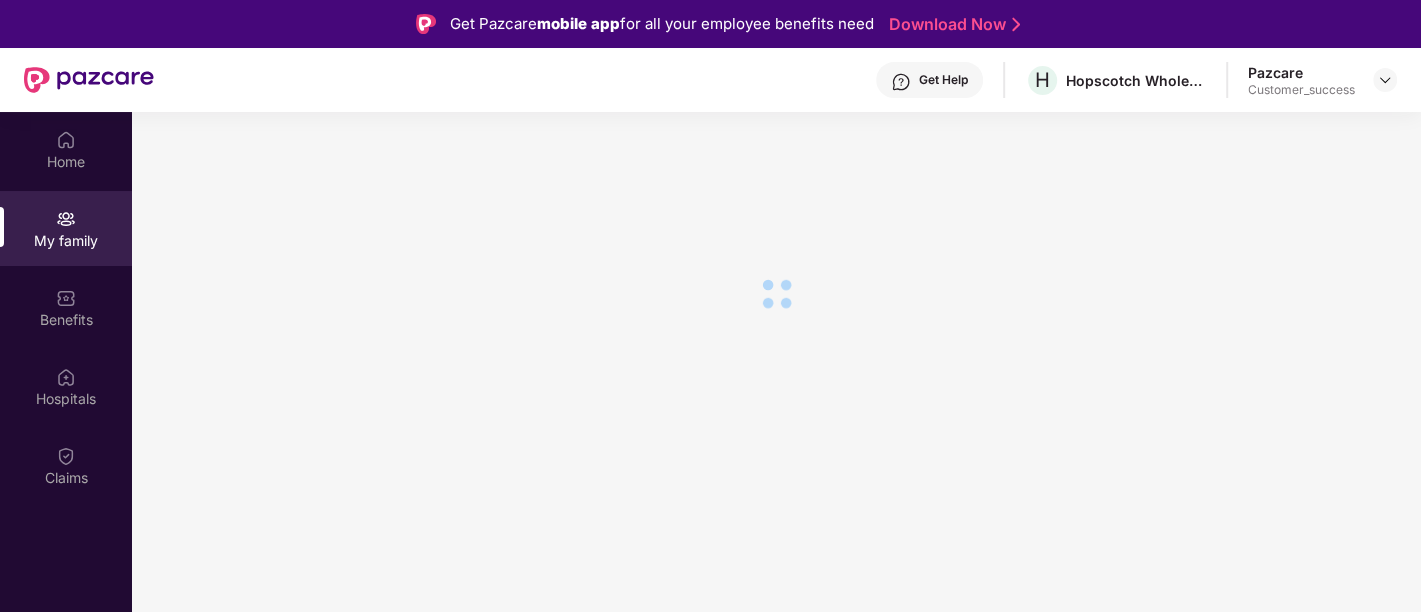 click on "My family" at bounding box center (66, 241) 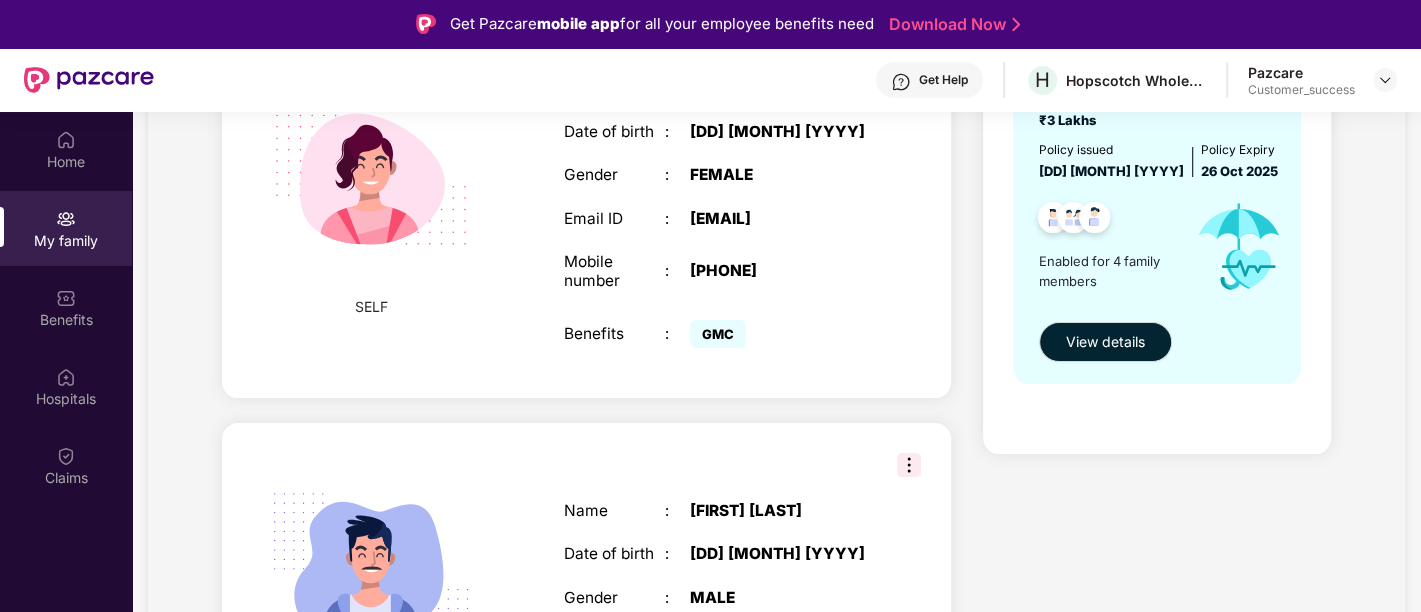 click on "My family" at bounding box center [66, 241] 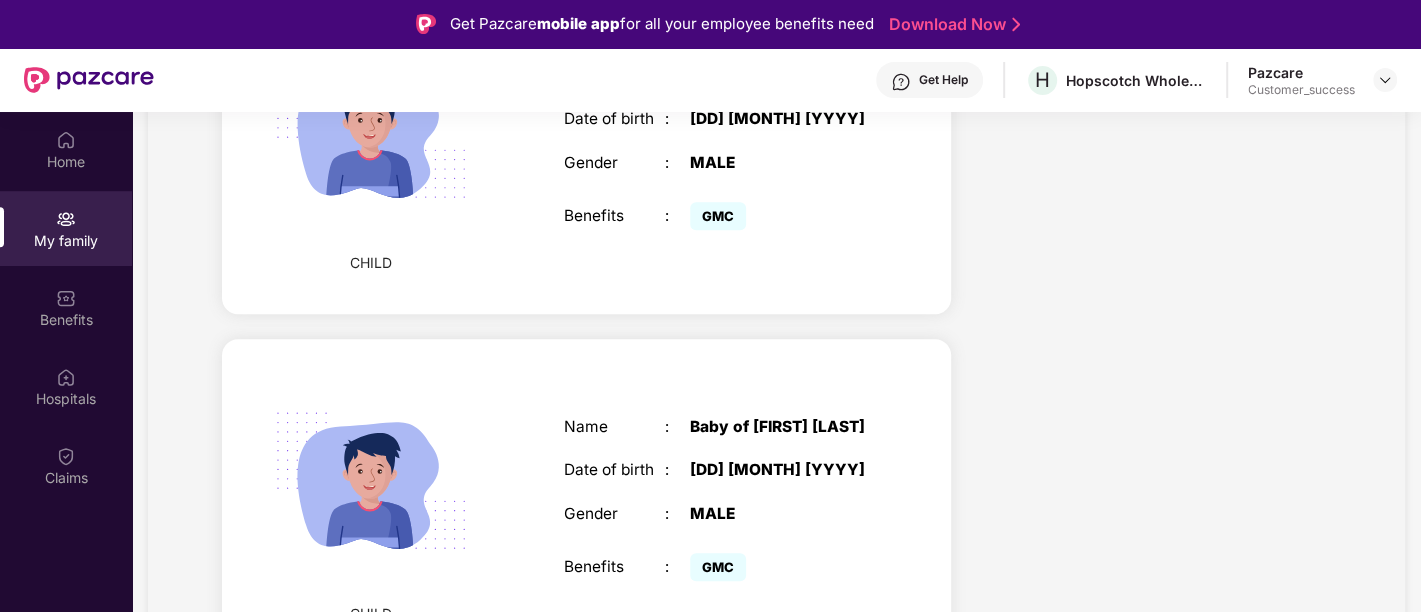 scroll, scrollTop: 1090, scrollLeft: 0, axis: vertical 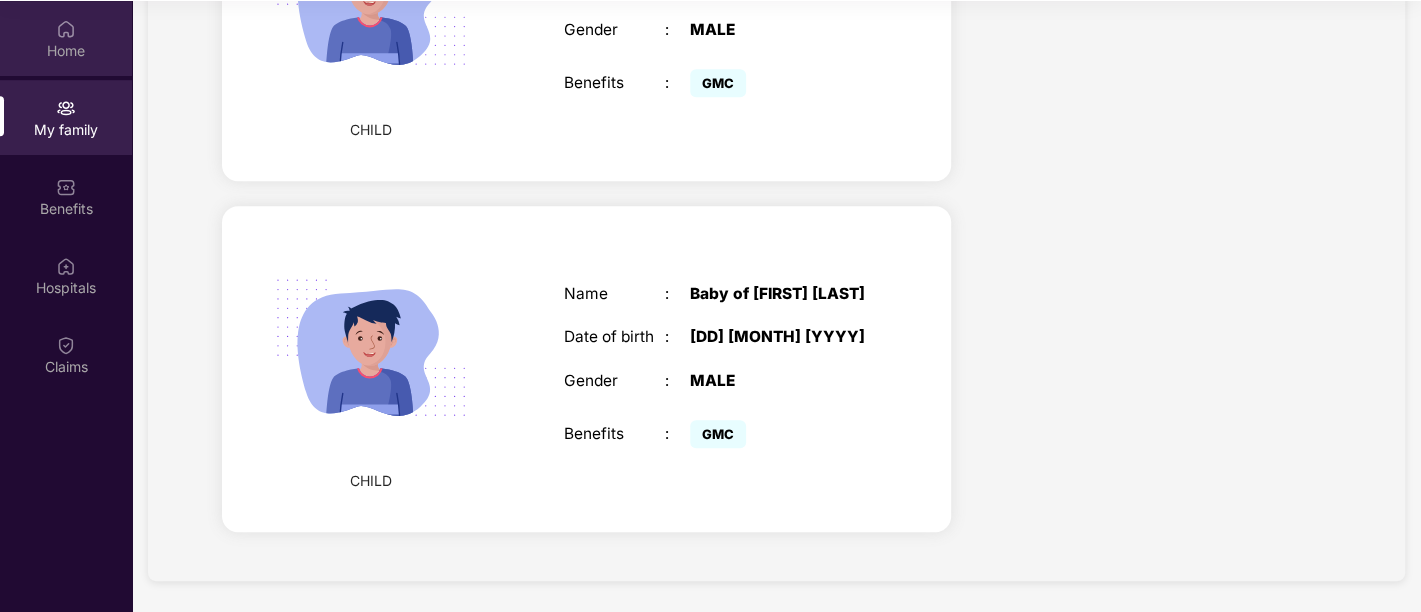 click on "Home" at bounding box center (66, 51) 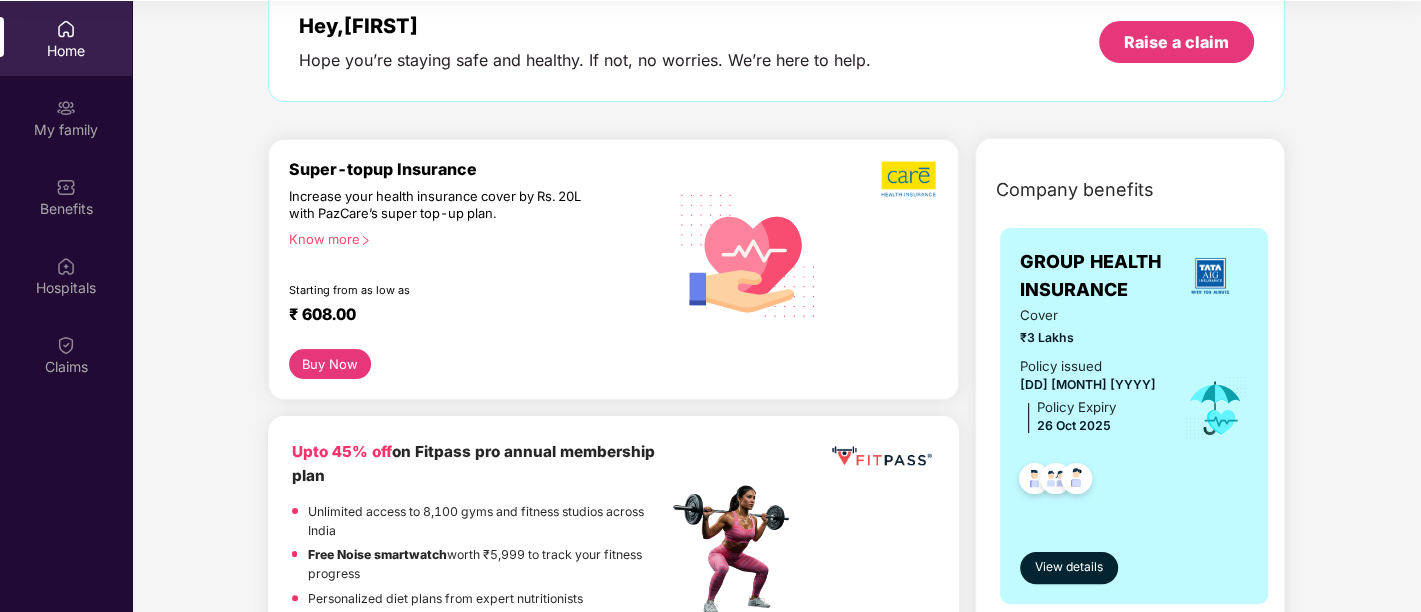 scroll, scrollTop: 0, scrollLeft: 0, axis: both 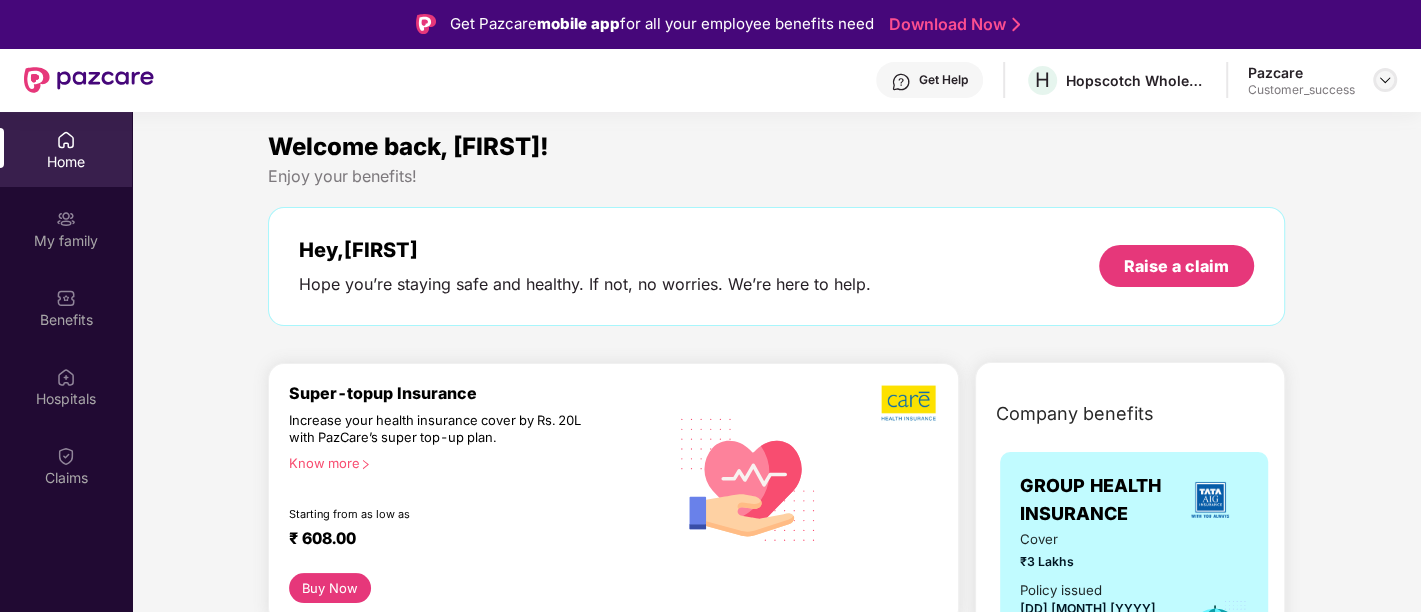click at bounding box center [1385, 80] 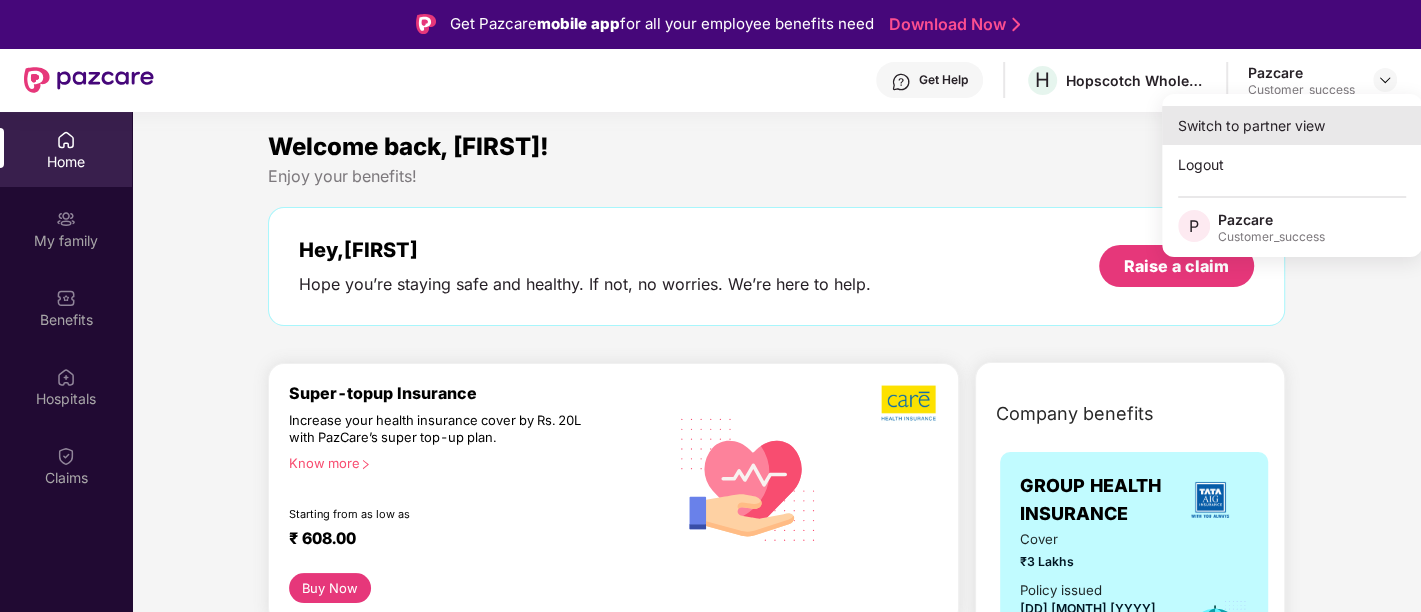click on "Switch to partner view" at bounding box center (1292, 125) 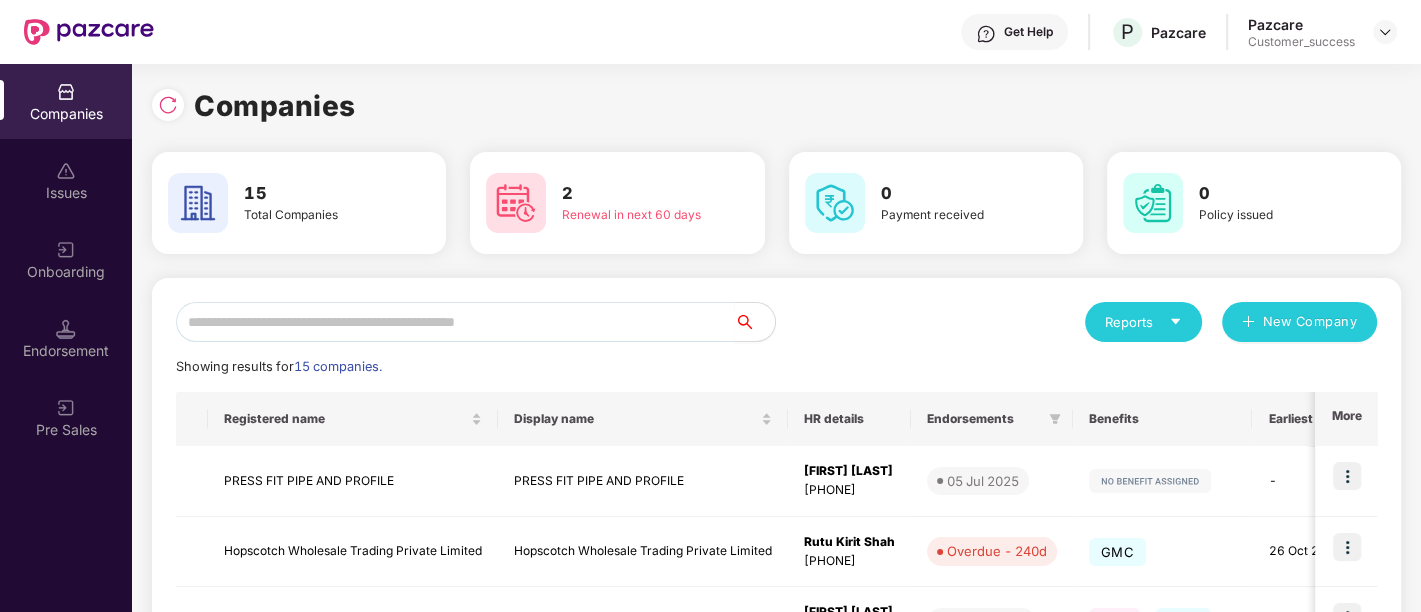 click on "Companies" at bounding box center [66, 114] 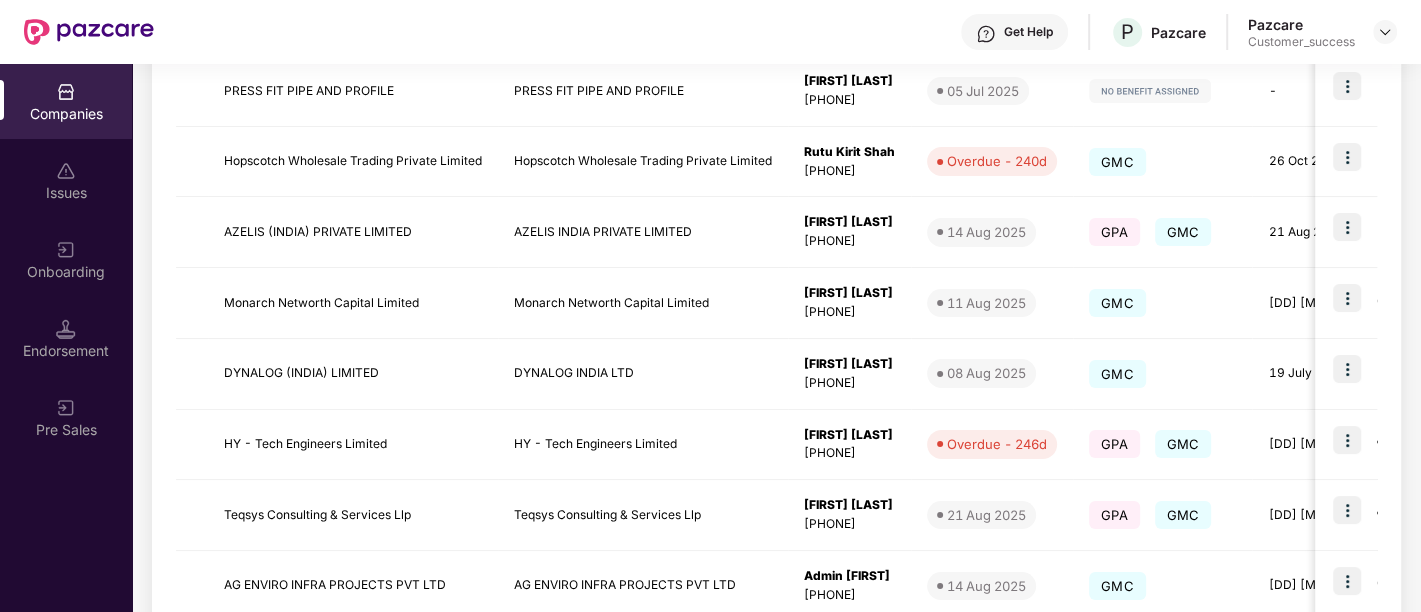 scroll, scrollTop: 391, scrollLeft: 0, axis: vertical 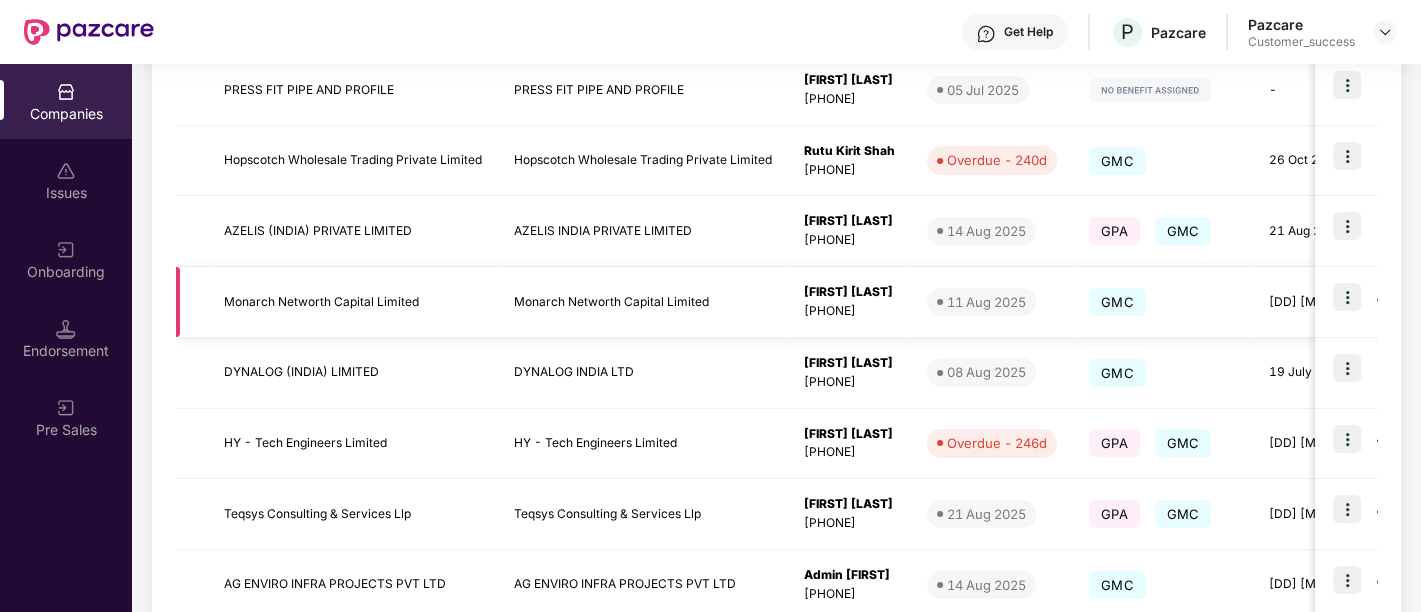 click on "Monarch Networth Capital Limited" at bounding box center (353, 302) 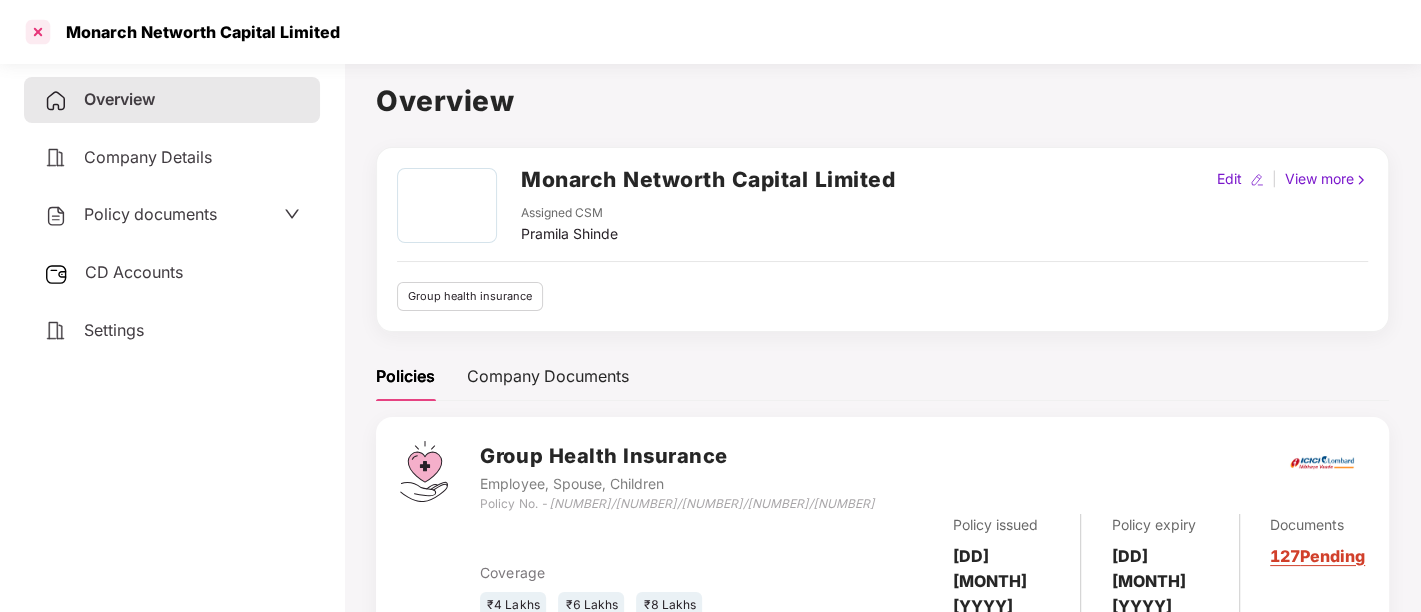 click at bounding box center (38, 32) 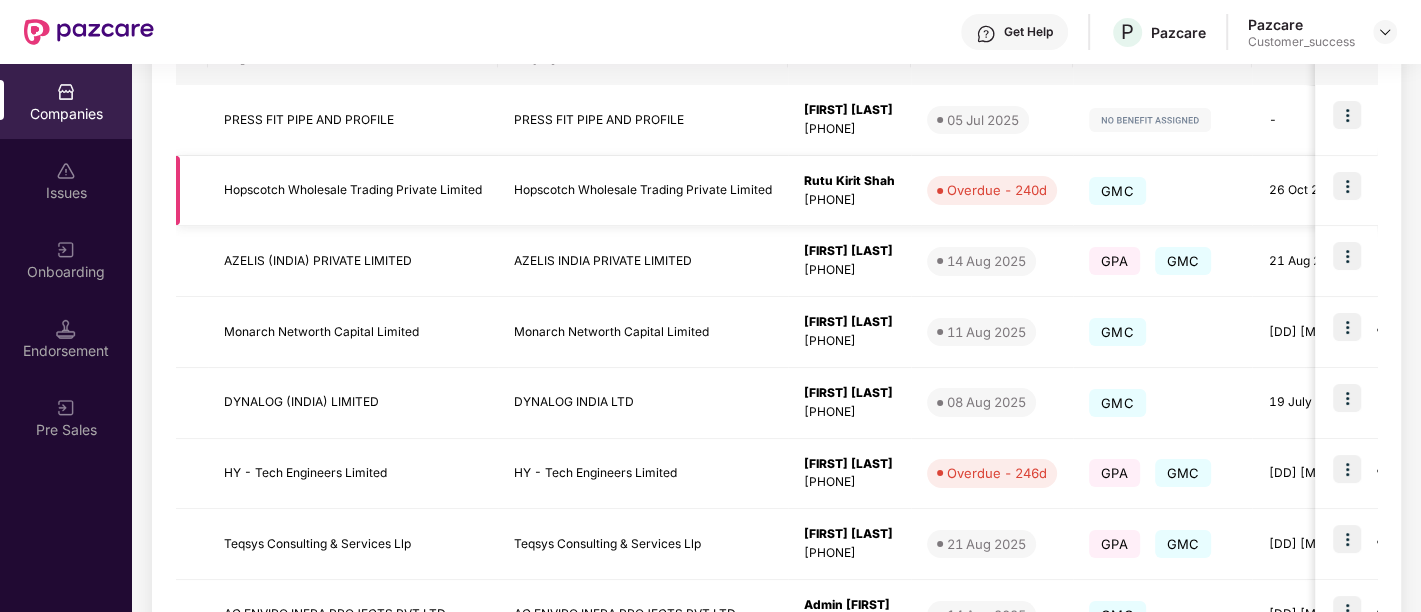 scroll, scrollTop: 362, scrollLeft: 0, axis: vertical 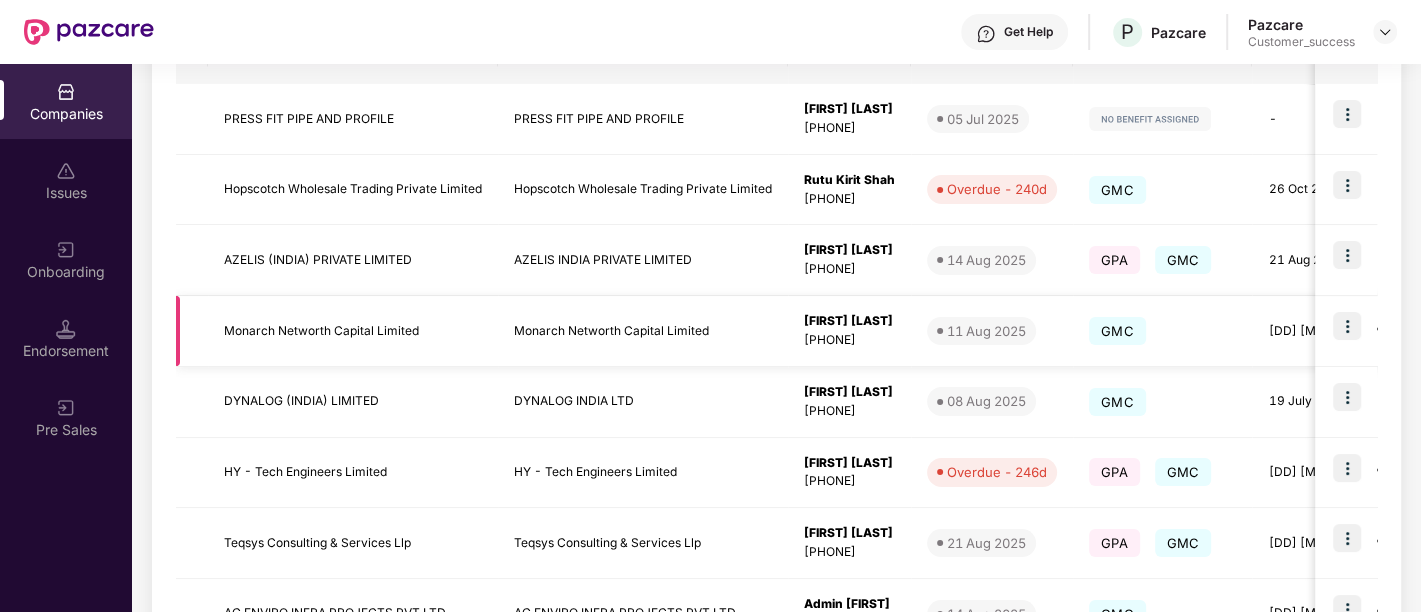 click at bounding box center [1347, 326] 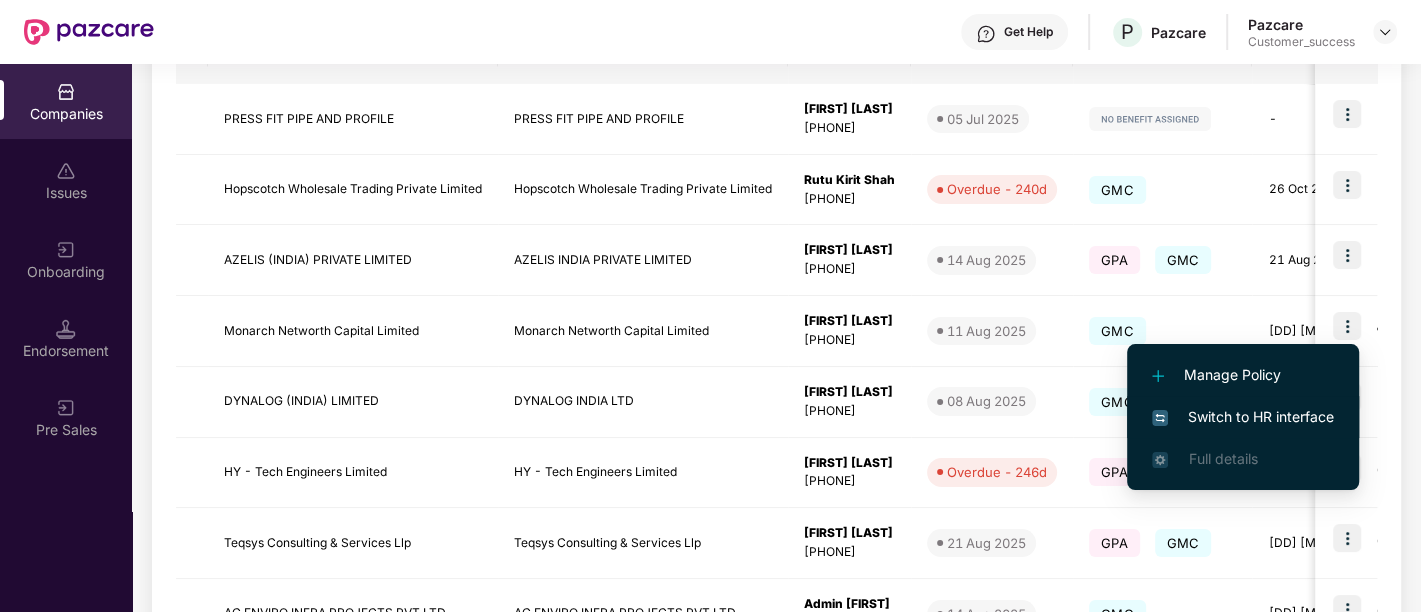 click on "Switch to HR interface" at bounding box center (1243, 417) 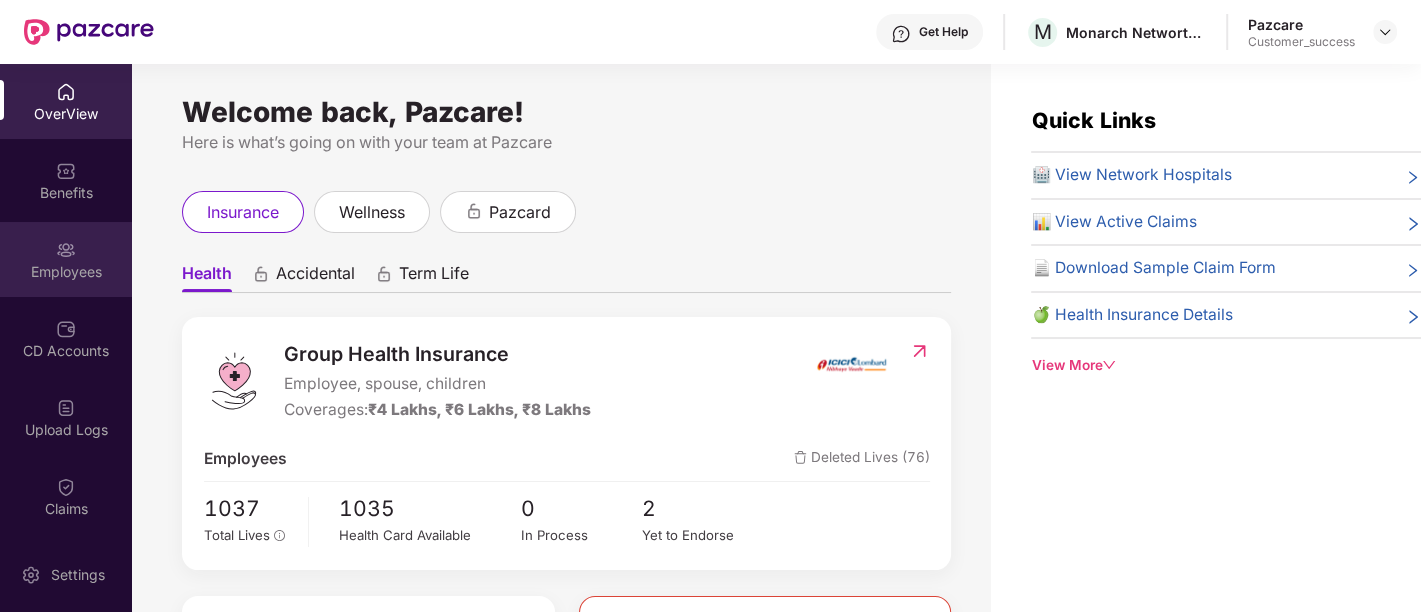 click at bounding box center (66, 250) 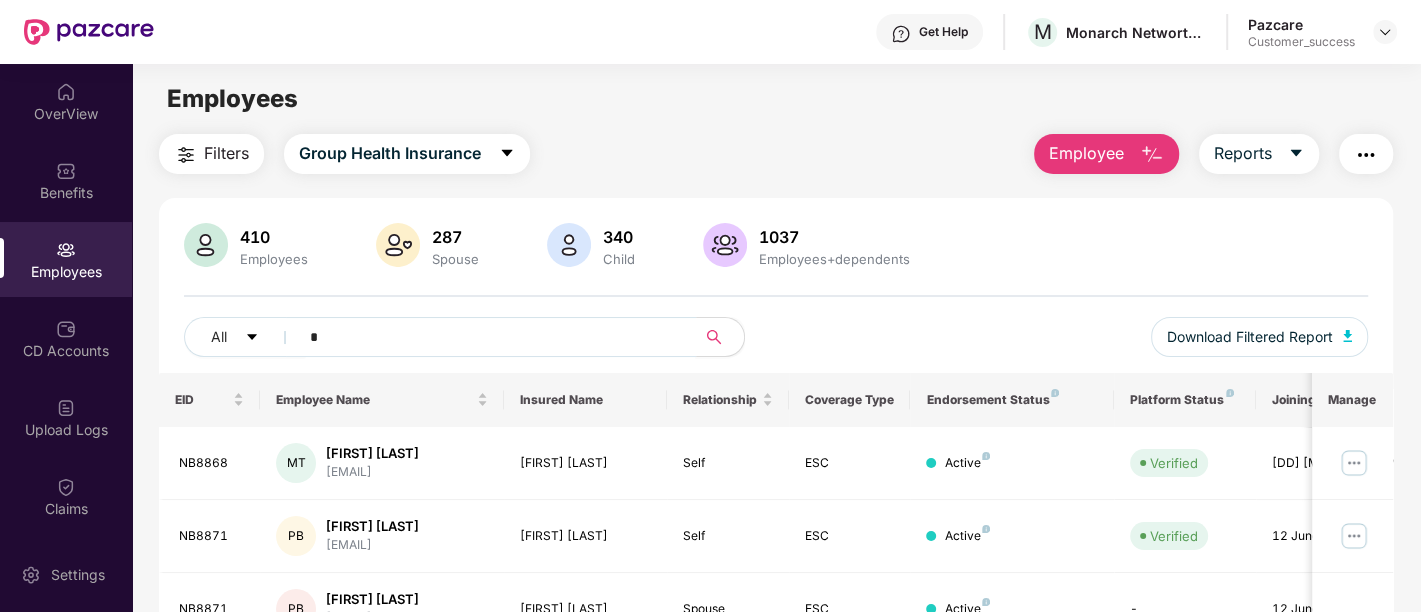 click on "*" at bounding box center [489, 337] 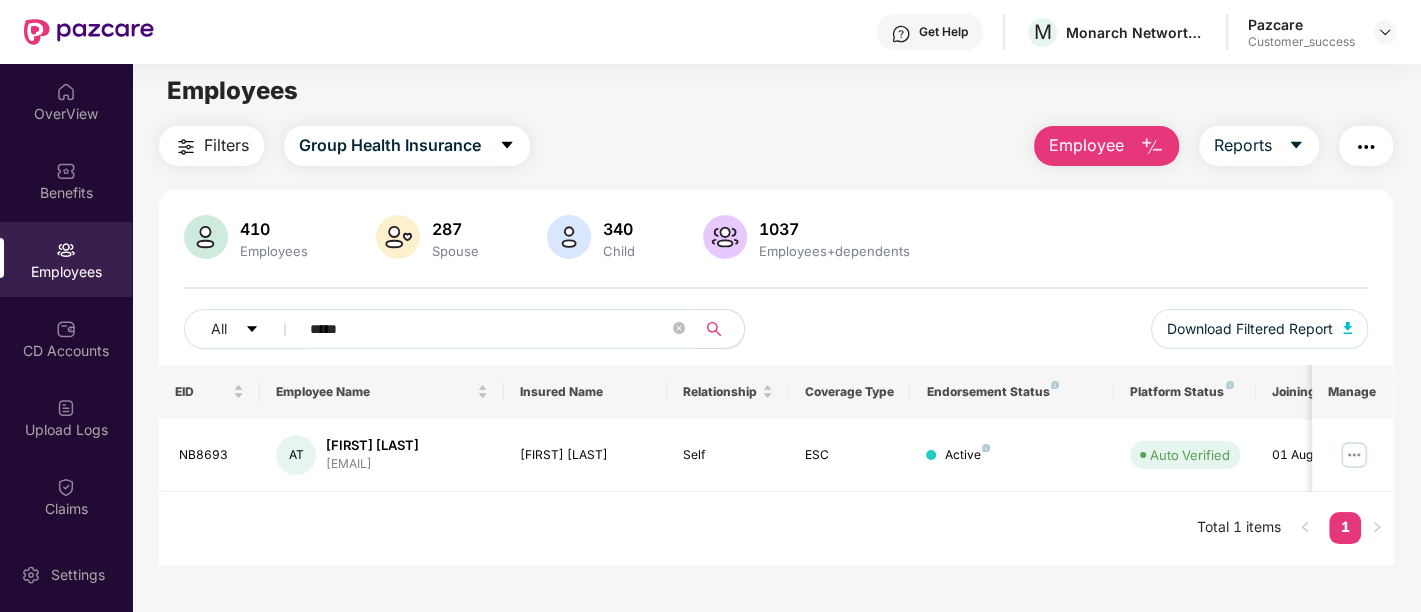 scroll, scrollTop: 12, scrollLeft: 0, axis: vertical 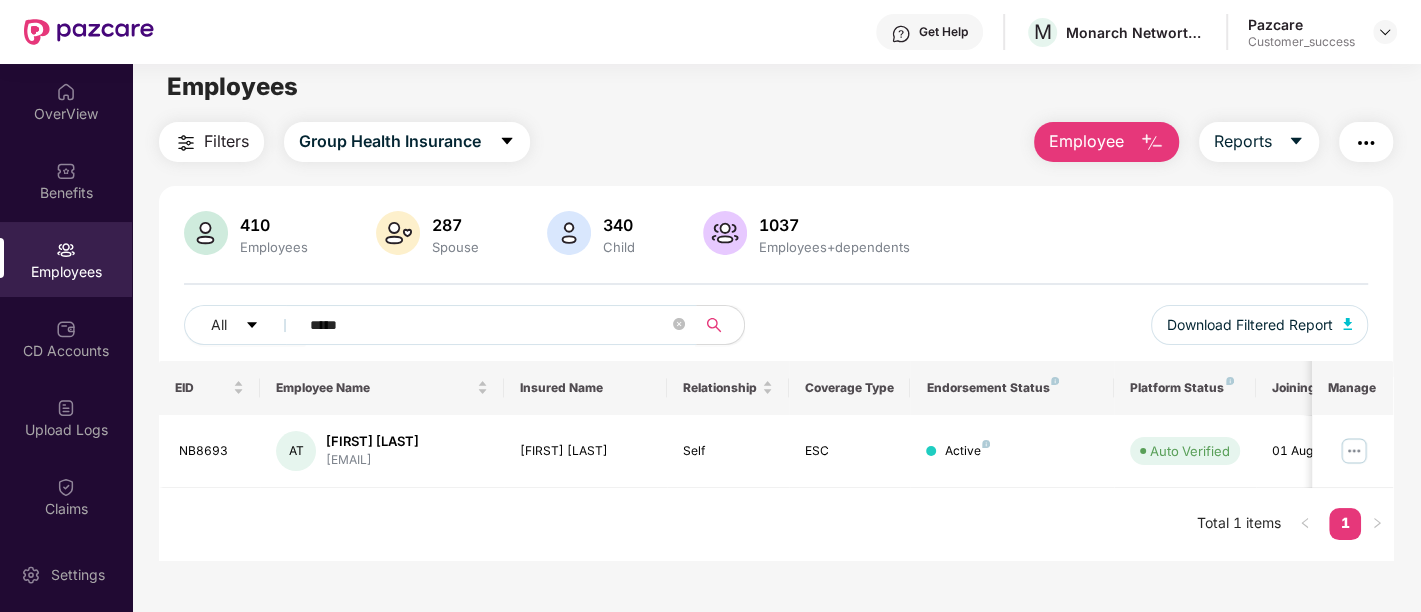 type on "*****" 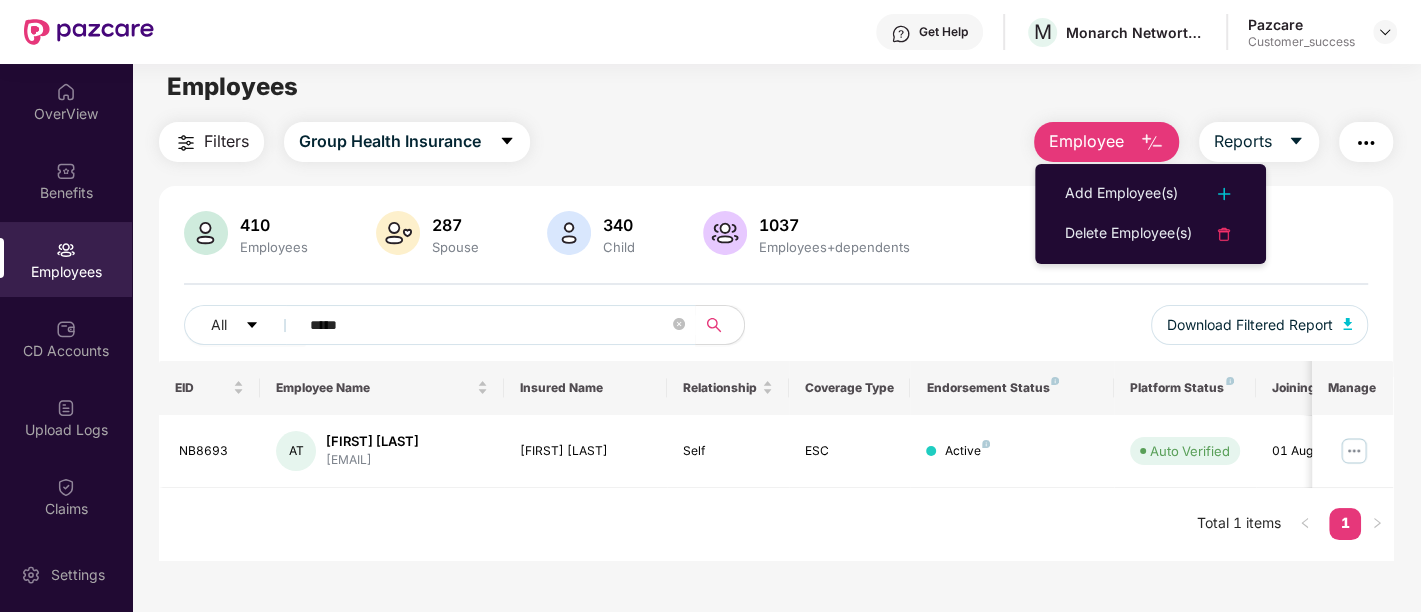 click on "Employee" at bounding box center [1106, 142] 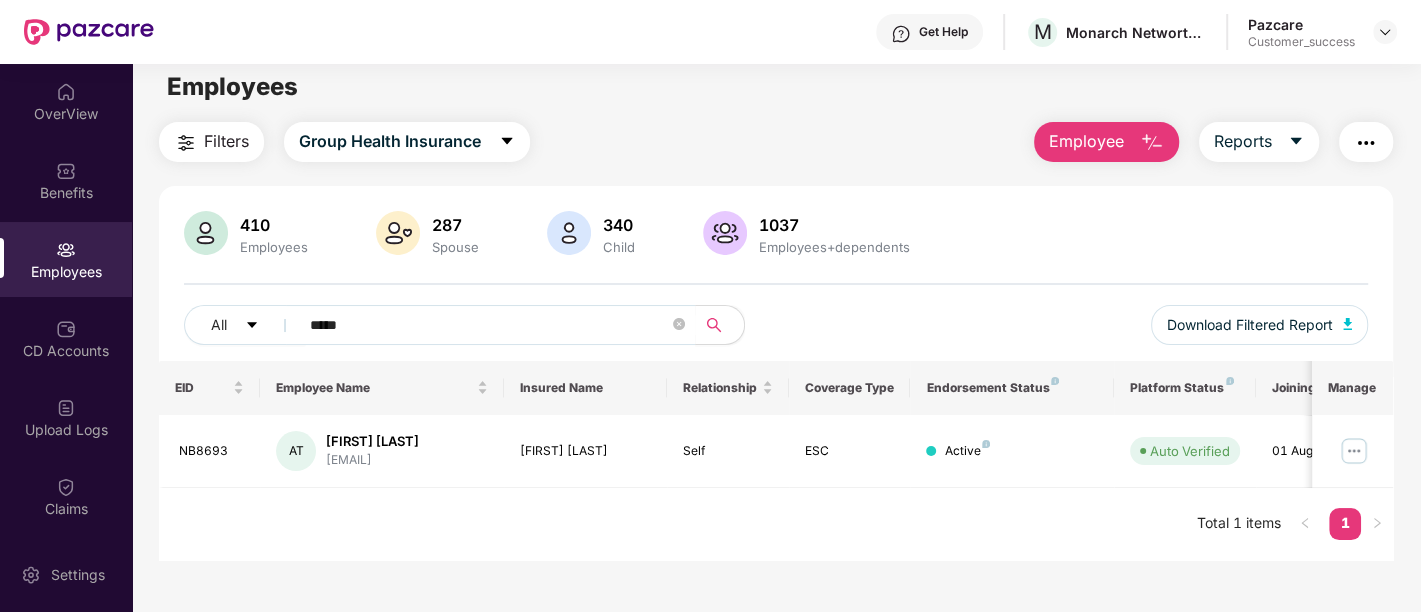 click on "Employee" at bounding box center (1106, 142) 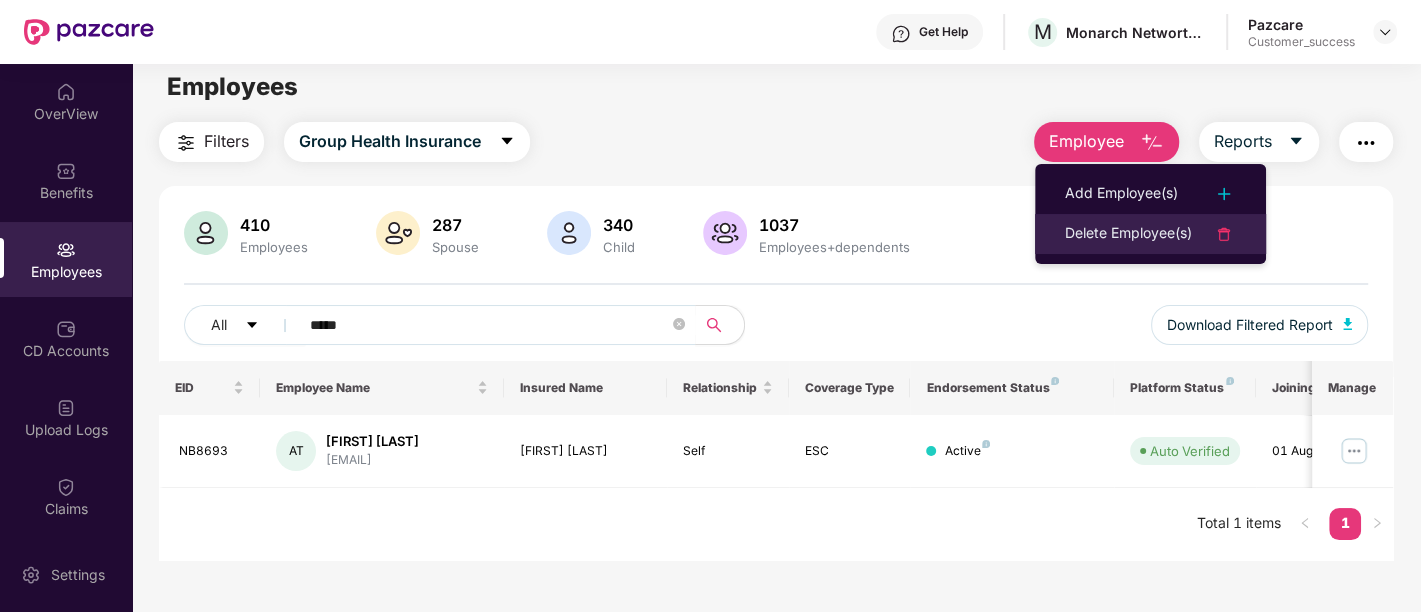click on "Delete Employee(s)" at bounding box center [1128, 234] 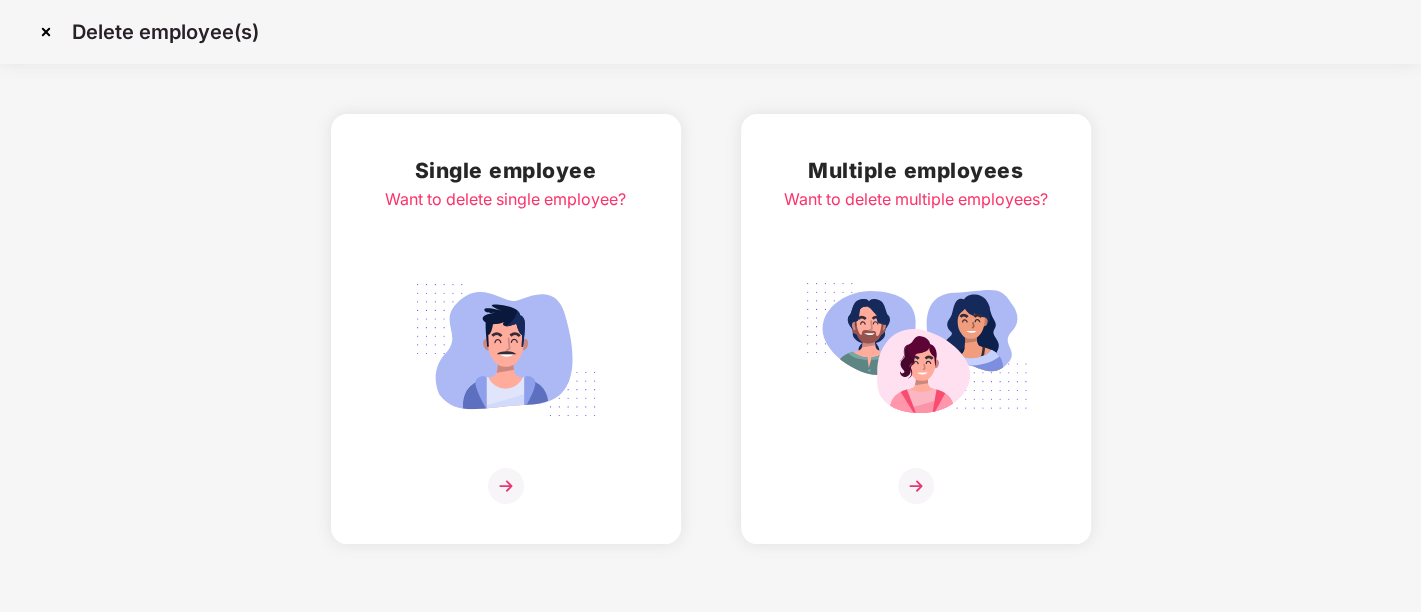 click on "Multiple employees Want to delete multiple employees?" at bounding box center [916, 329] 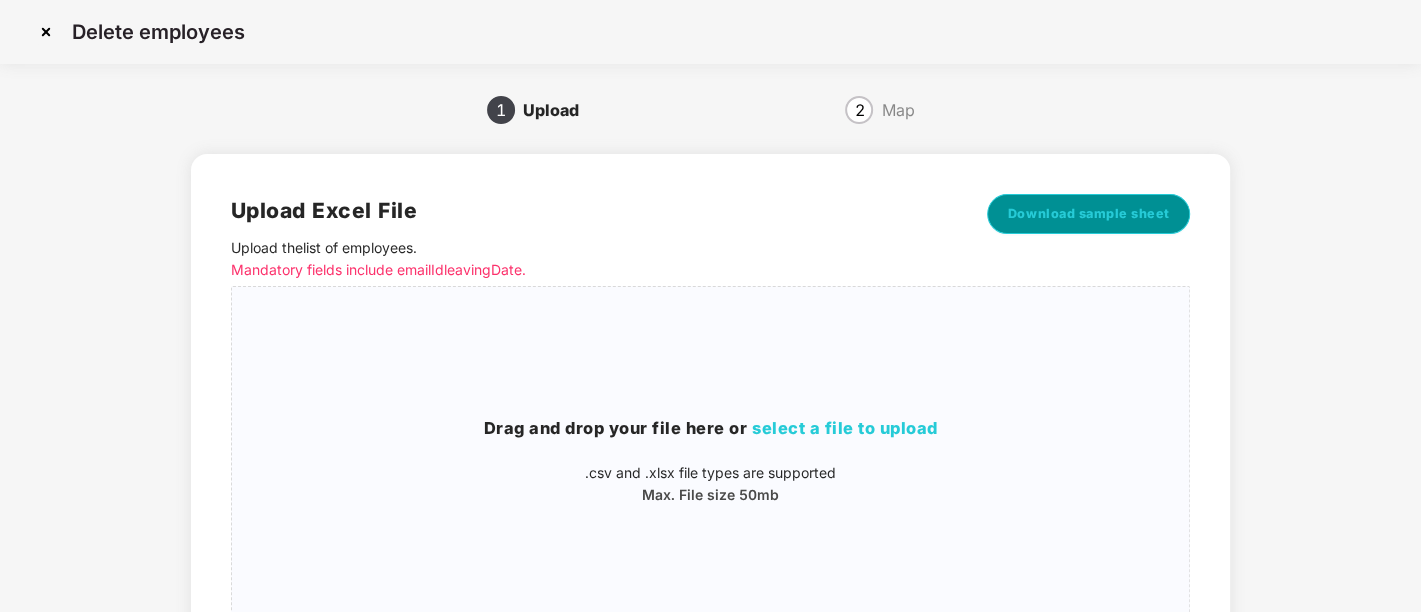 click on "Download sample sheet" at bounding box center (1089, 214) 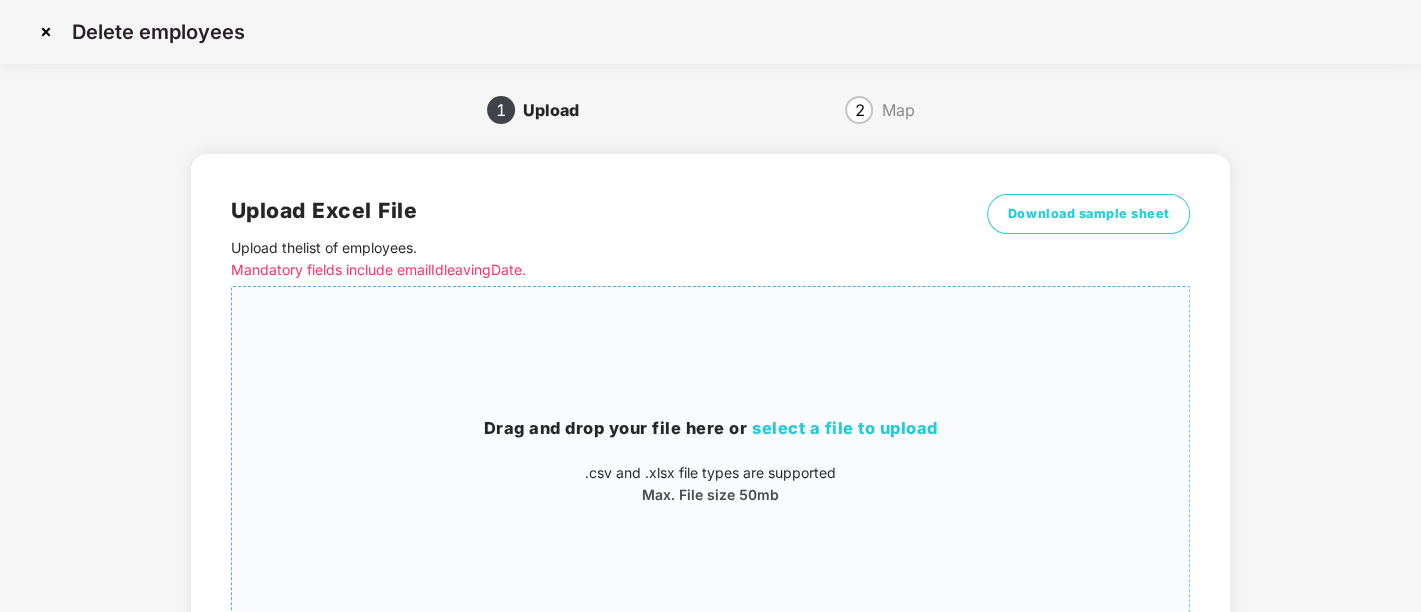 click on "select a file to upload" at bounding box center (845, 428) 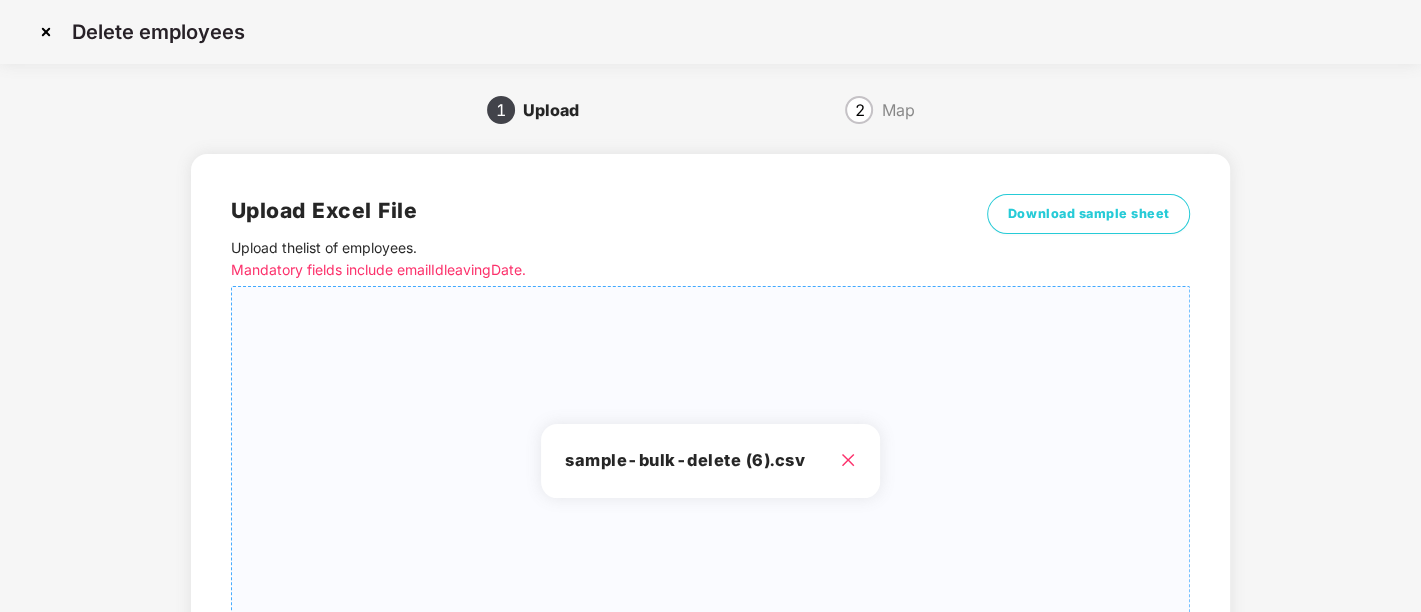 scroll, scrollTop: 188, scrollLeft: 0, axis: vertical 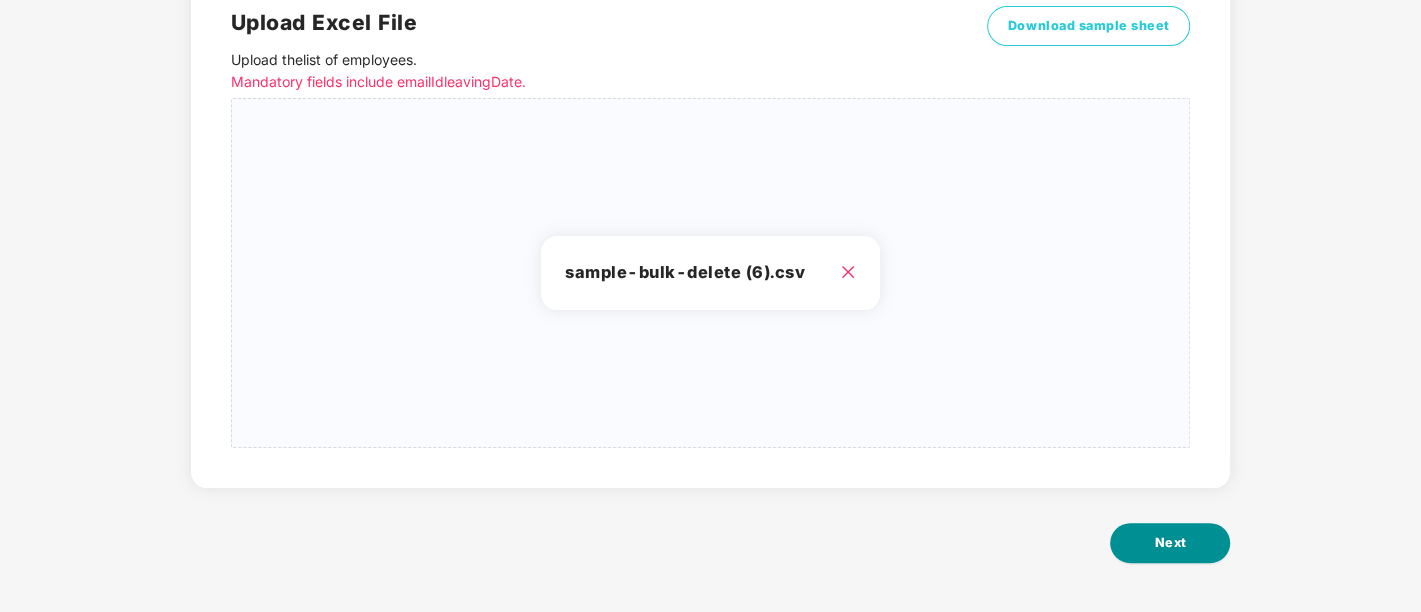 click on "Next" at bounding box center (1170, 543) 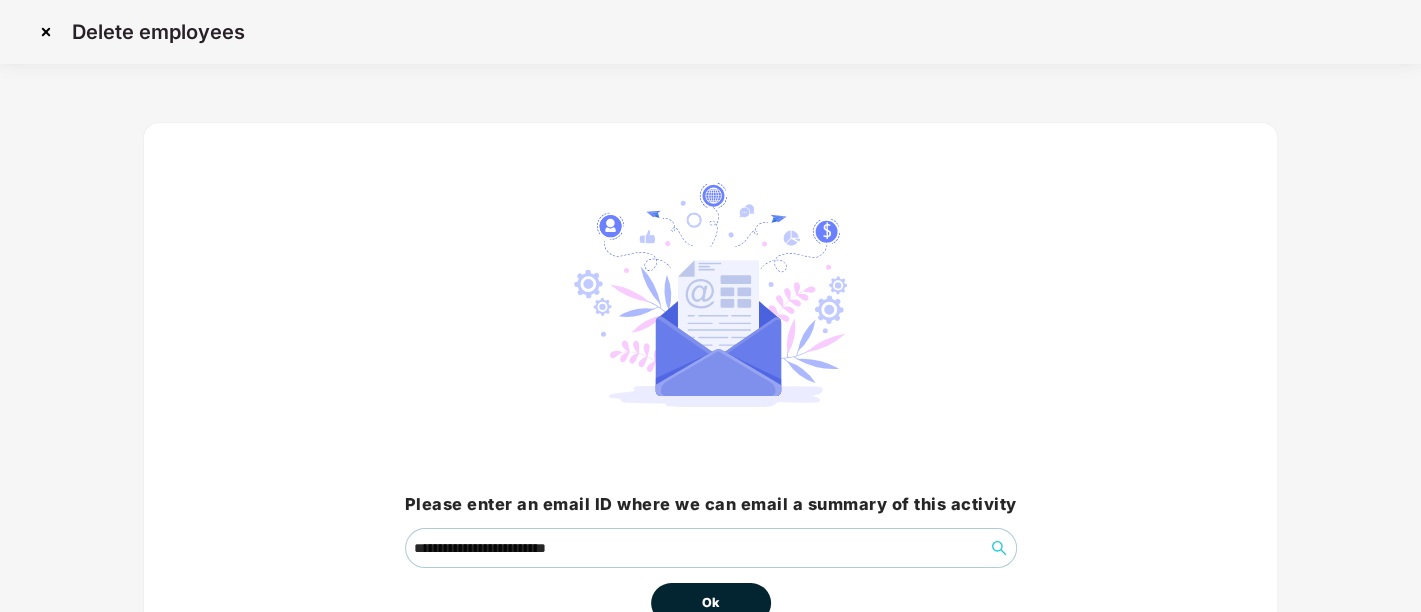 scroll, scrollTop: 57, scrollLeft: 0, axis: vertical 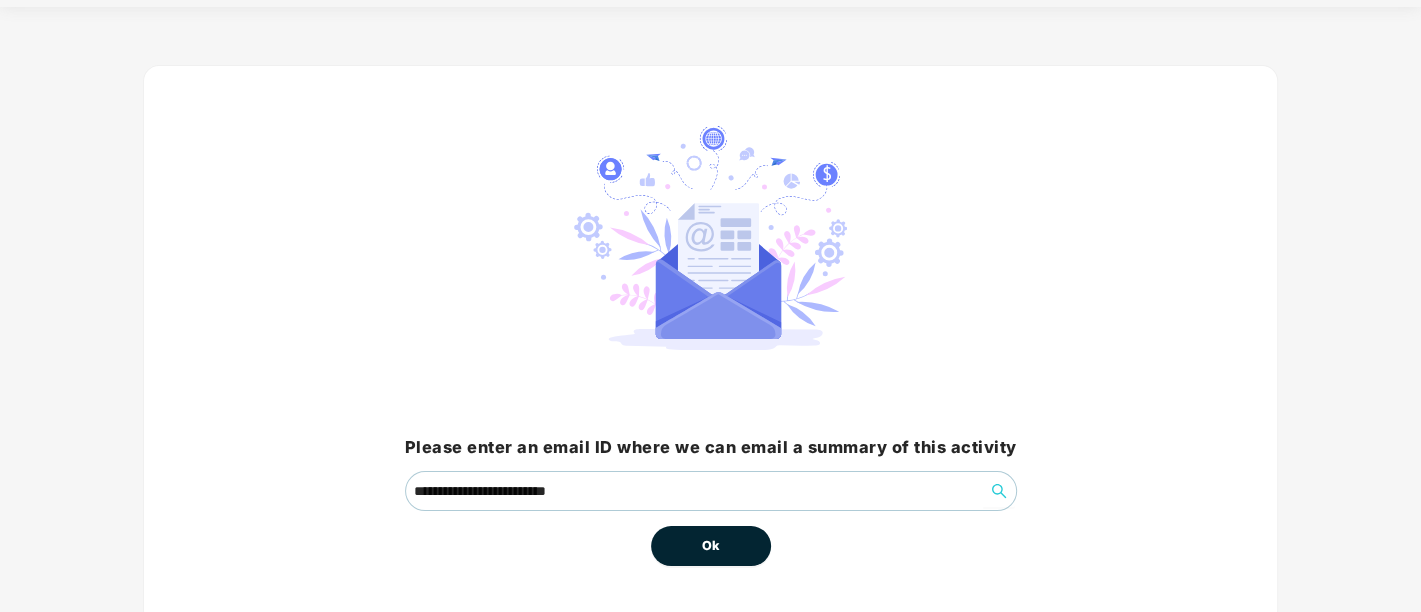 click on "Ok" at bounding box center [711, 546] 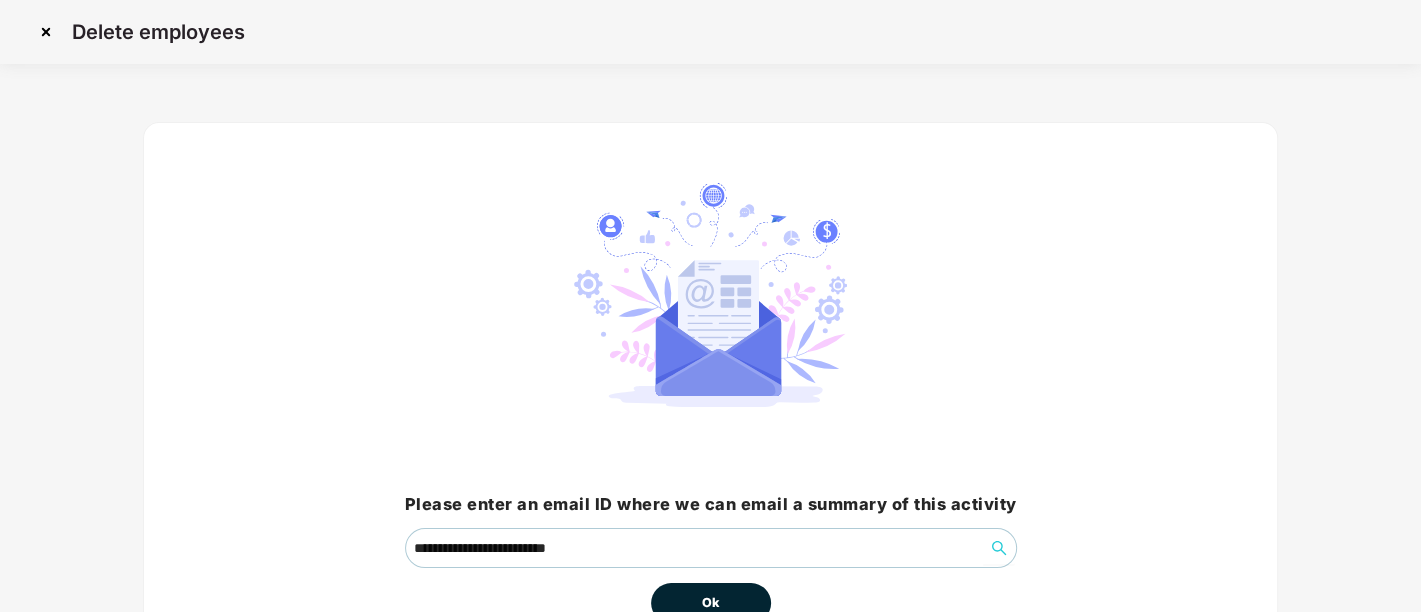 scroll, scrollTop: 124, scrollLeft: 0, axis: vertical 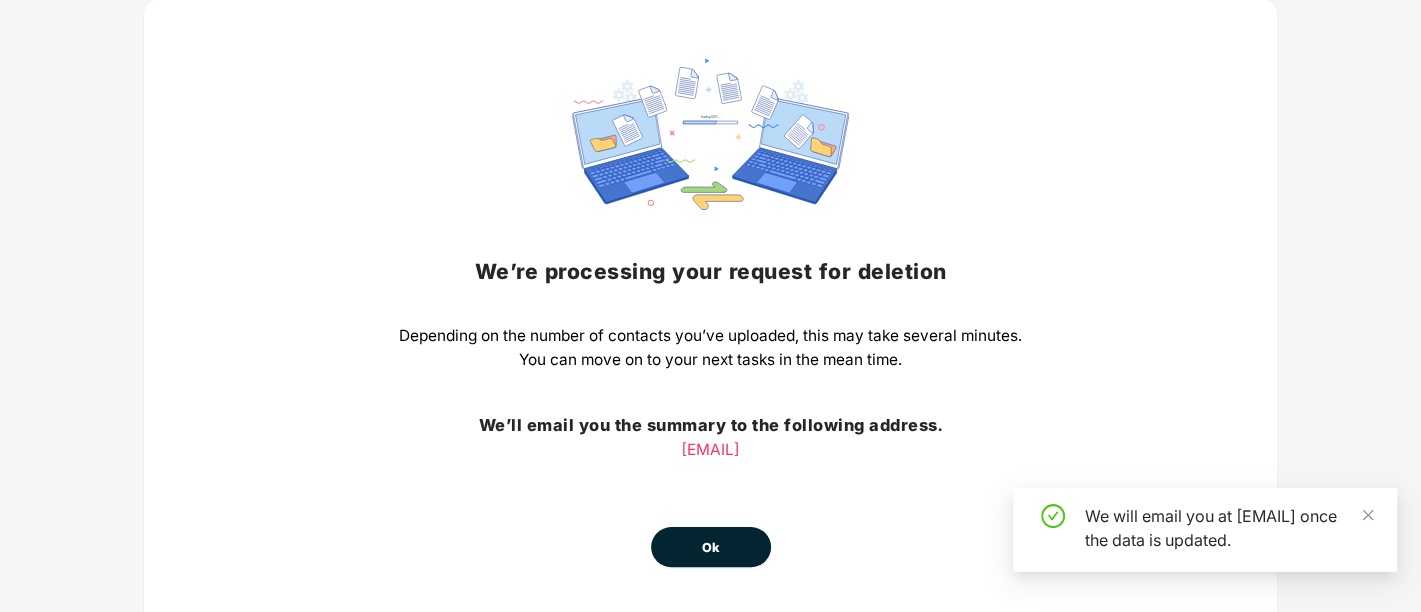click on "Ok" at bounding box center [711, 547] 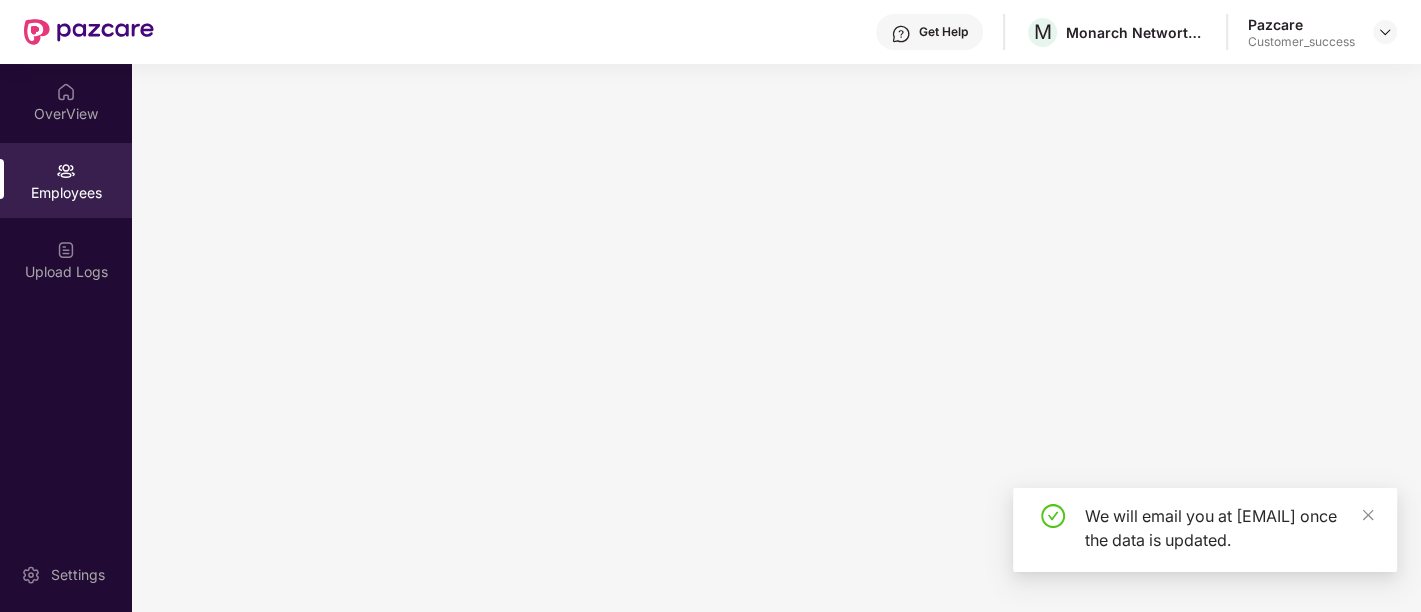 scroll, scrollTop: 0, scrollLeft: 0, axis: both 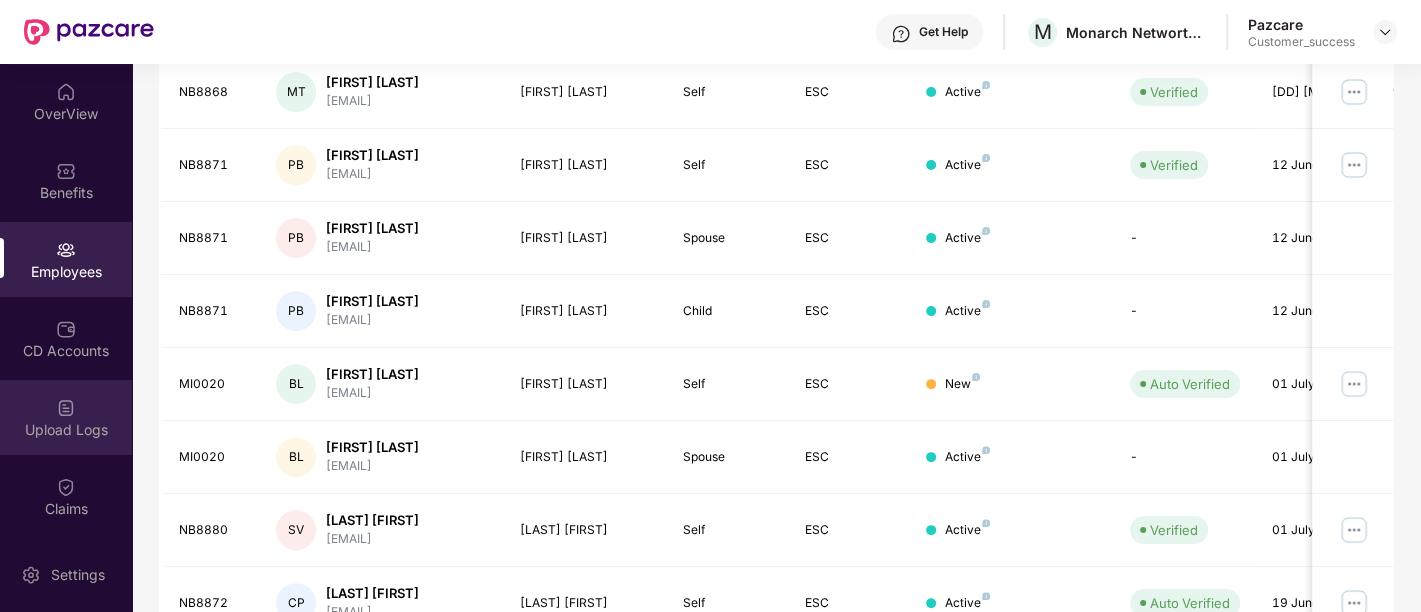 click on "Upload Logs" at bounding box center [66, 417] 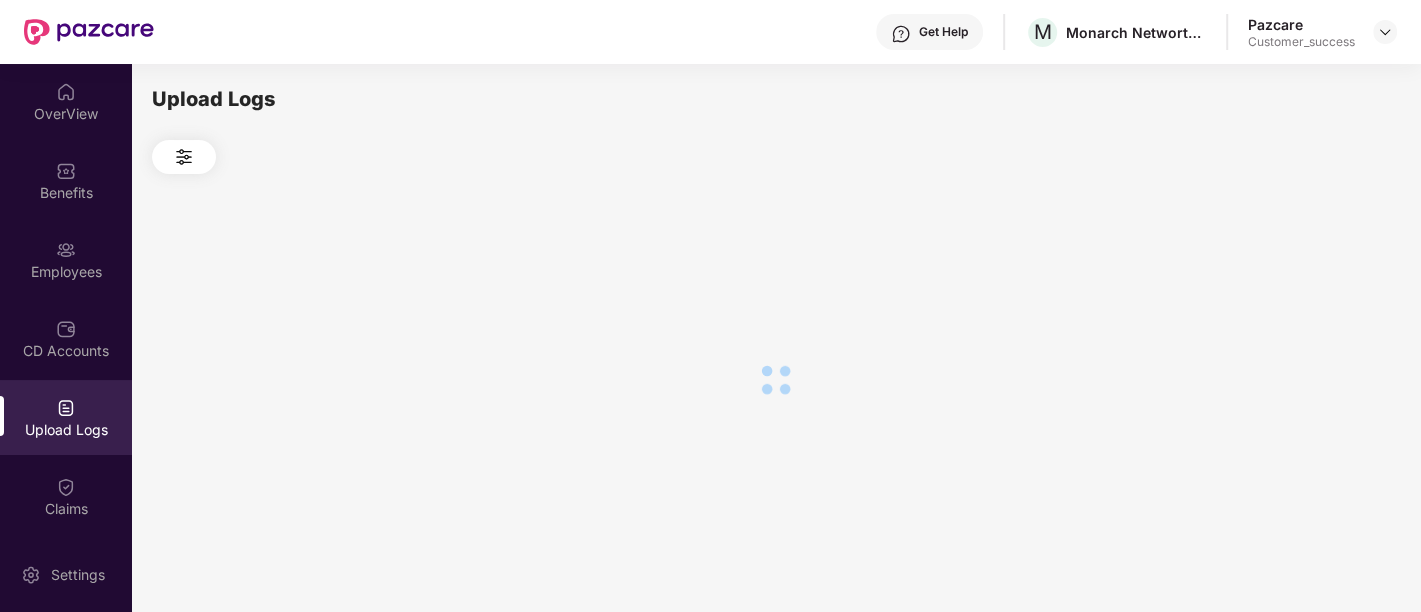 click at bounding box center (776, 380) 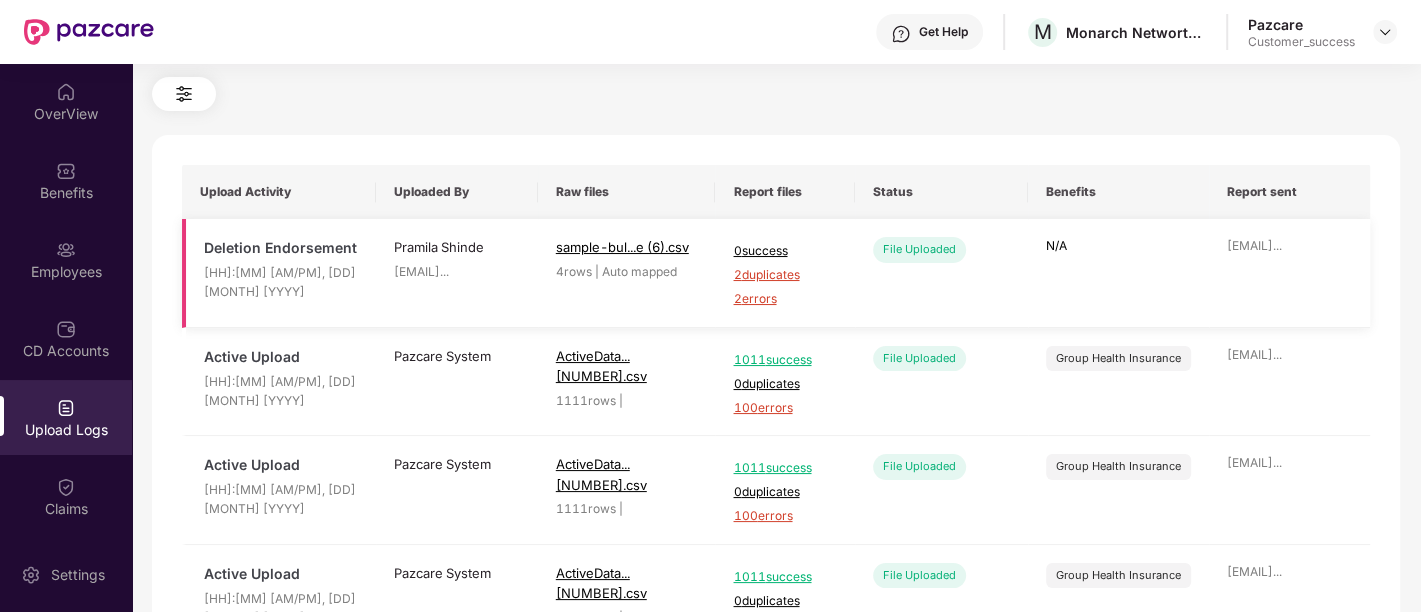 scroll, scrollTop: 64, scrollLeft: 0, axis: vertical 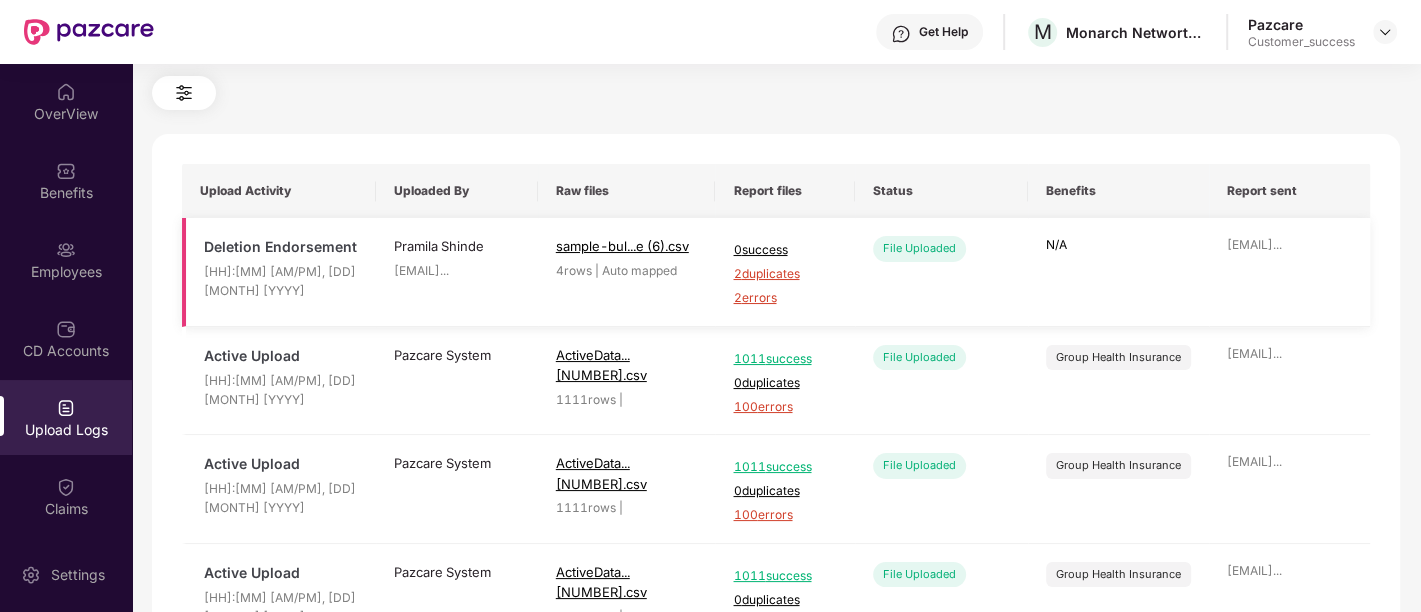 click on "2  errors" at bounding box center (784, 298) 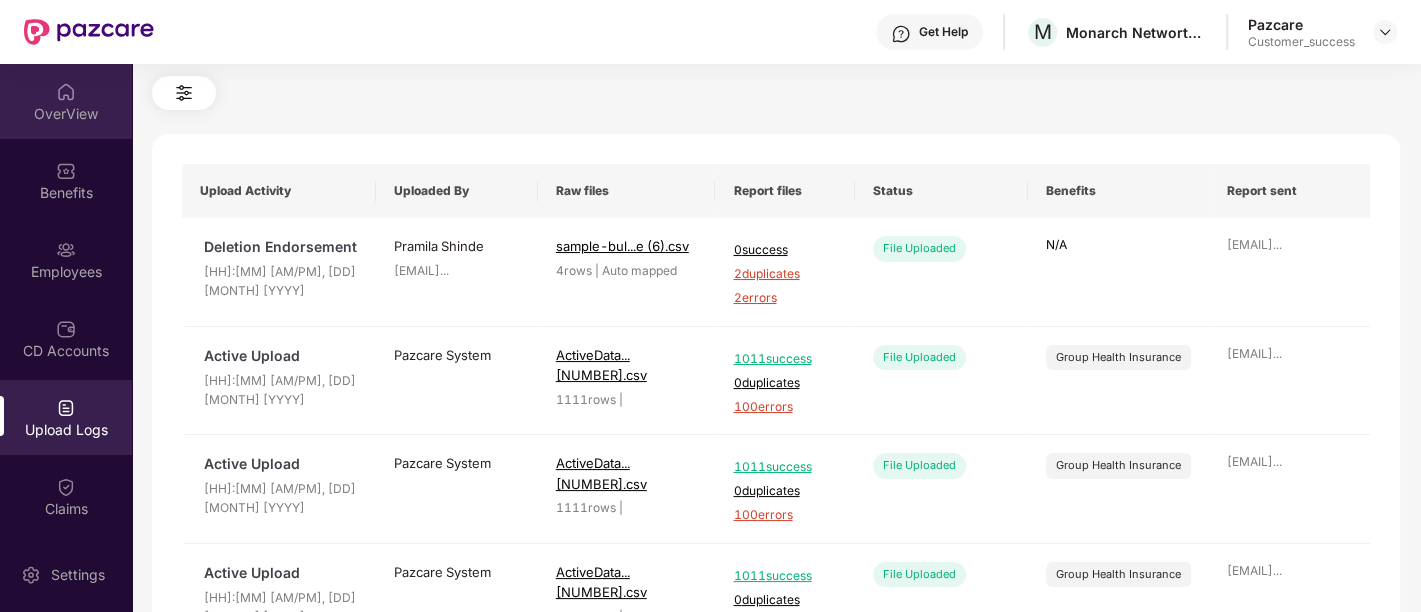 click at bounding box center (66, 92) 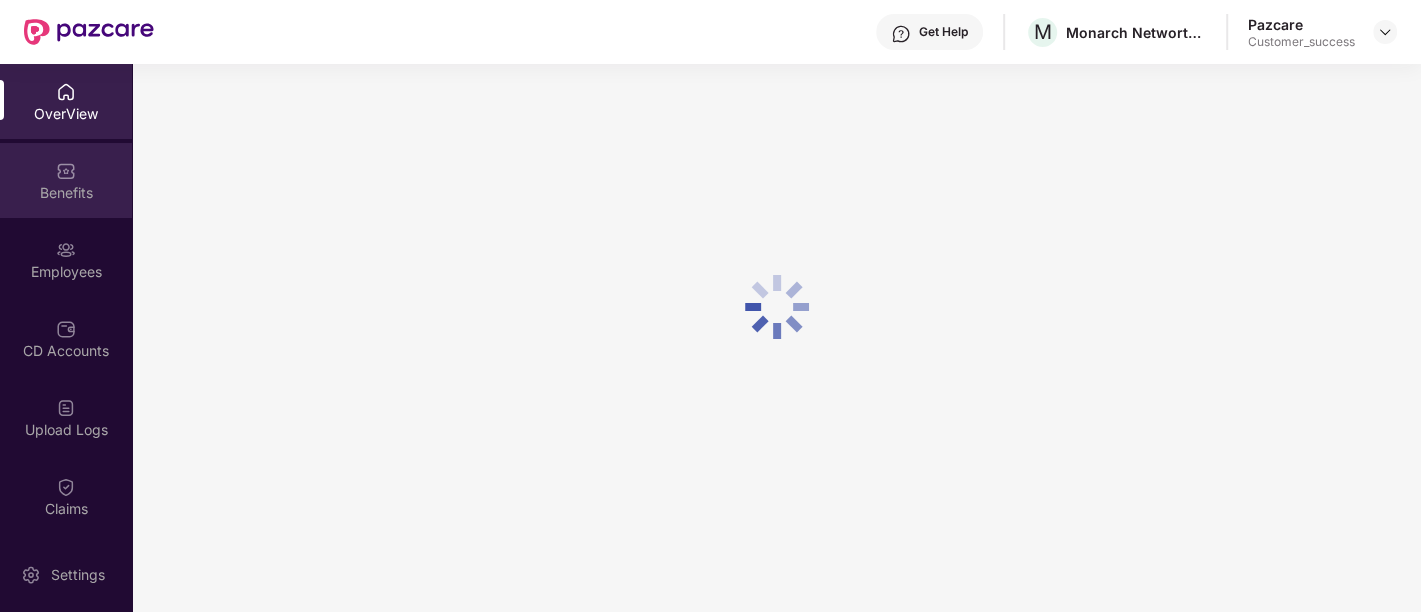 click at bounding box center (66, 171) 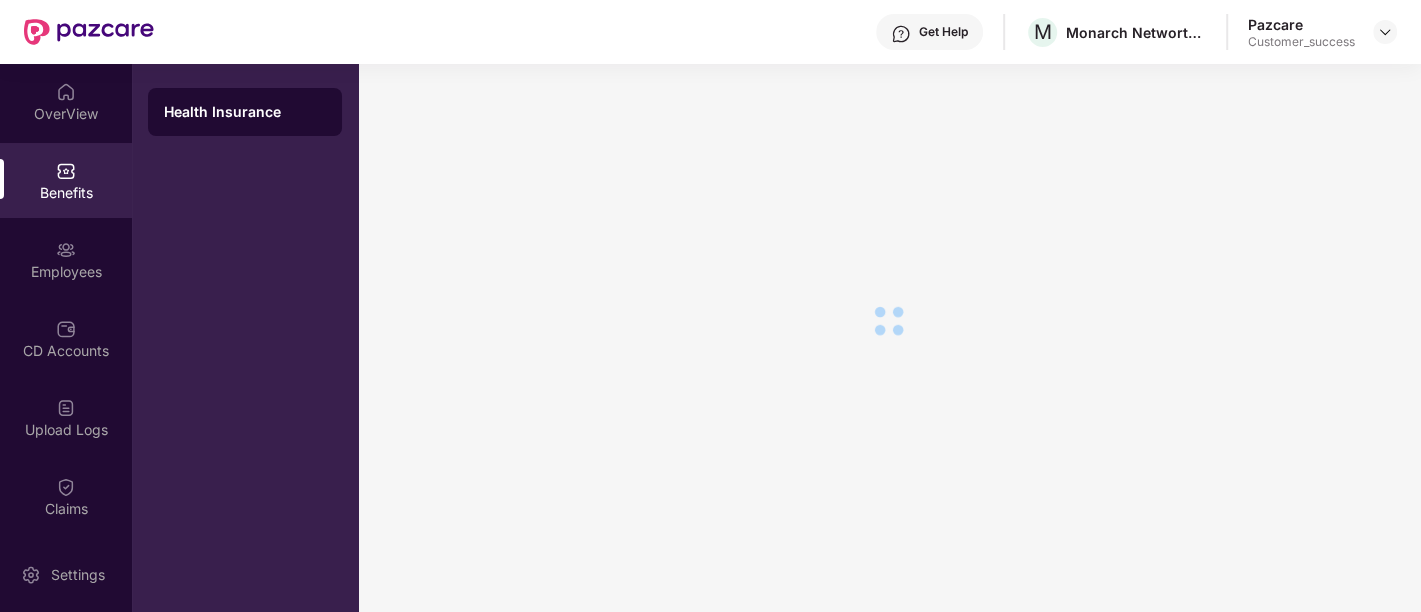 scroll, scrollTop: 34, scrollLeft: 0, axis: vertical 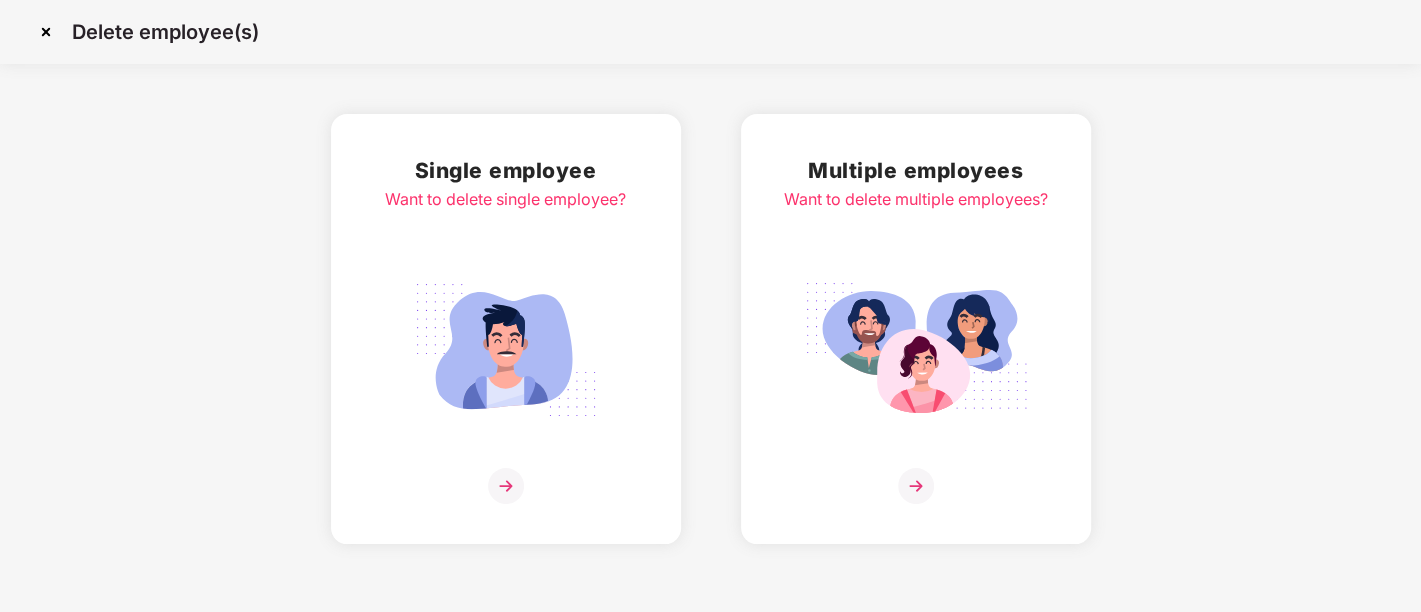 click at bounding box center [46, 32] 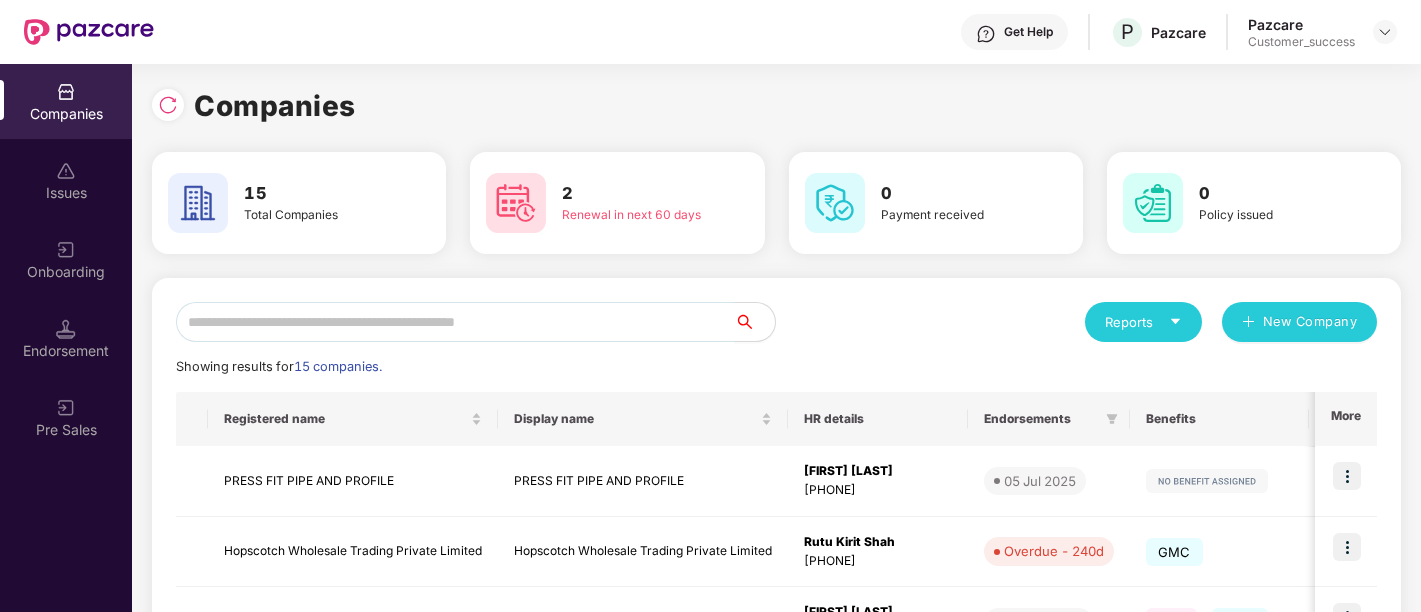 scroll, scrollTop: 0, scrollLeft: 0, axis: both 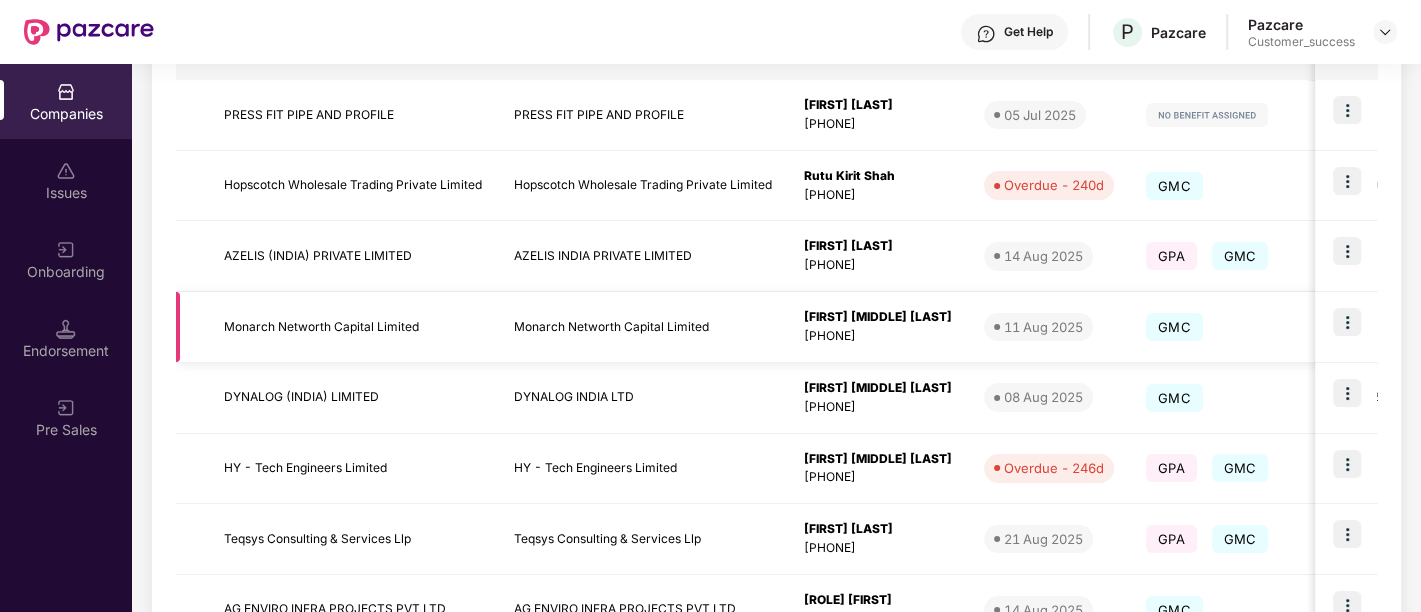 click at bounding box center [1347, 322] 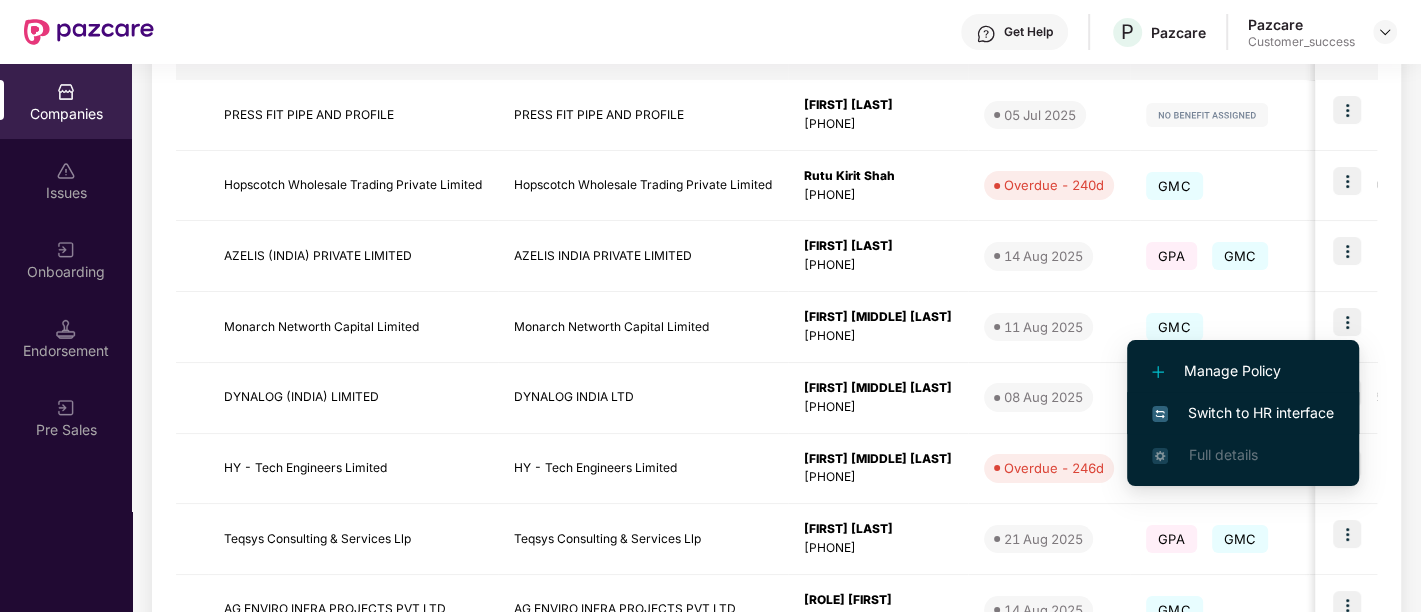 click on "Switch to HR interface" at bounding box center [1243, 413] 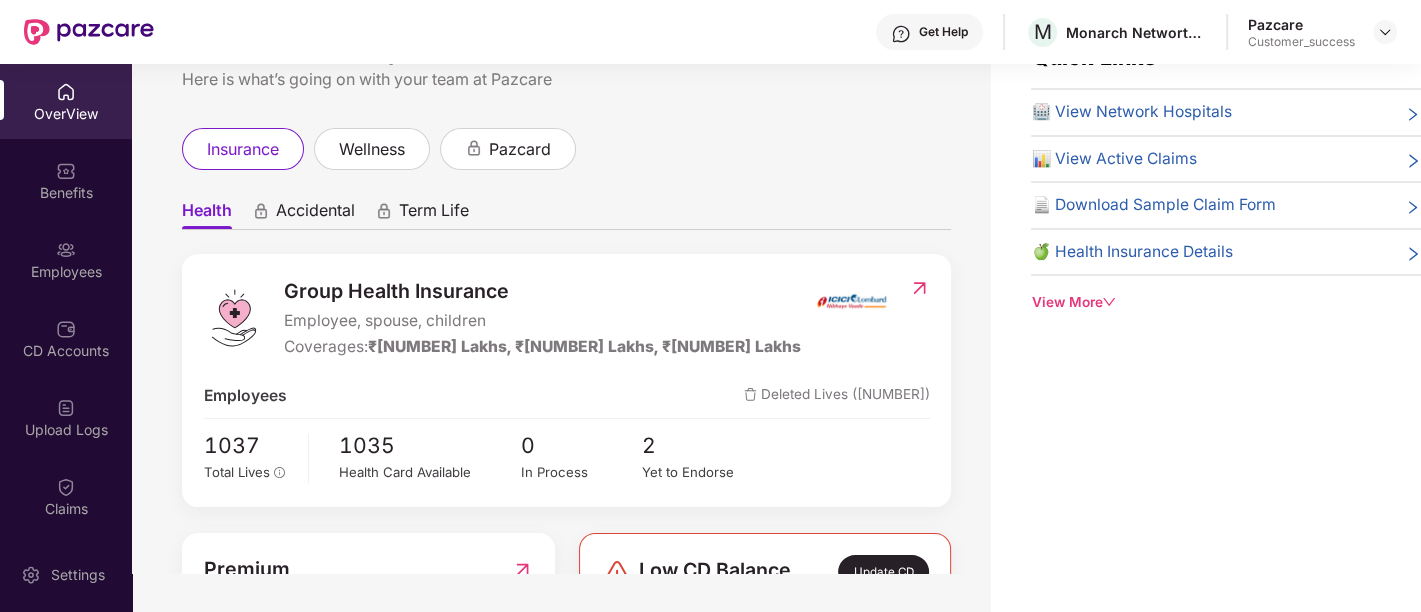 scroll, scrollTop: 63, scrollLeft: 0, axis: vertical 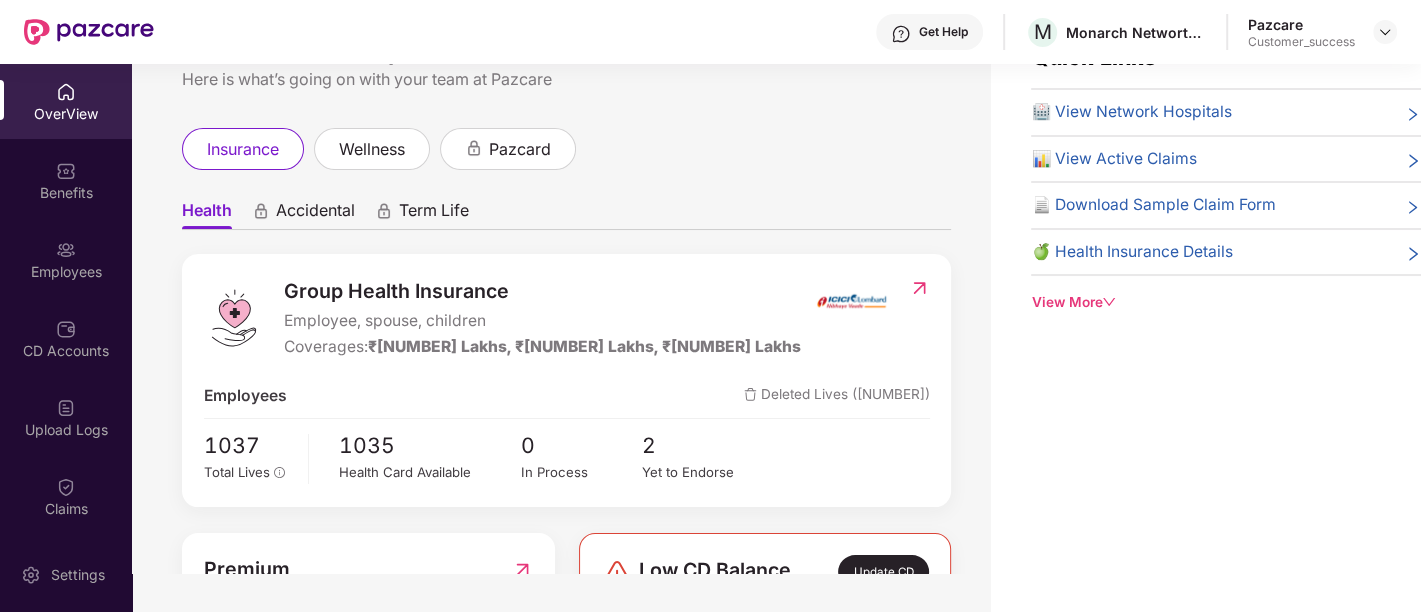 click on "insurance   wellness   pazcard" at bounding box center (566, 149) 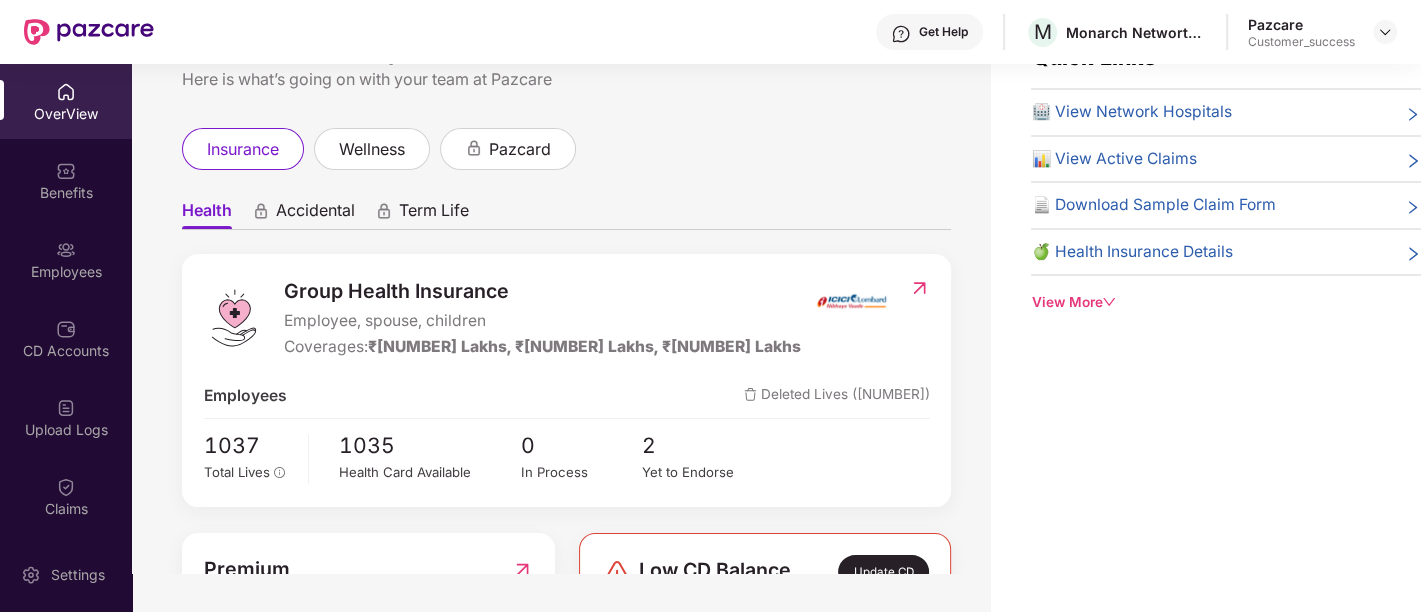 click on "insurance   wellness   pazcard" at bounding box center (566, 149) 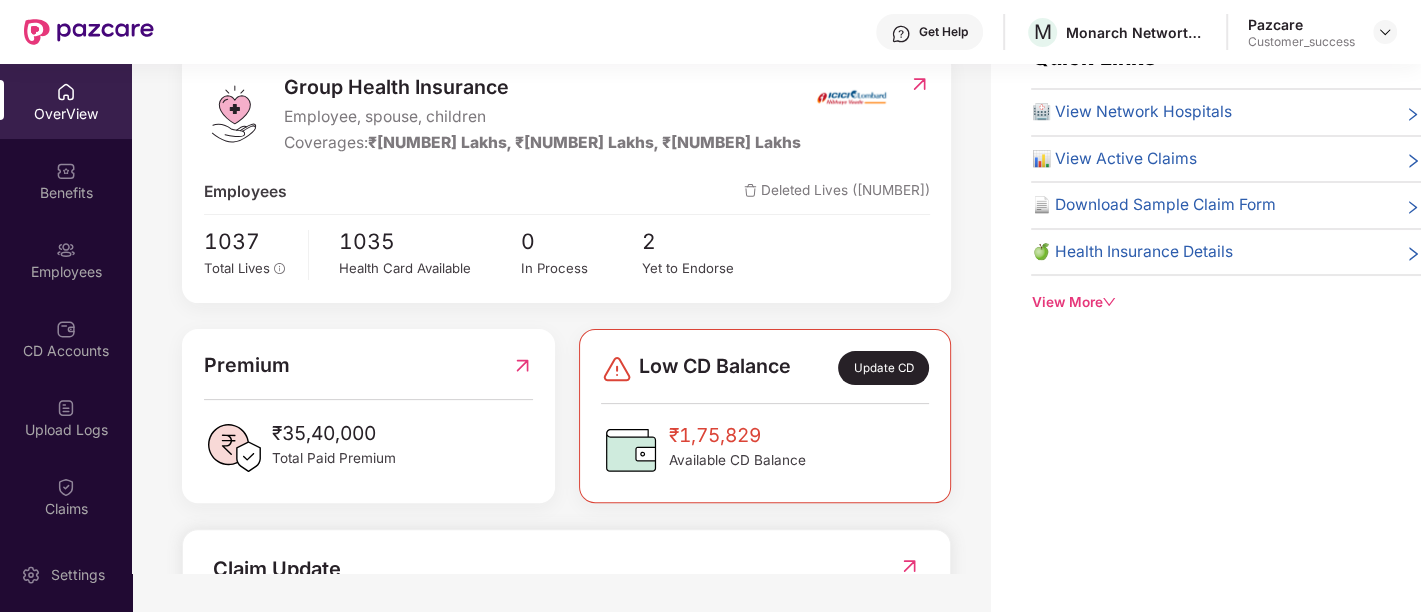 scroll, scrollTop: 205, scrollLeft: 0, axis: vertical 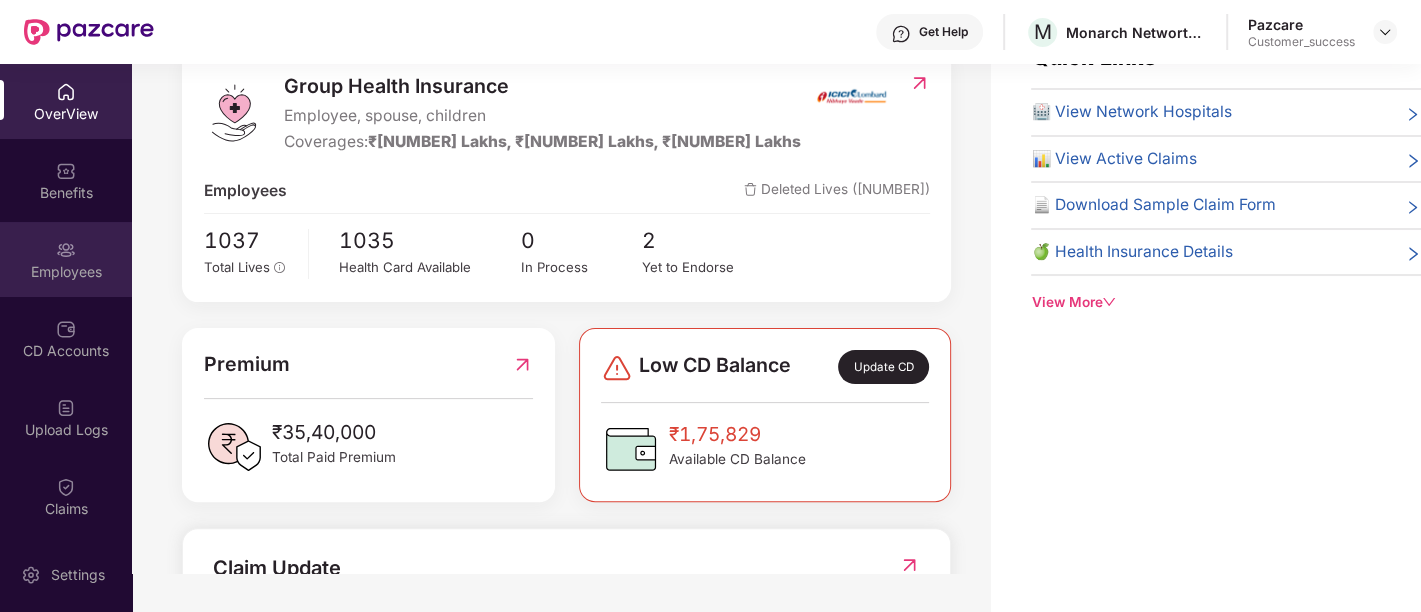 click at bounding box center (66, 250) 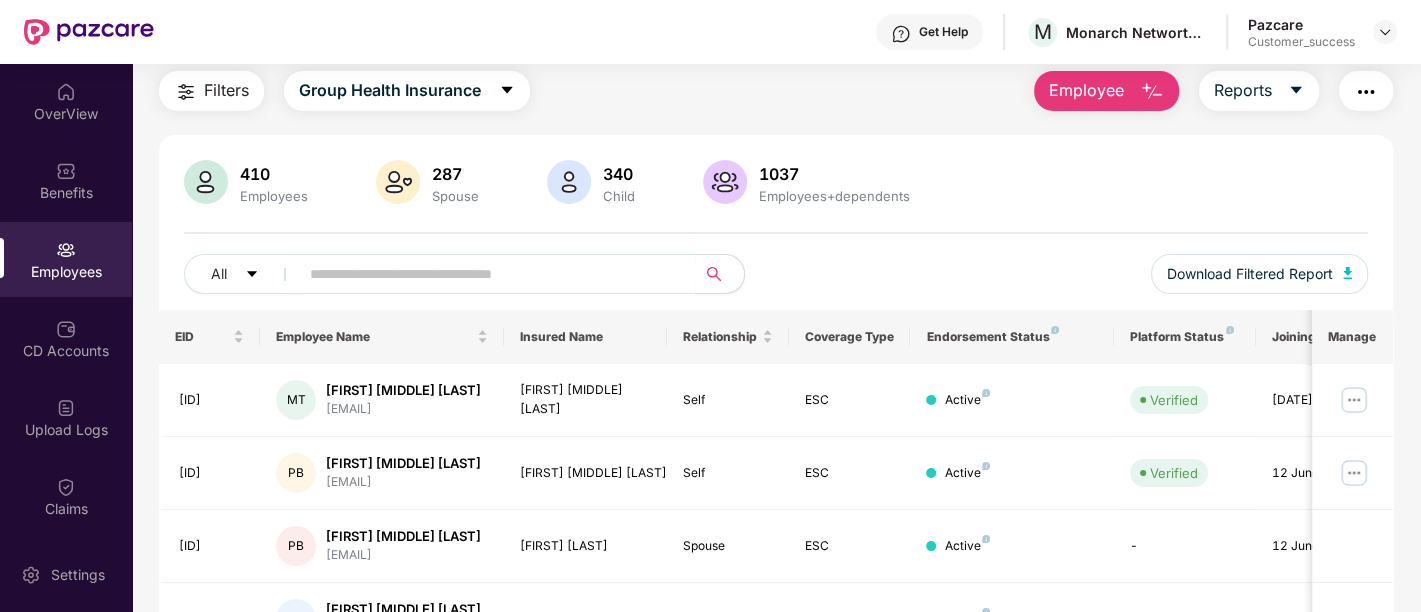 click on "All Download Filtered Report" at bounding box center (776, 282) 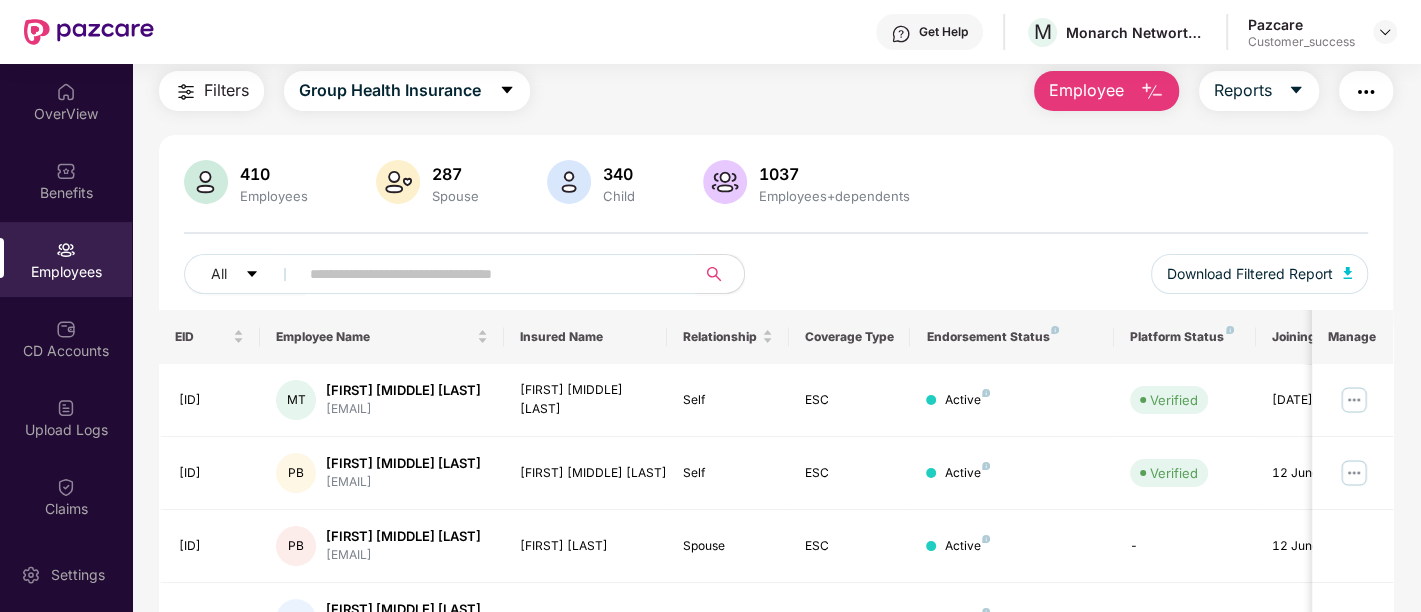 click at bounding box center (489, 274) 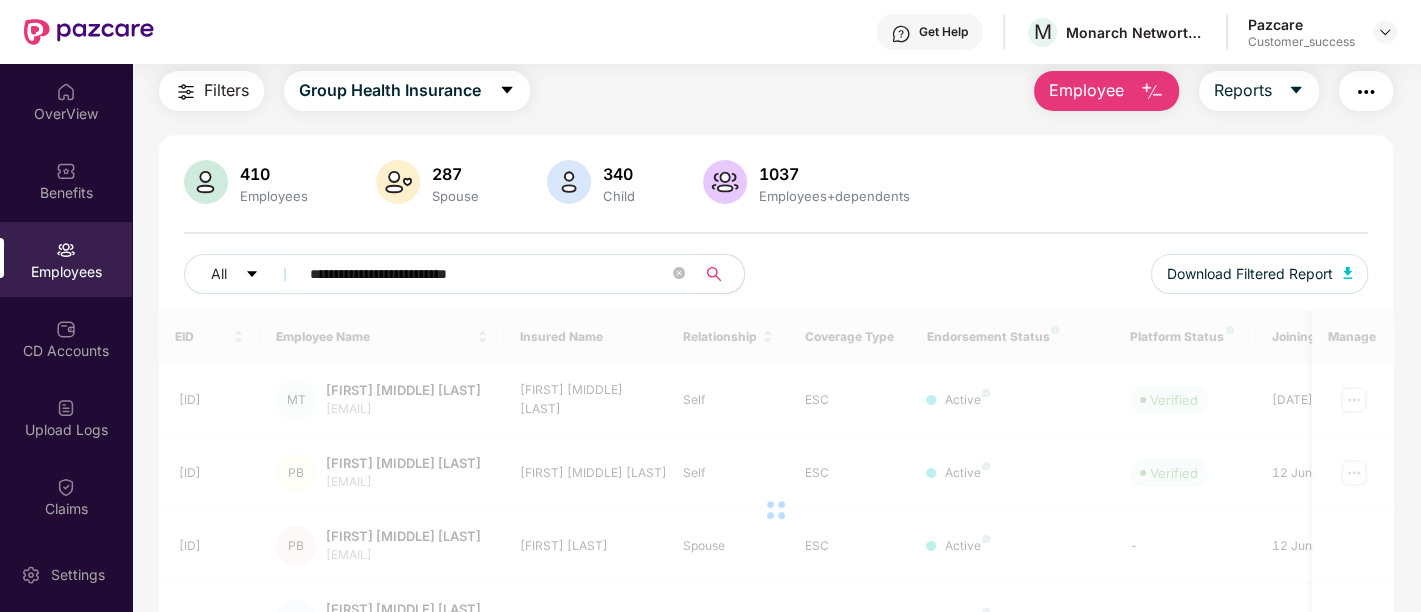 type on "**********" 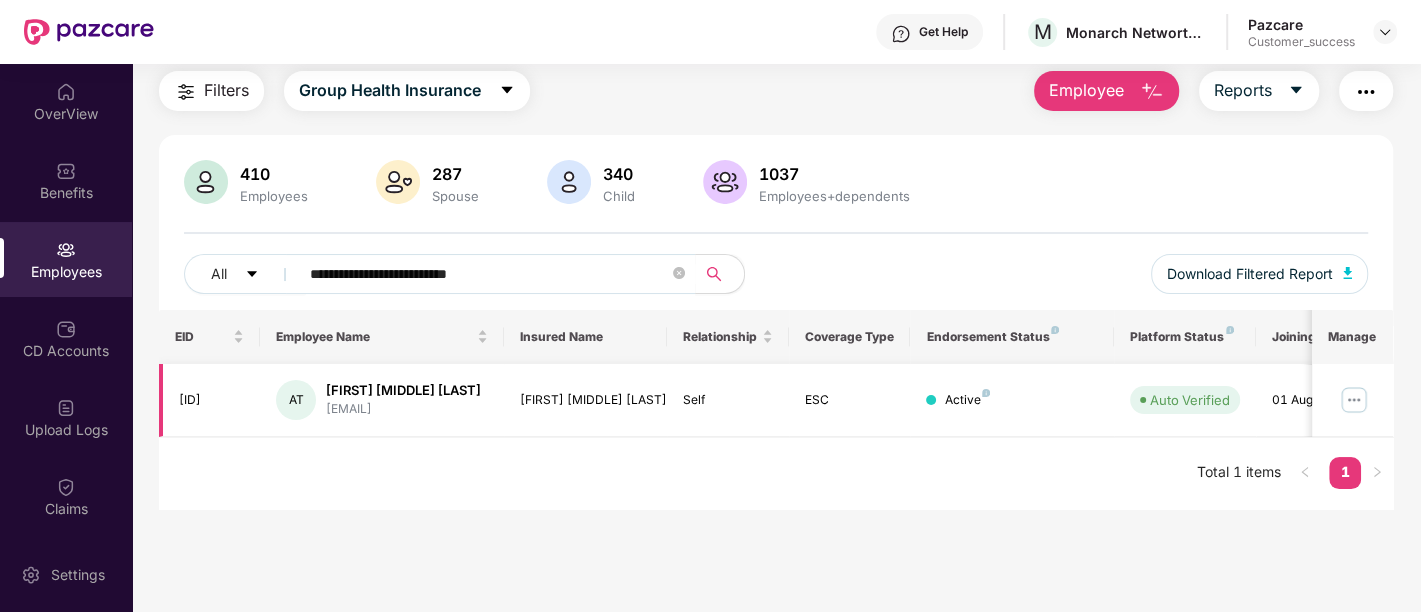 click at bounding box center (1354, 400) 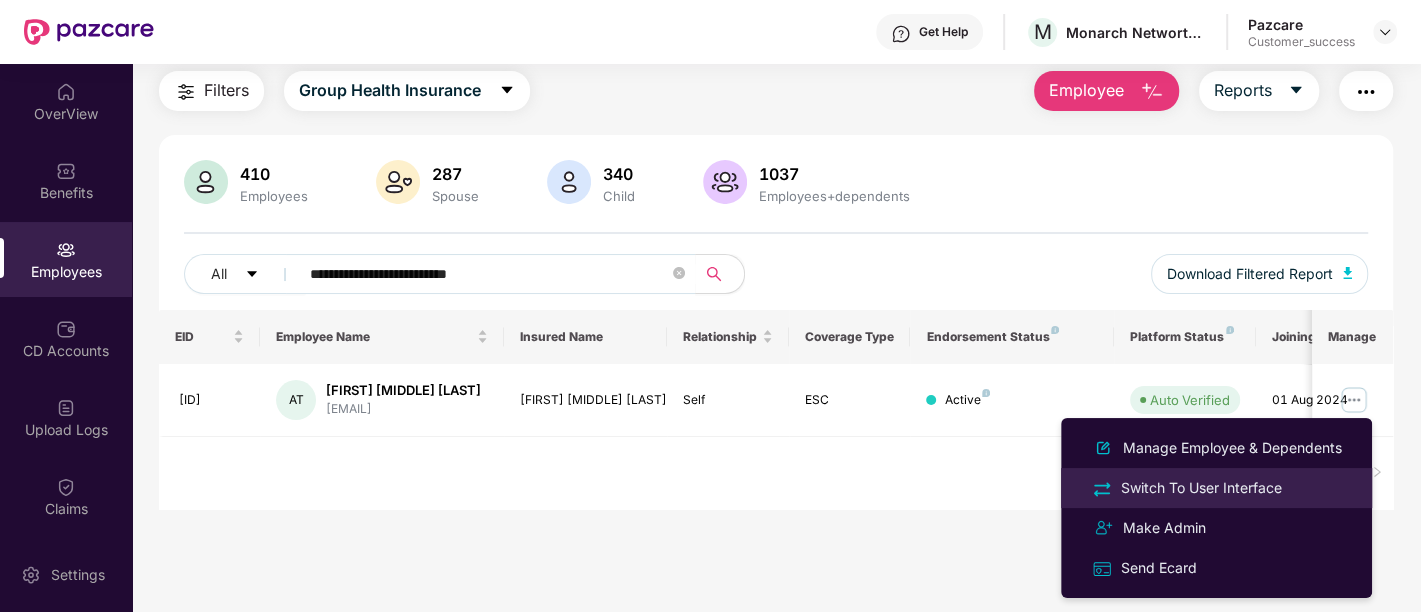 click on "Switch To User Interface" at bounding box center (1201, 488) 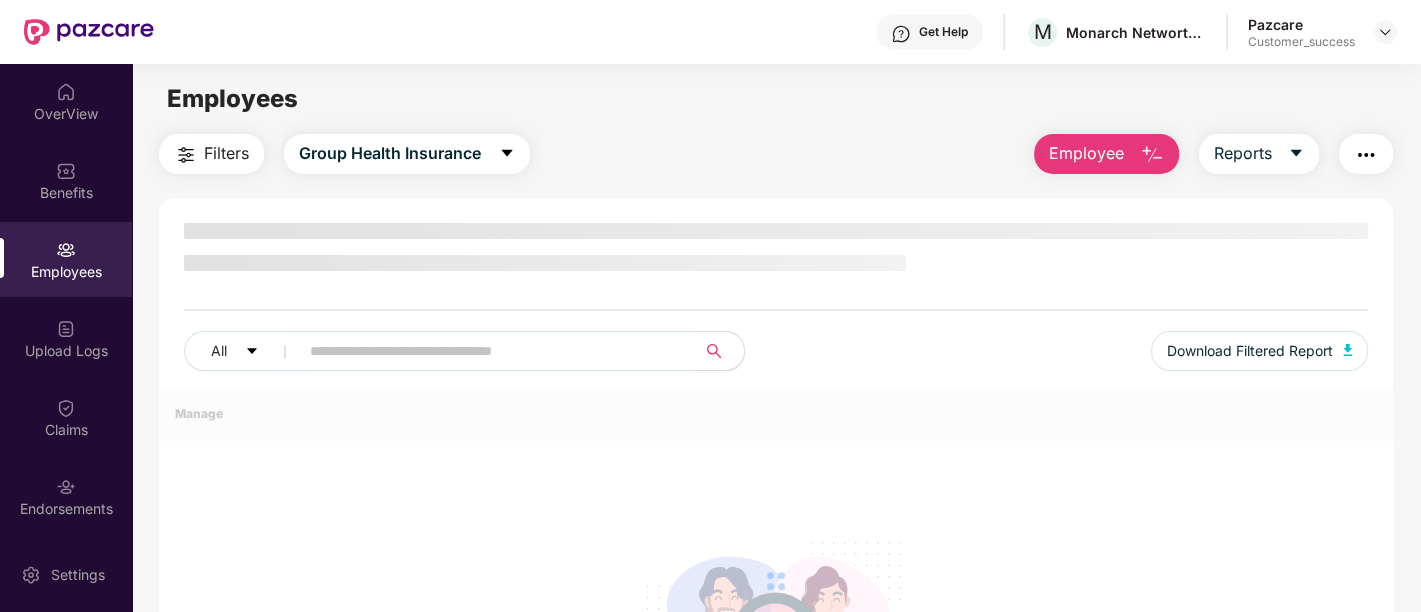 click at bounding box center [489, 351] 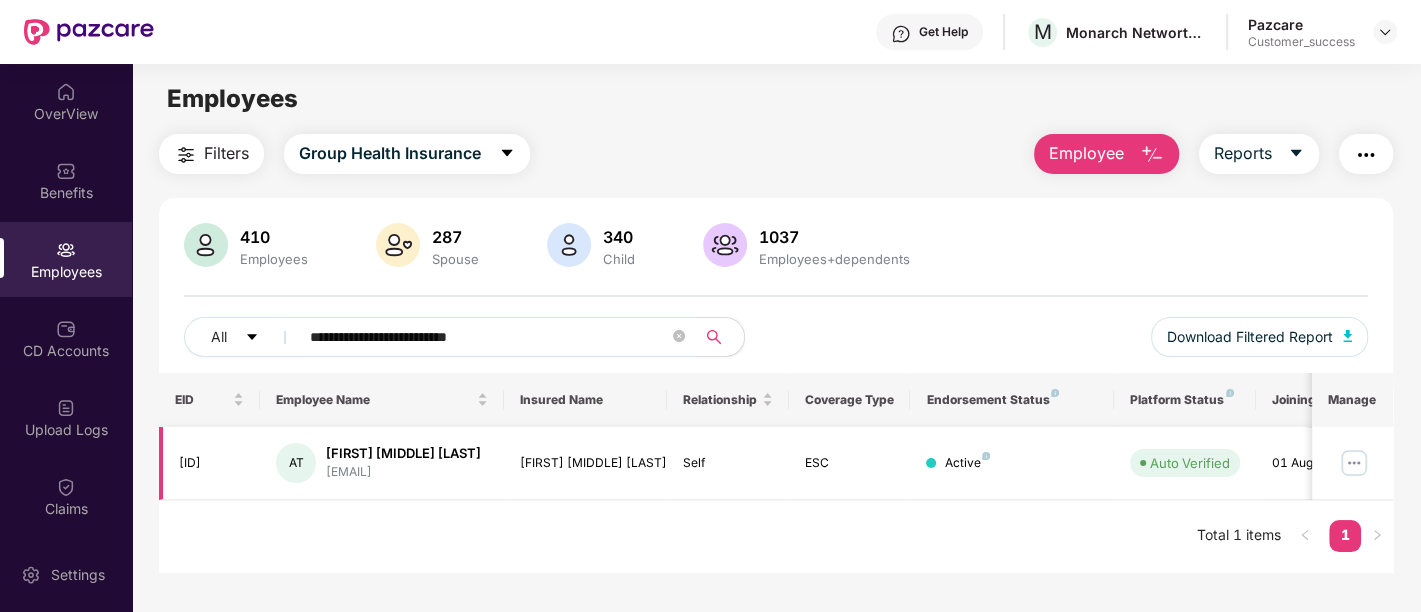 type on "**********" 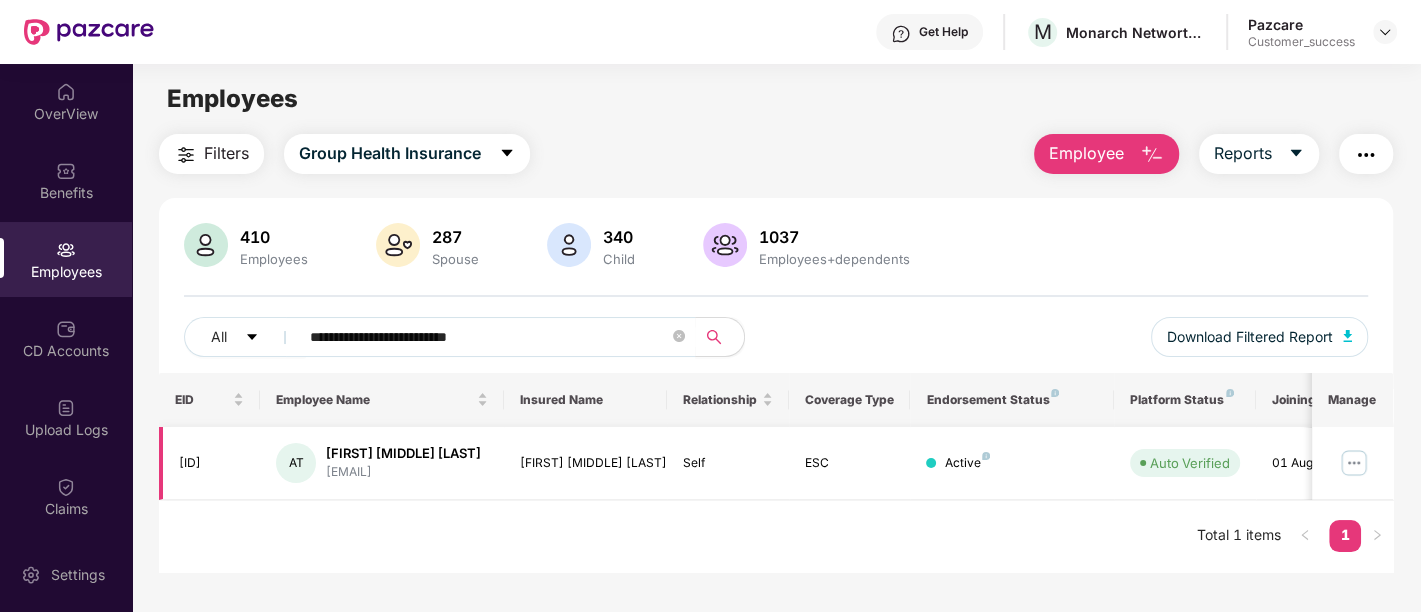 click at bounding box center [1354, 463] 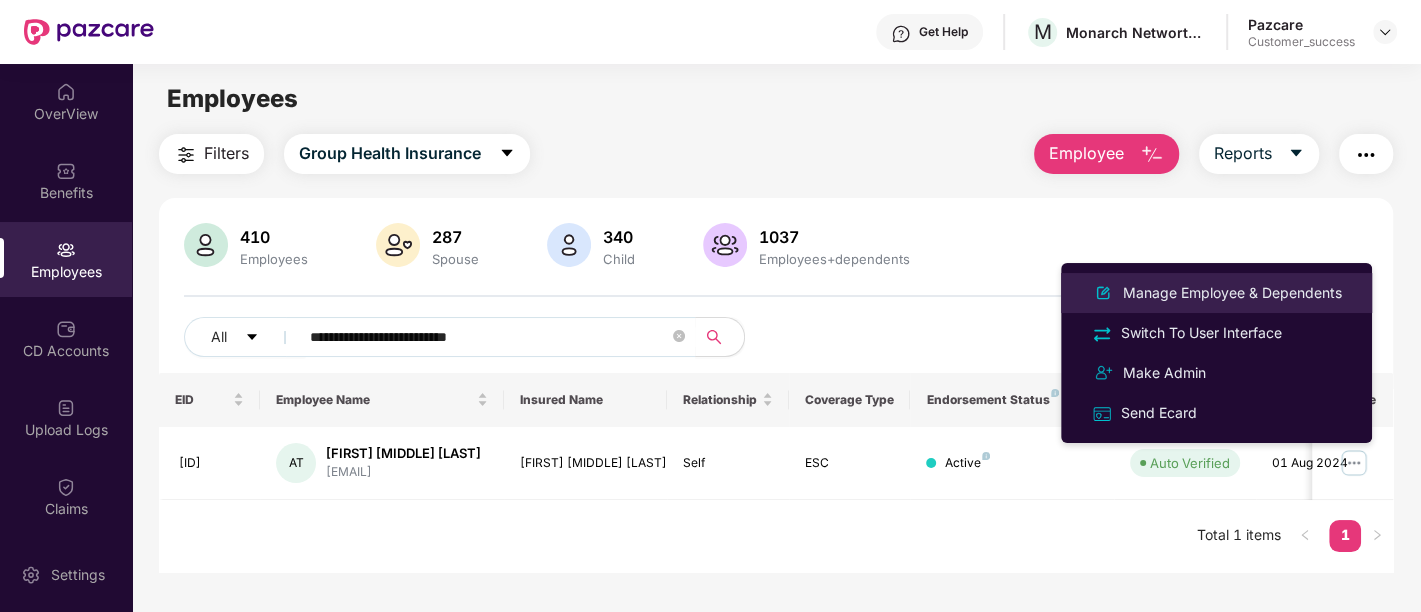 click on "Manage Employee & Dependents" at bounding box center (1232, 293) 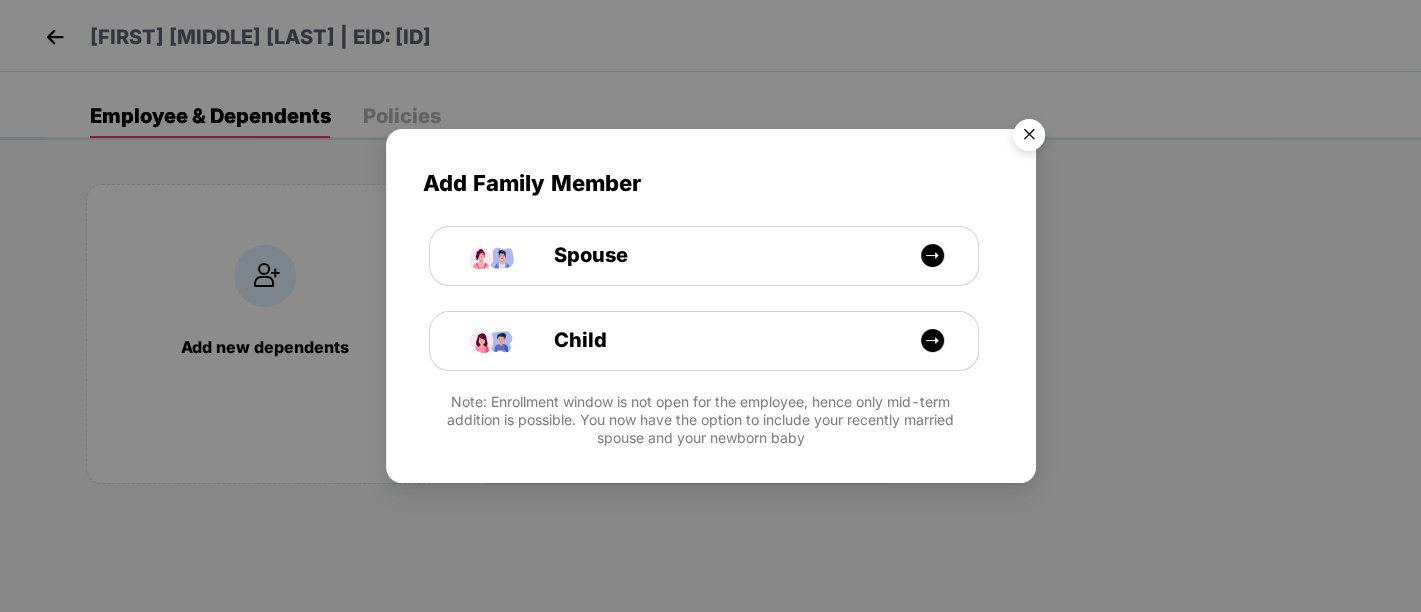 click at bounding box center (1029, 138) 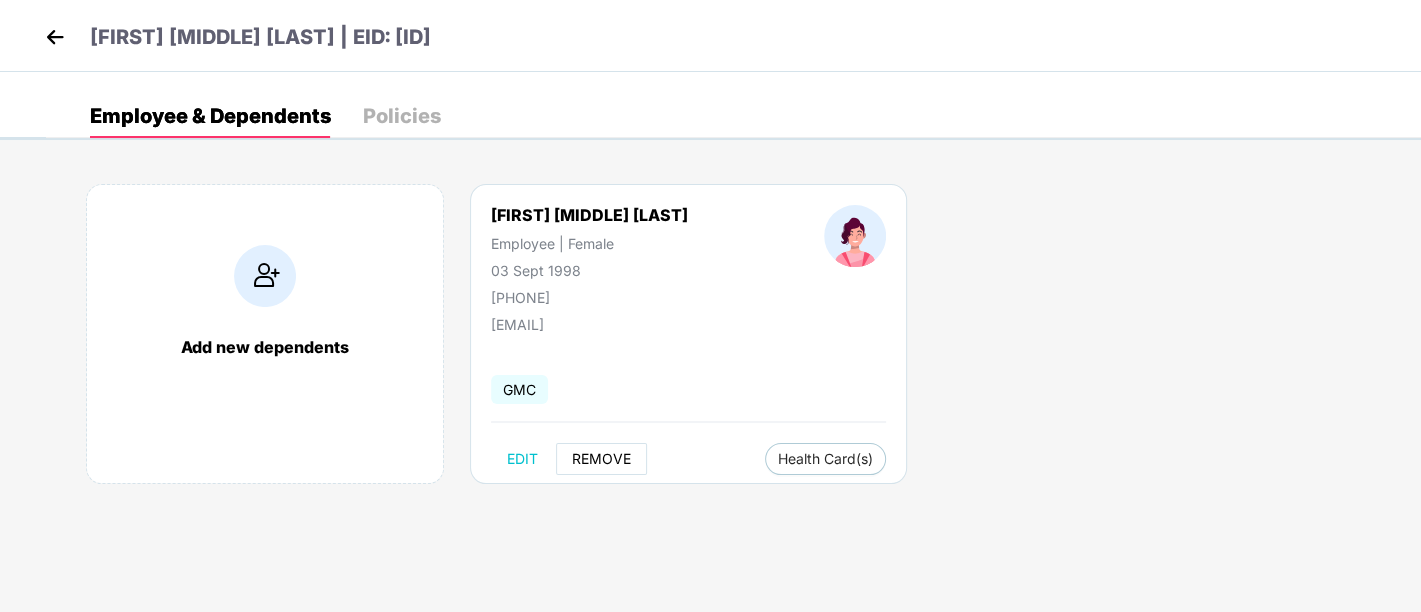 click on "REMOVE" at bounding box center (601, 459) 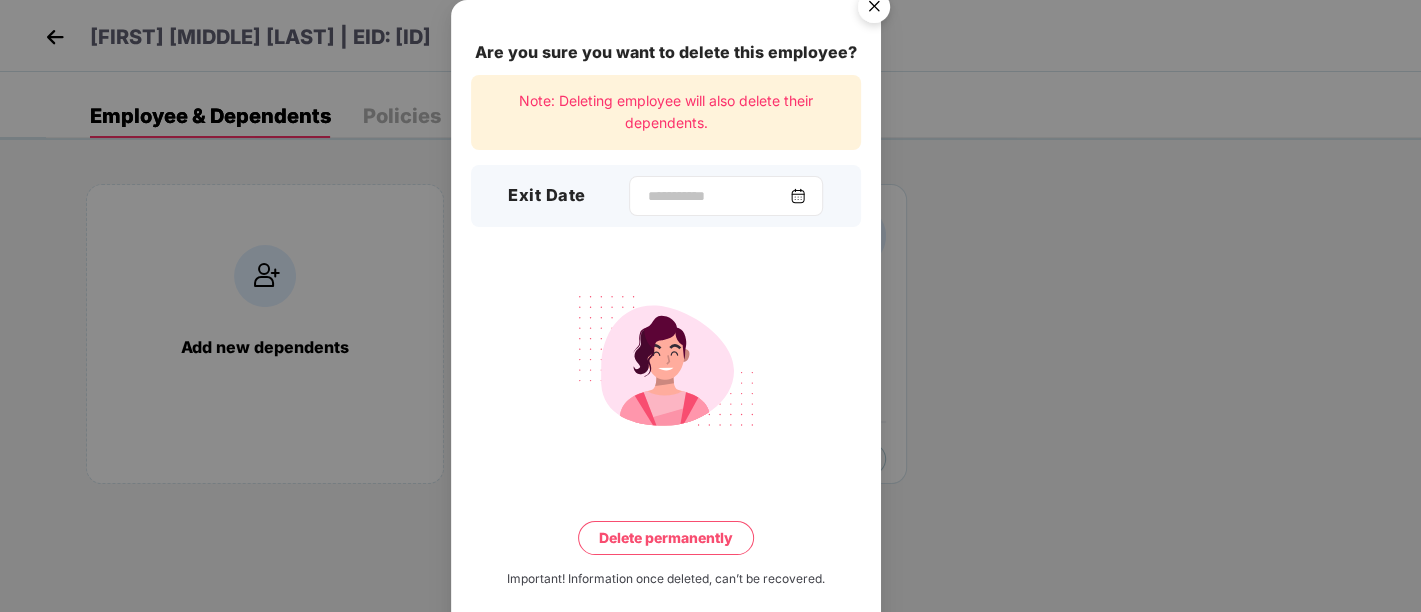 click at bounding box center [798, 196] 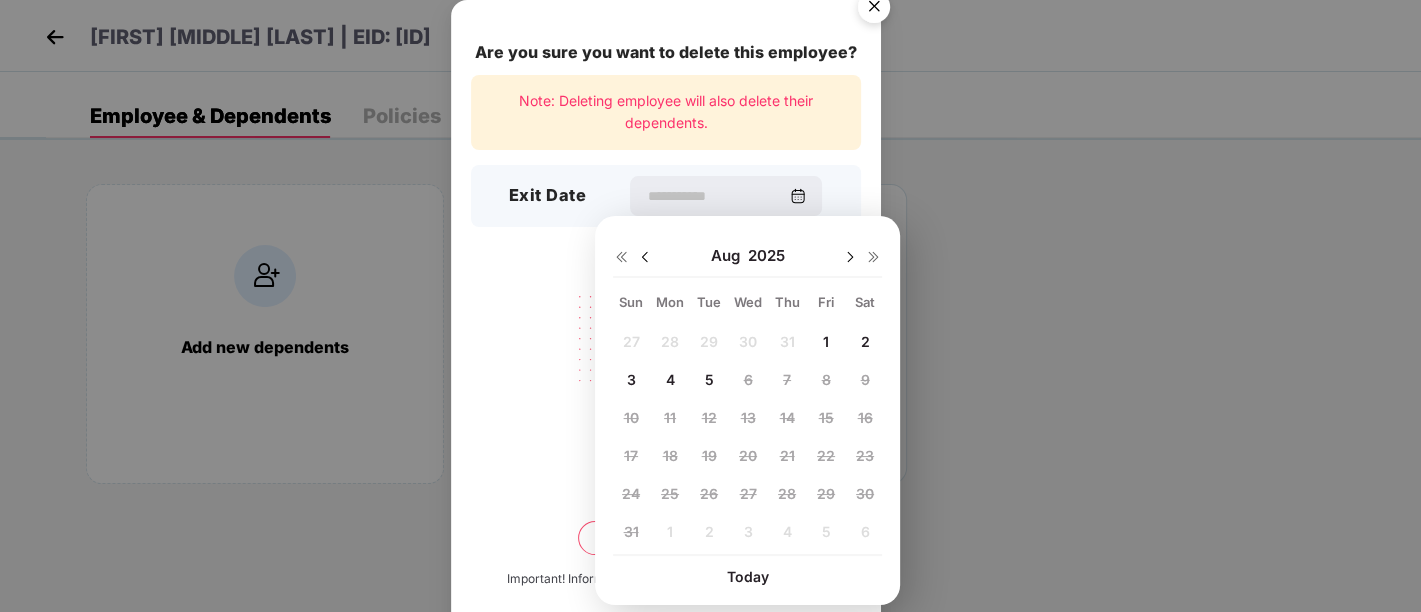 click at bounding box center (633, 256) 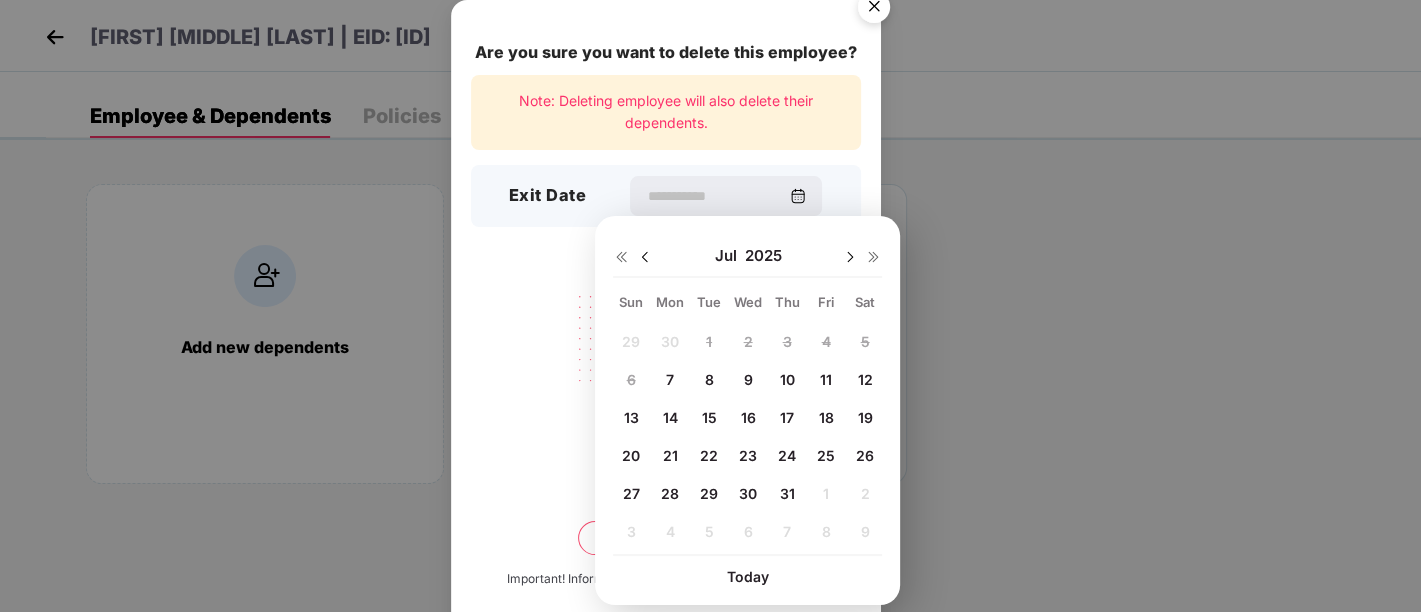 click at bounding box center [645, 257] 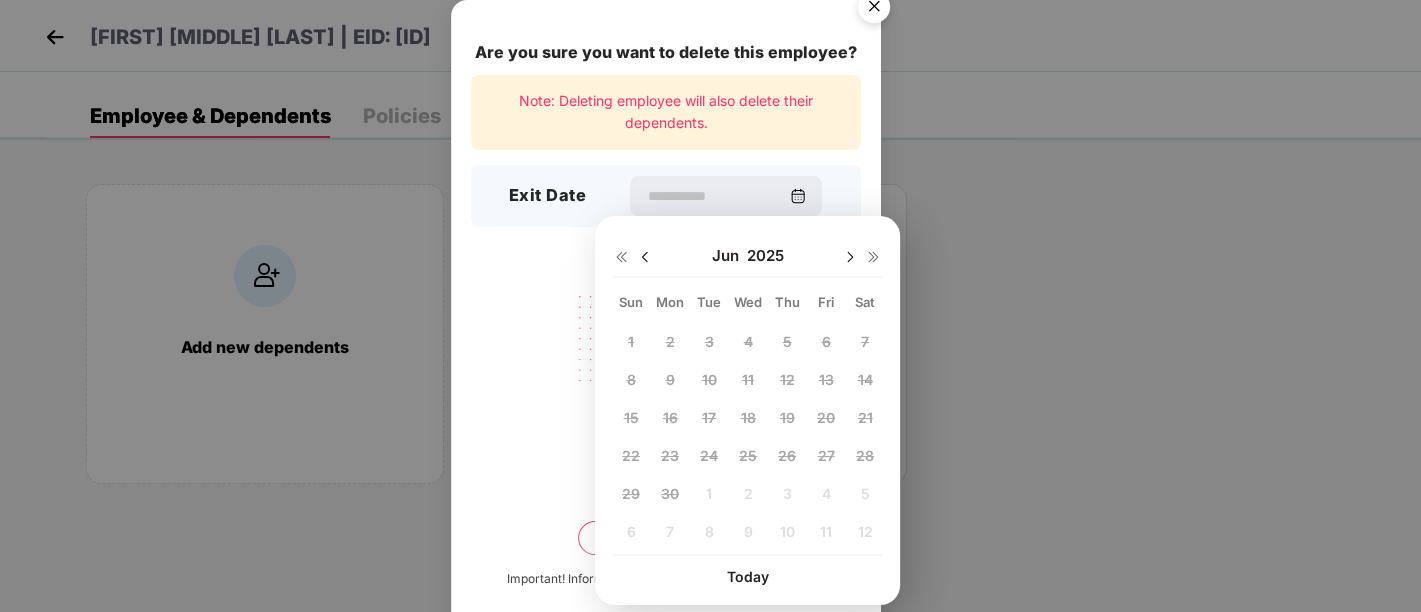 click at bounding box center (850, 257) 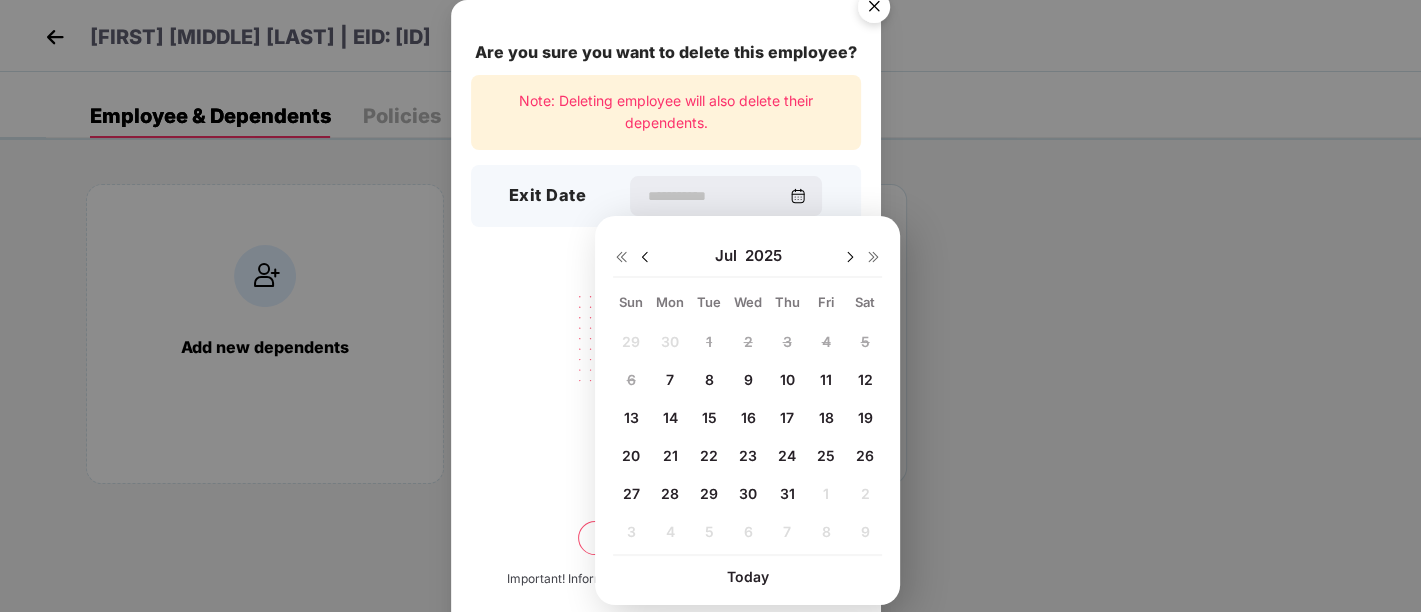 click on "29   30   1   2   3   4   5   6   7   8   9   10   11   12   13   14   15   16   17   18   19   20   21   22   23   24   25   26   27   28   29   30   31   1   2   3   4   5   6   7   8   9" at bounding box center (747, 440) 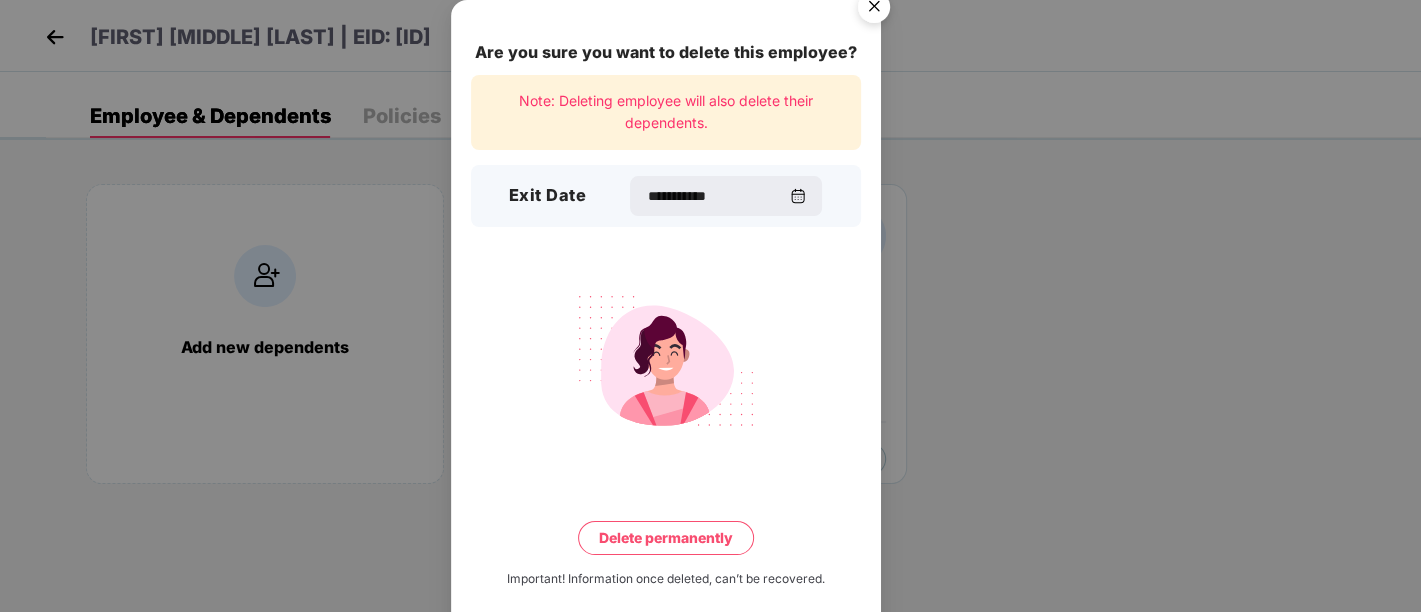 click on "Delete permanently" at bounding box center (666, 538) 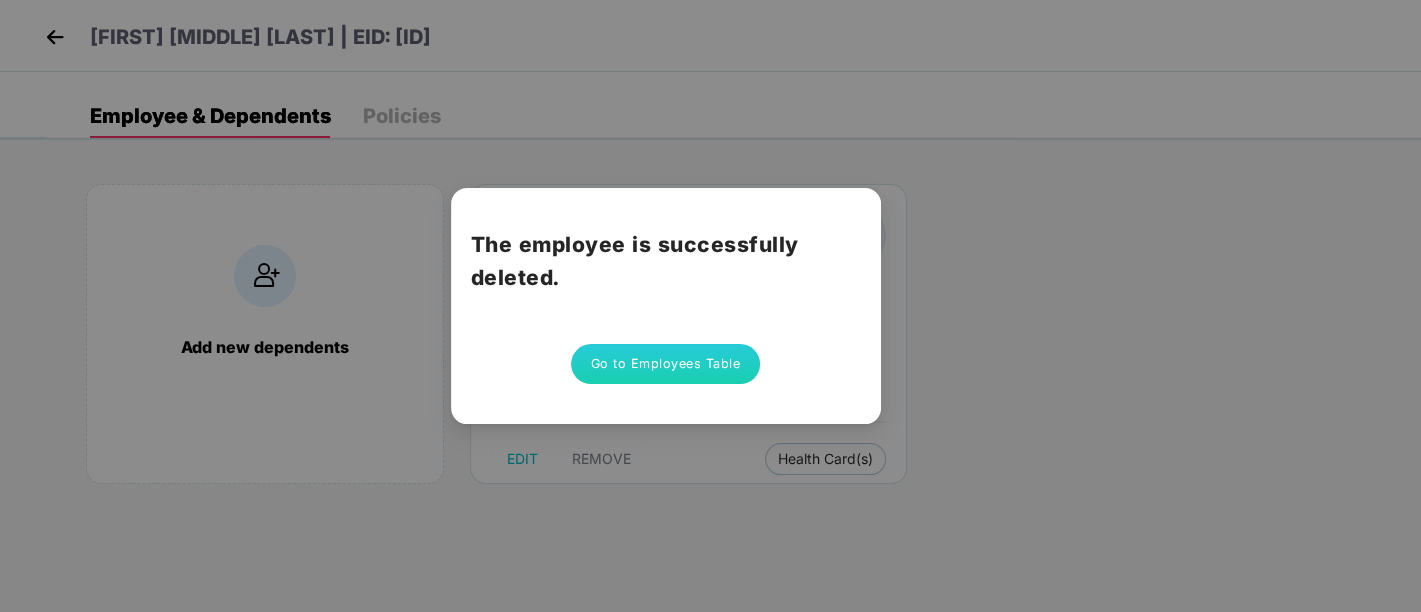 click on "Go to Employees Table" at bounding box center (666, 364) 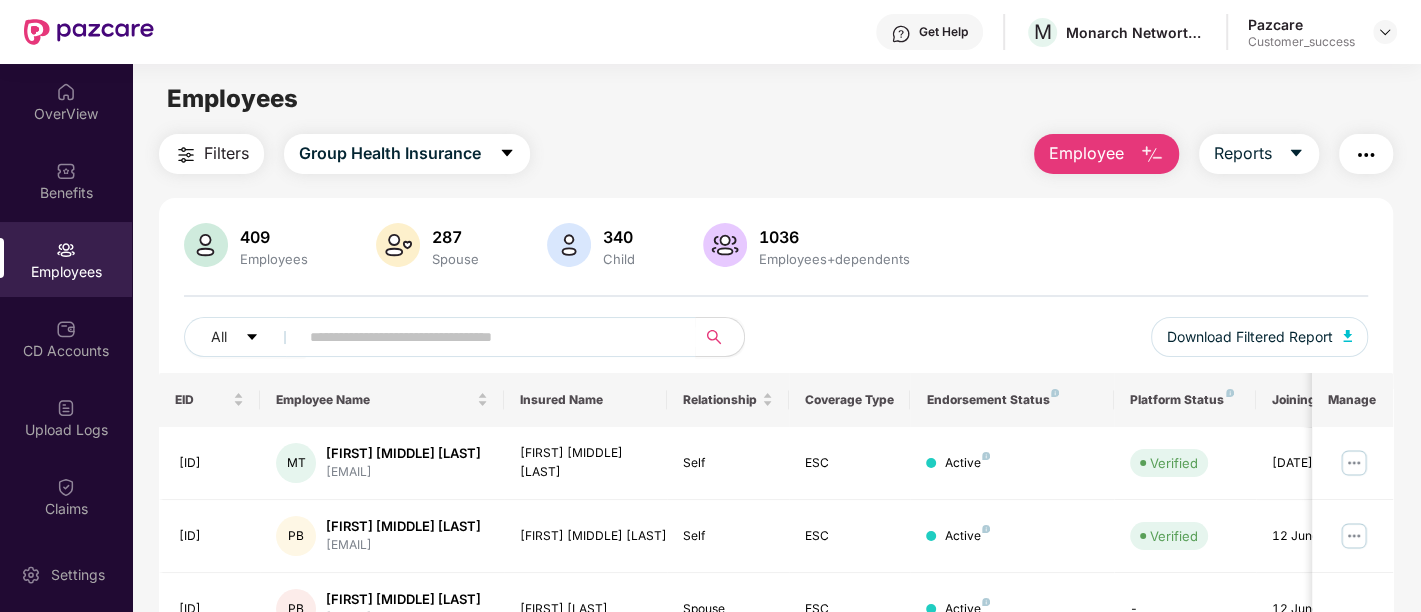 click on "Employees" at bounding box center (776, 99) 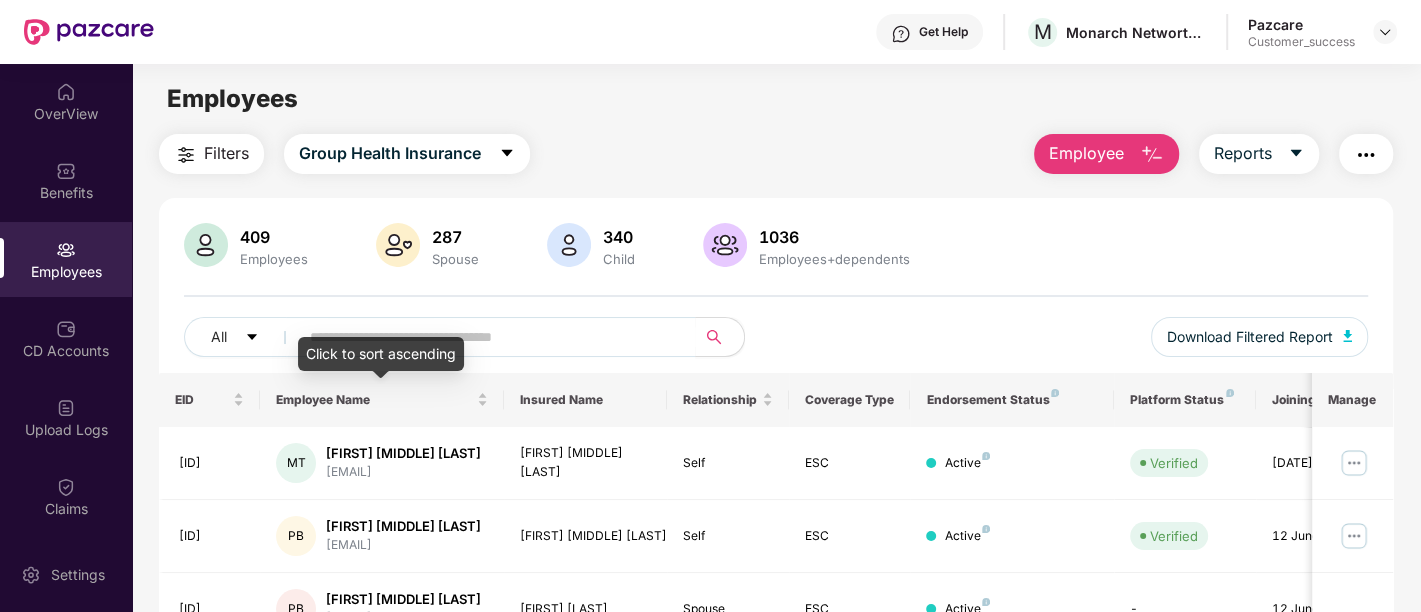 click on "Click to sort ascending" at bounding box center [381, 354] 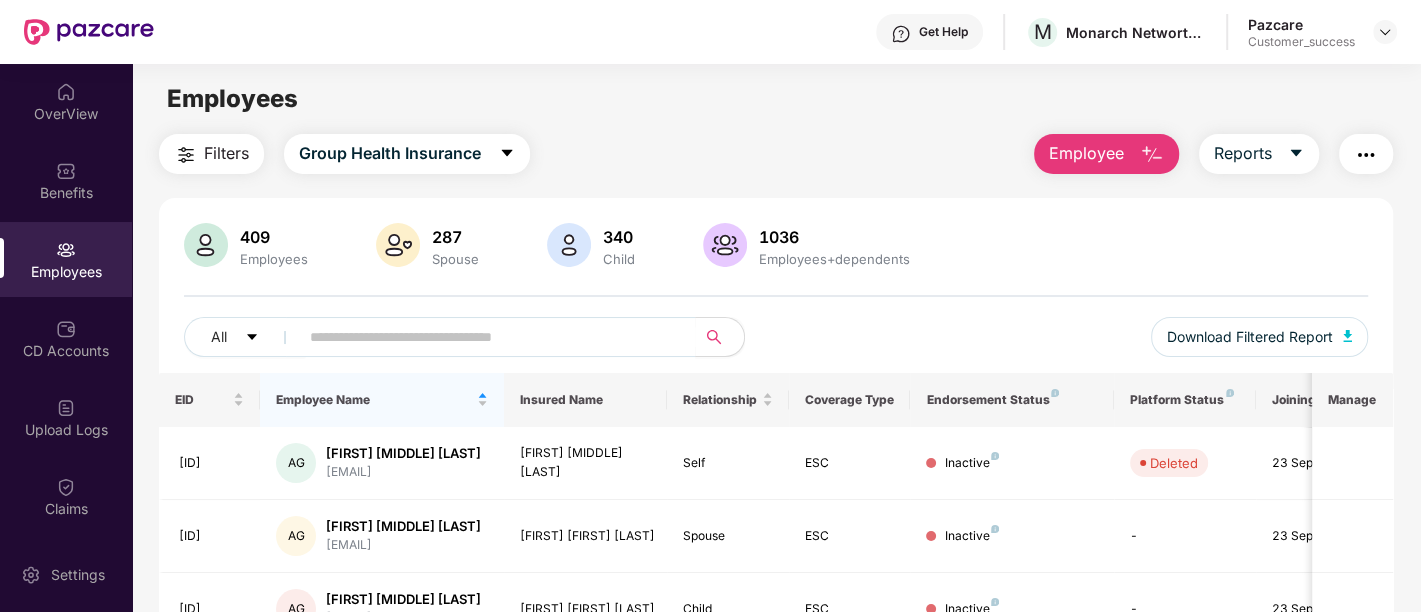 click on "409 Employees 287 Spouse 340 Child 1036 Employees+dependents All Download Filtered Report" at bounding box center [776, 298] 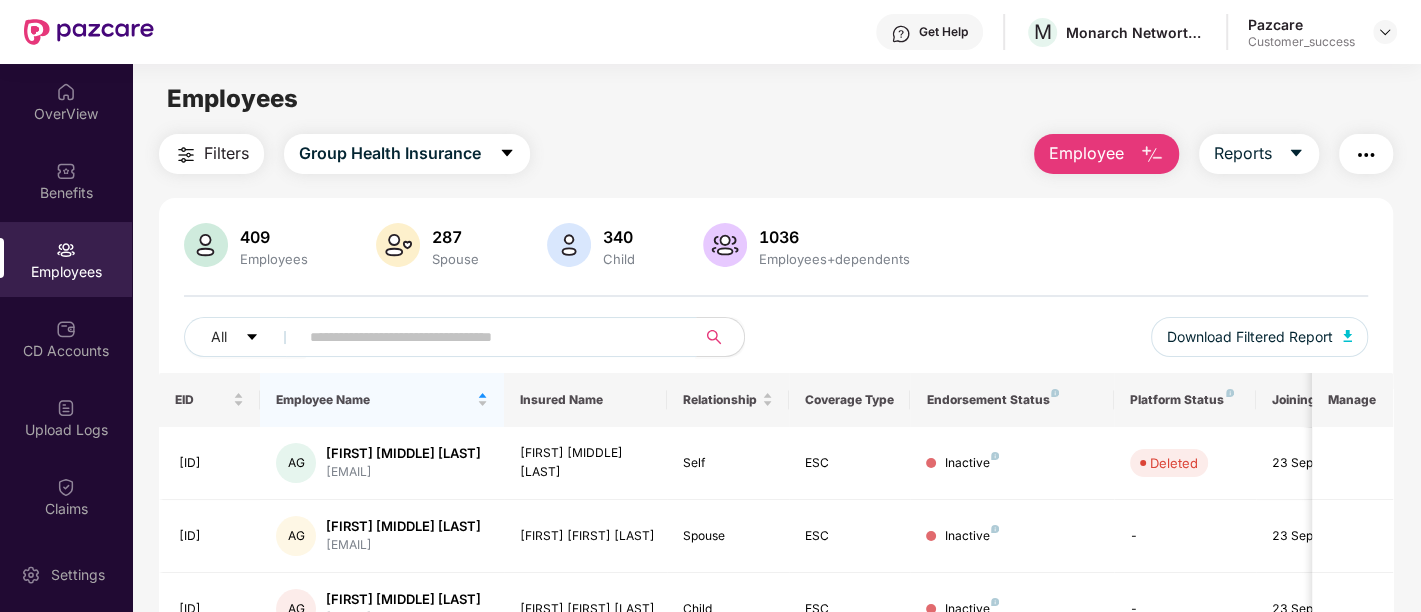 click at bounding box center (489, 337) 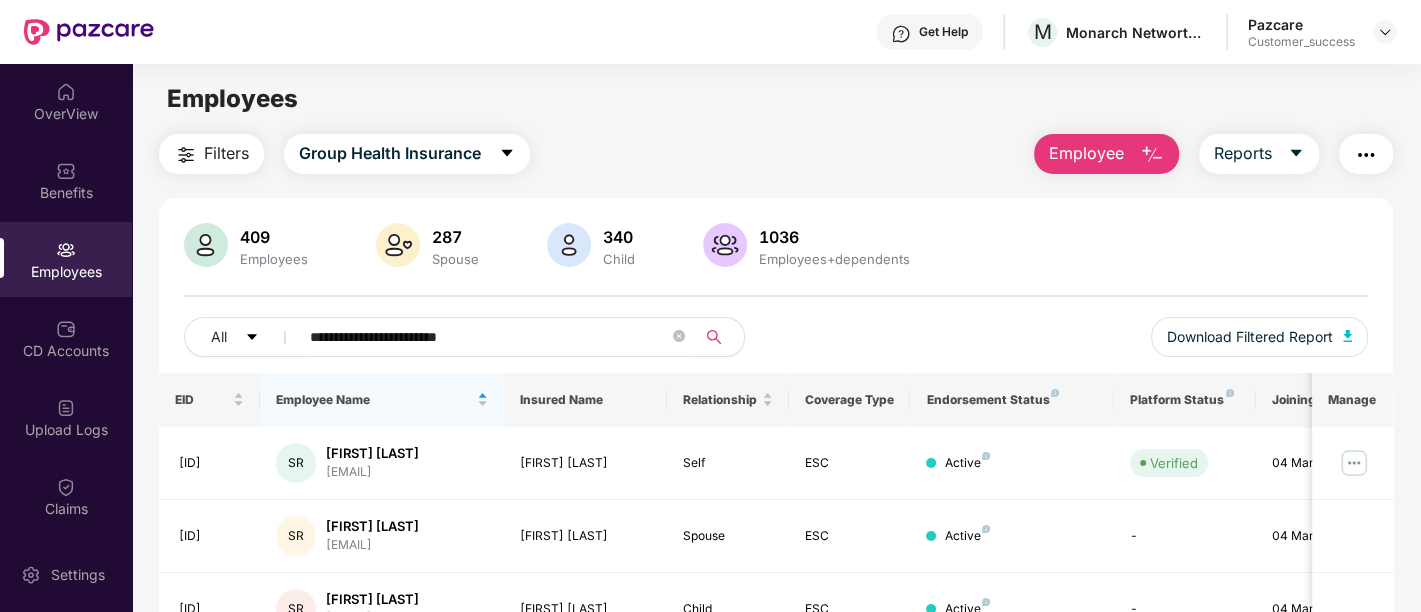 click 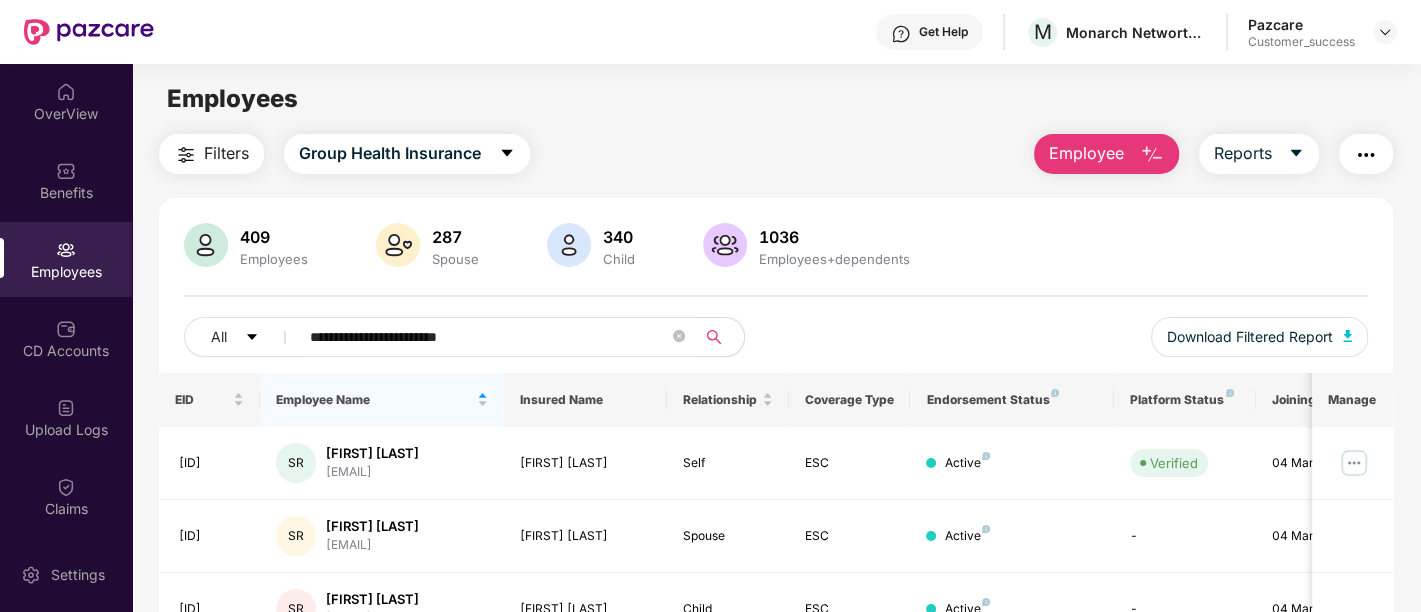 scroll, scrollTop: 103, scrollLeft: 0, axis: vertical 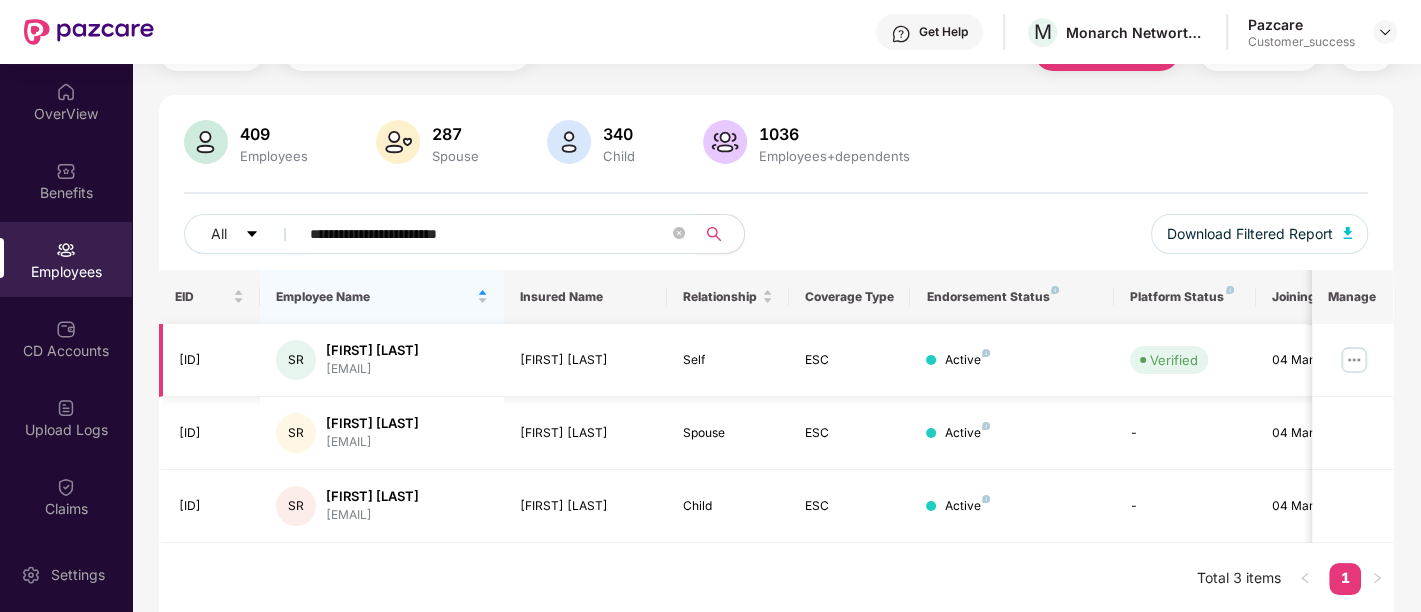 type on "**********" 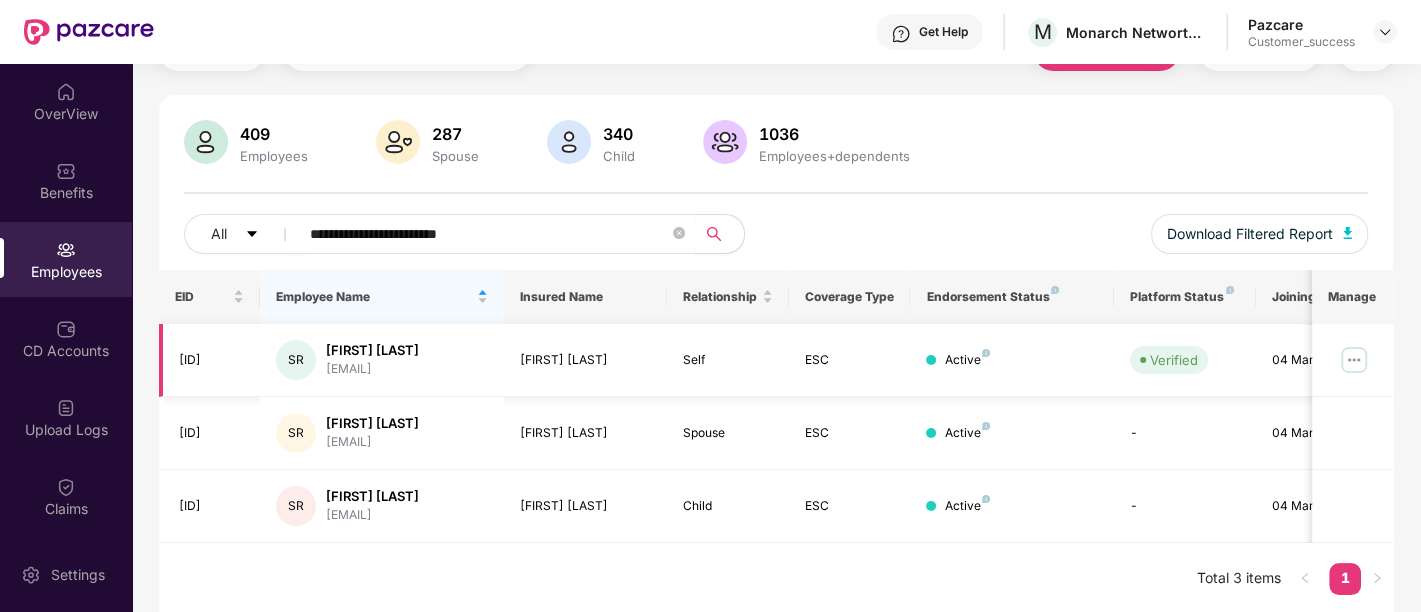 click at bounding box center (1354, 360) 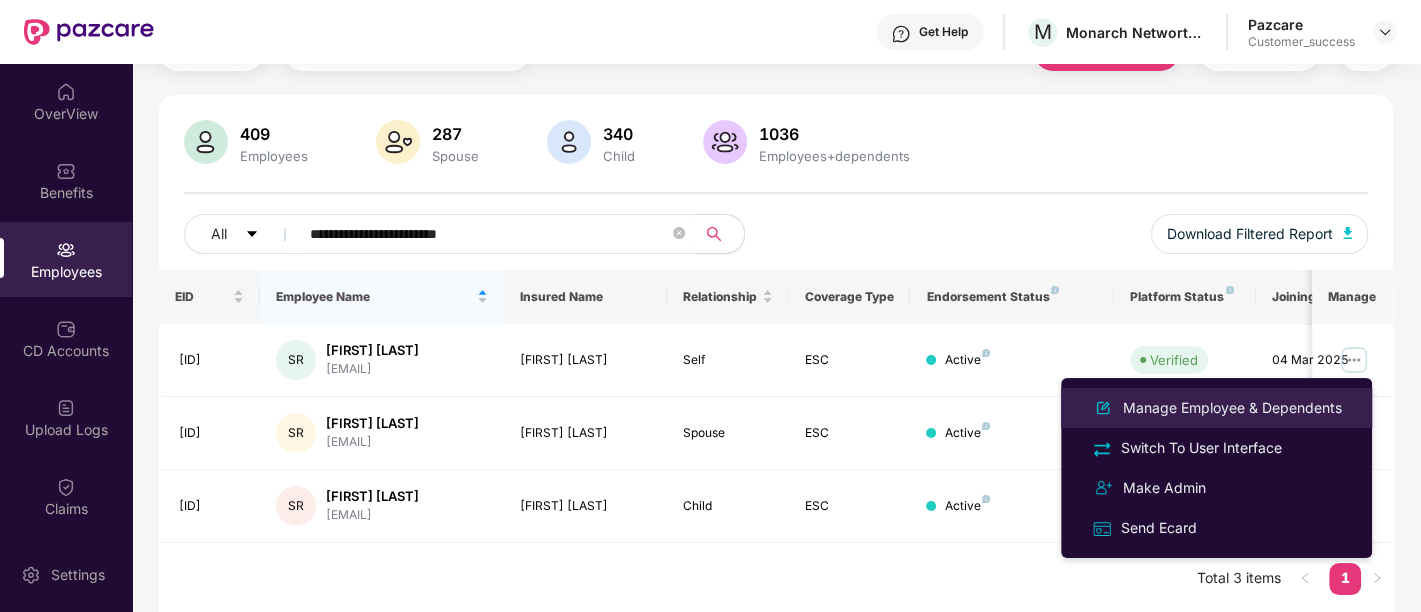 click on "Manage Employee & Dependents" at bounding box center (1232, 408) 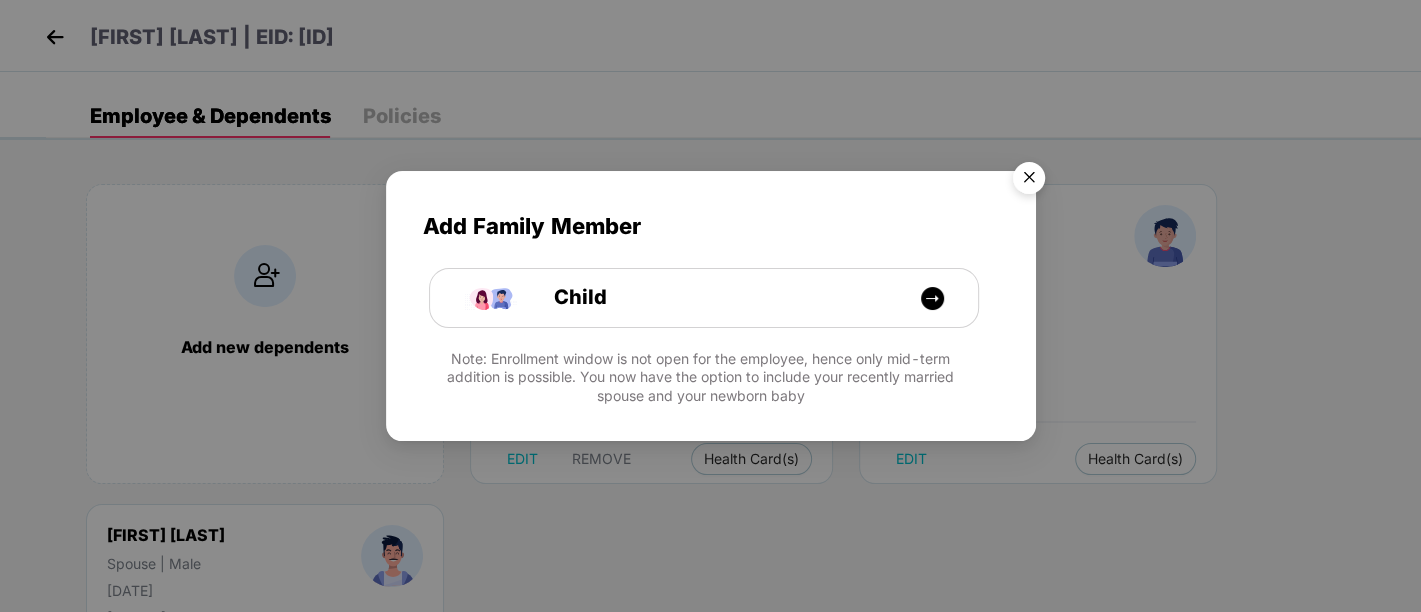 click at bounding box center (1029, 181) 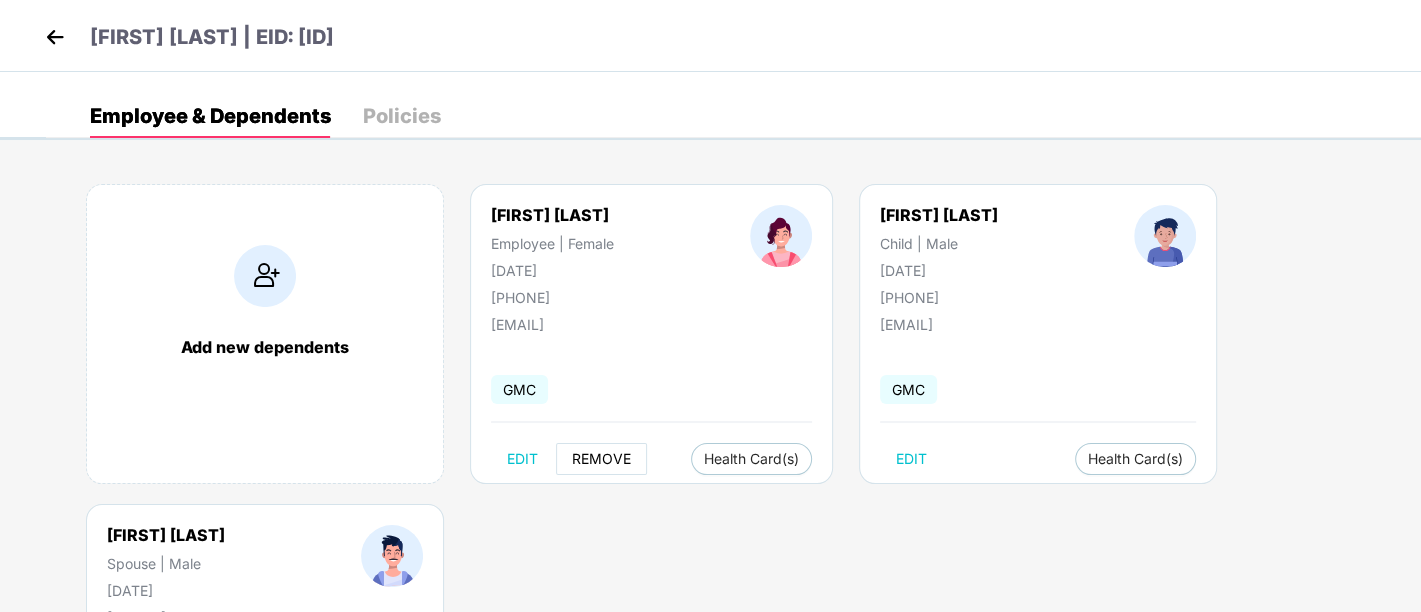 click on "REMOVE" at bounding box center [601, 459] 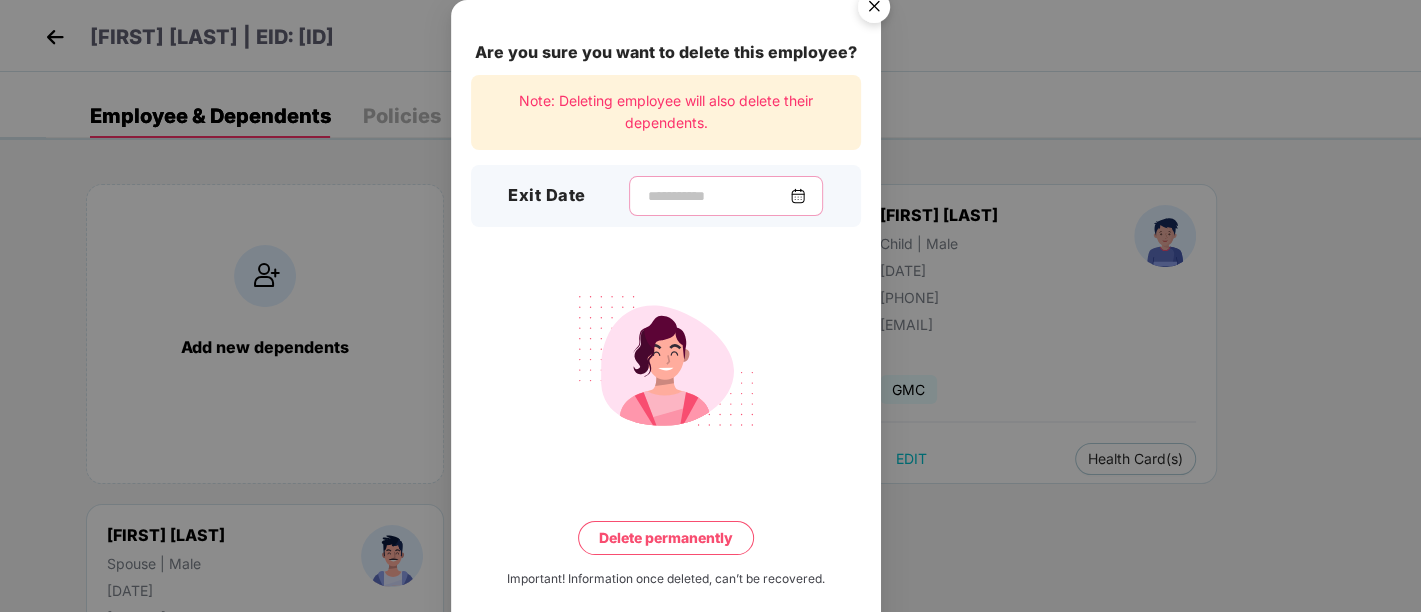 click at bounding box center [718, 196] 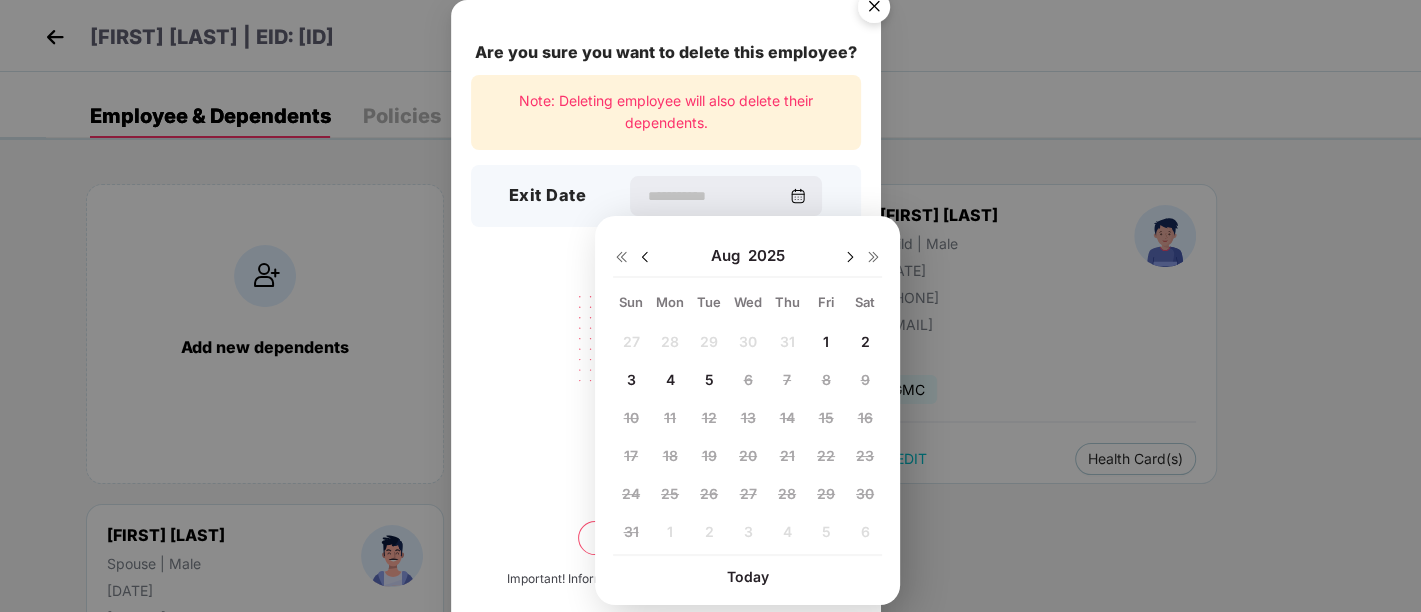 click at bounding box center (645, 257) 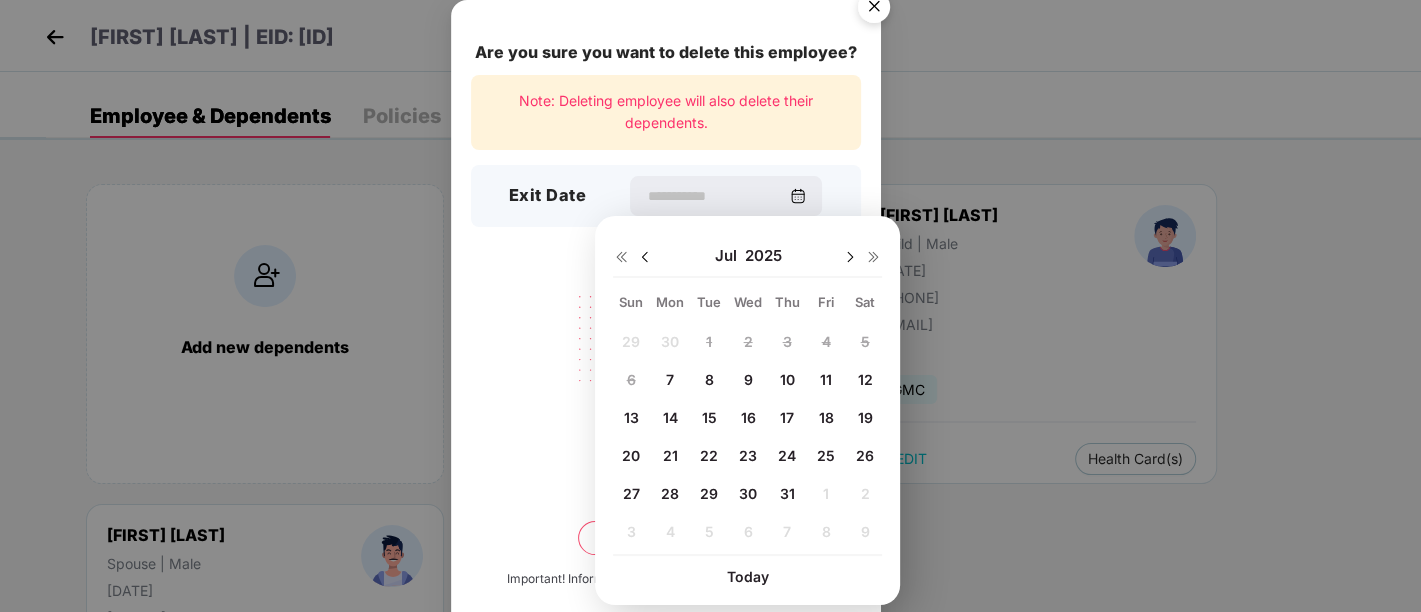 click on "7" at bounding box center (670, 379) 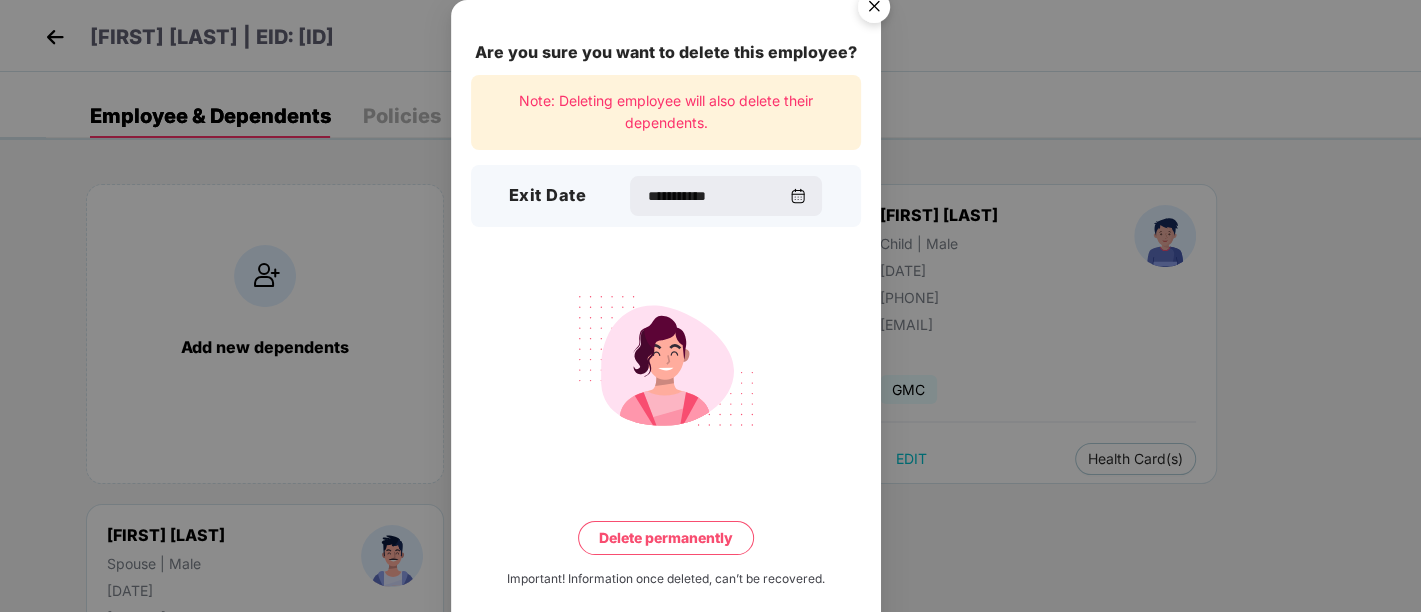 click on "Delete permanently" at bounding box center (666, 538) 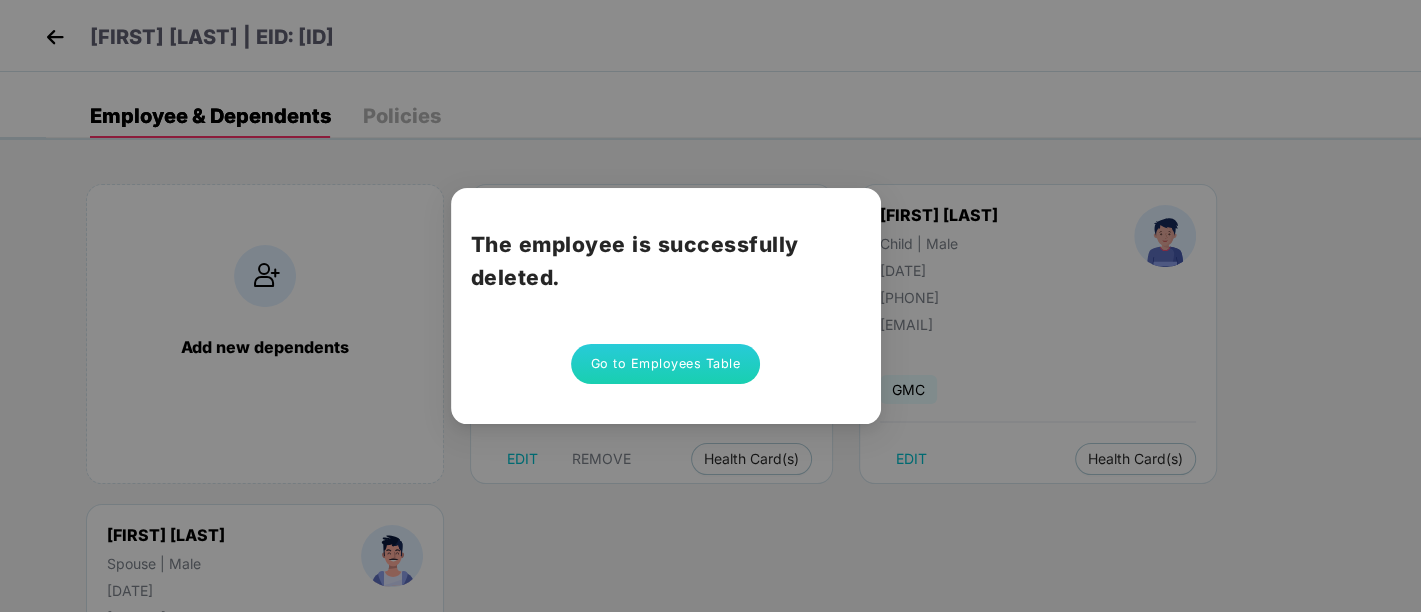click on "The employee is successfully deleted. Go to Employees Table" at bounding box center (710, 306) 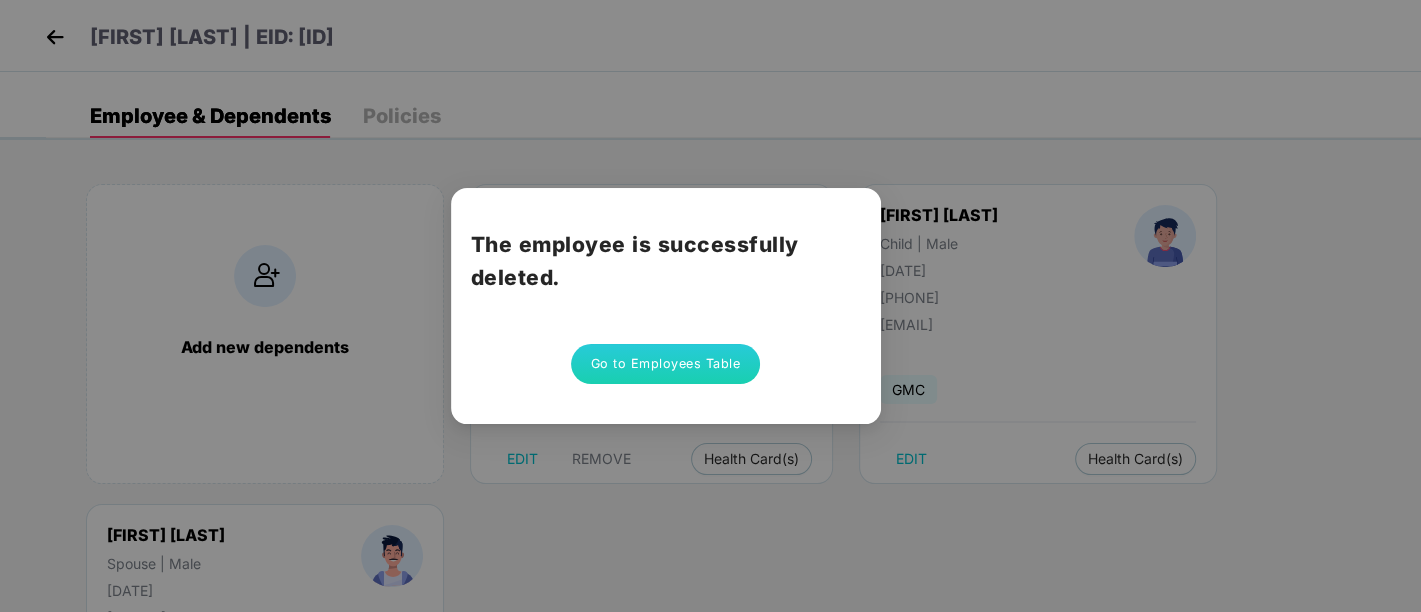click on "Go to Employees Table" at bounding box center [666, 364] 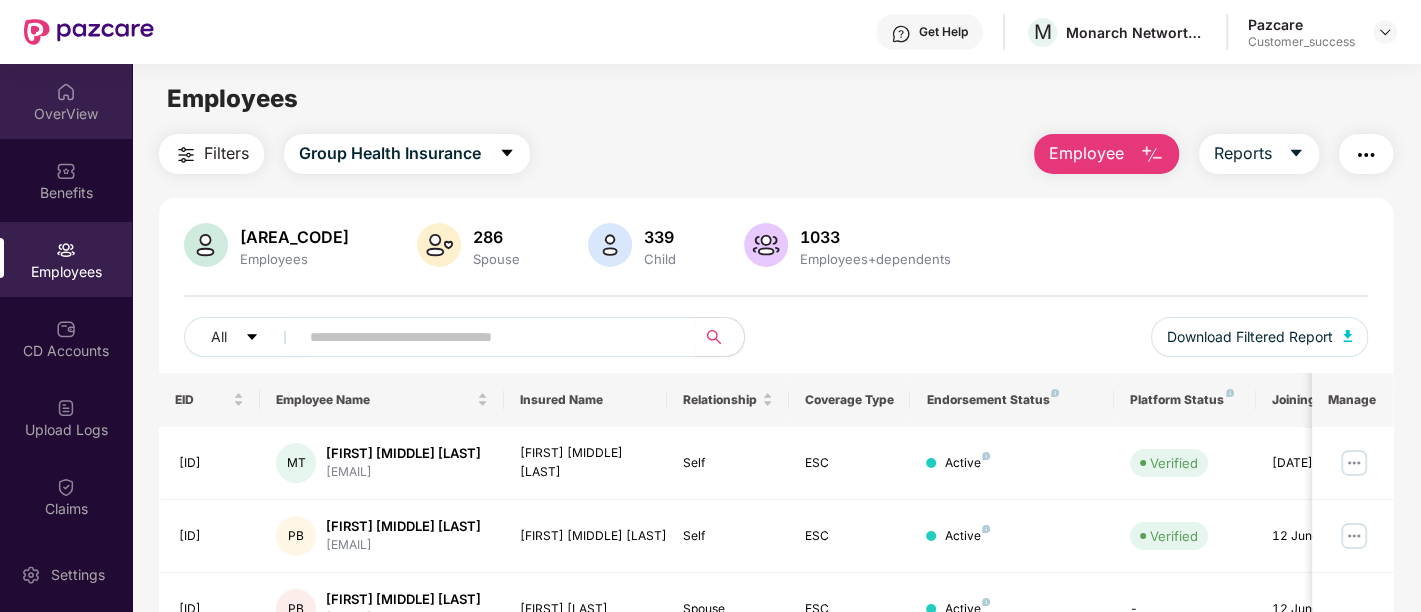 click on "OverView" at bounding box center (66, 101) 